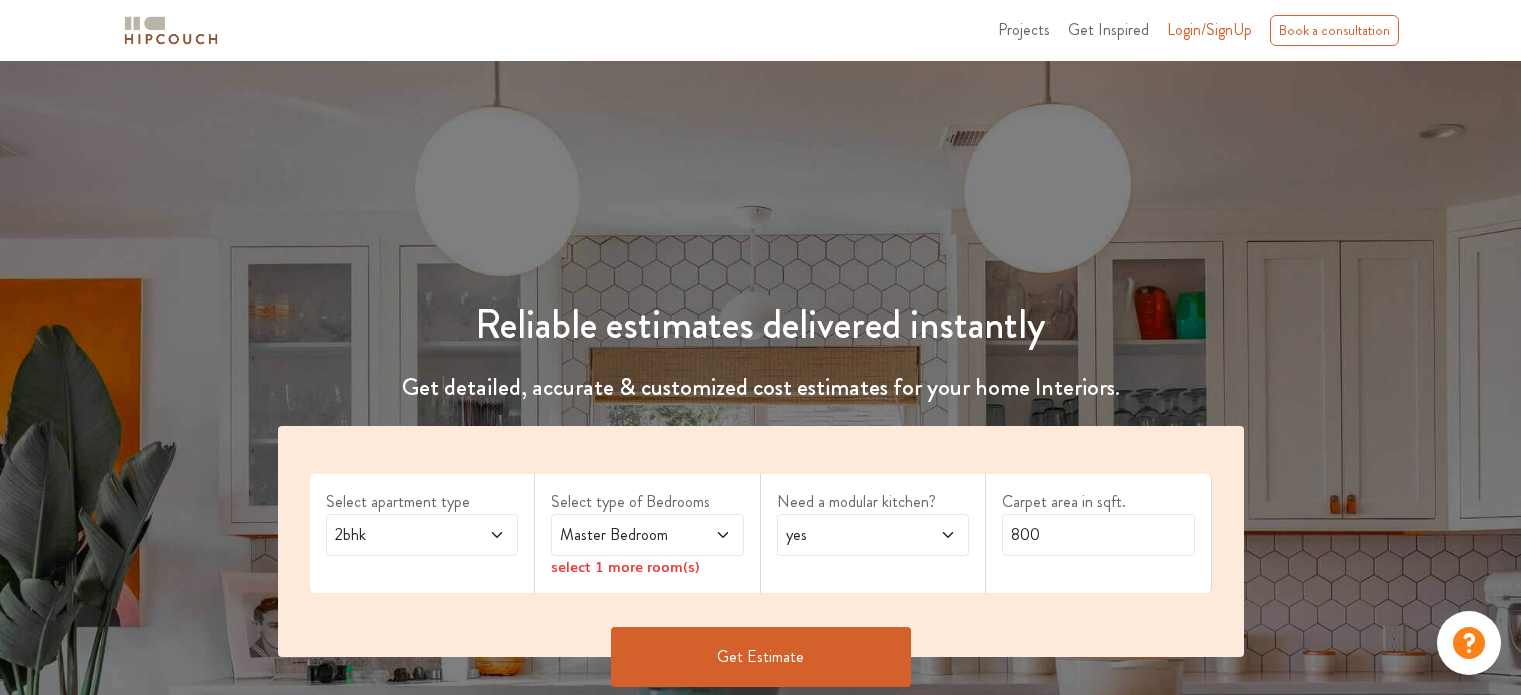 scroll, scrollTop: 0, scrollLeft: 0, axis: both 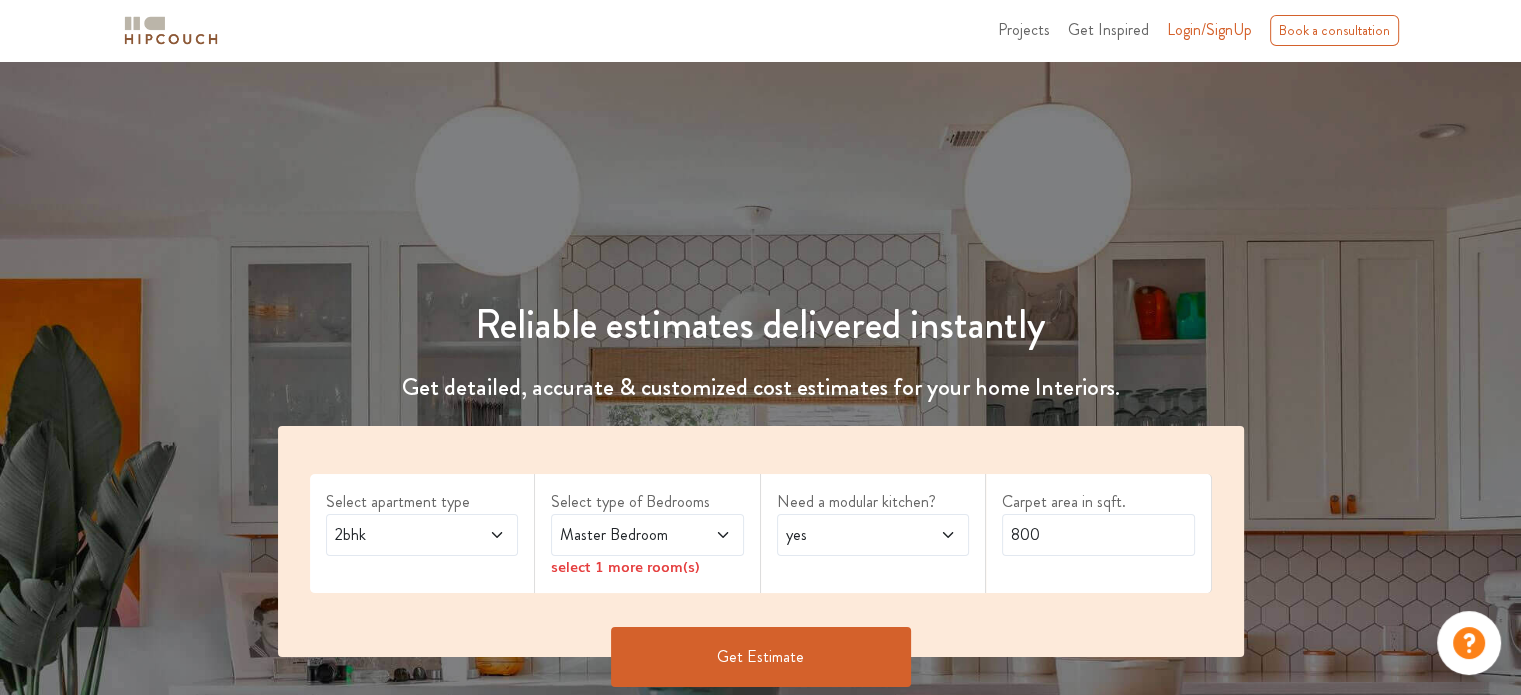 drag, startPoint x: 0, startPoint y: 0, endPoint x: 469, endPoint y: 527, distance: 705.4715 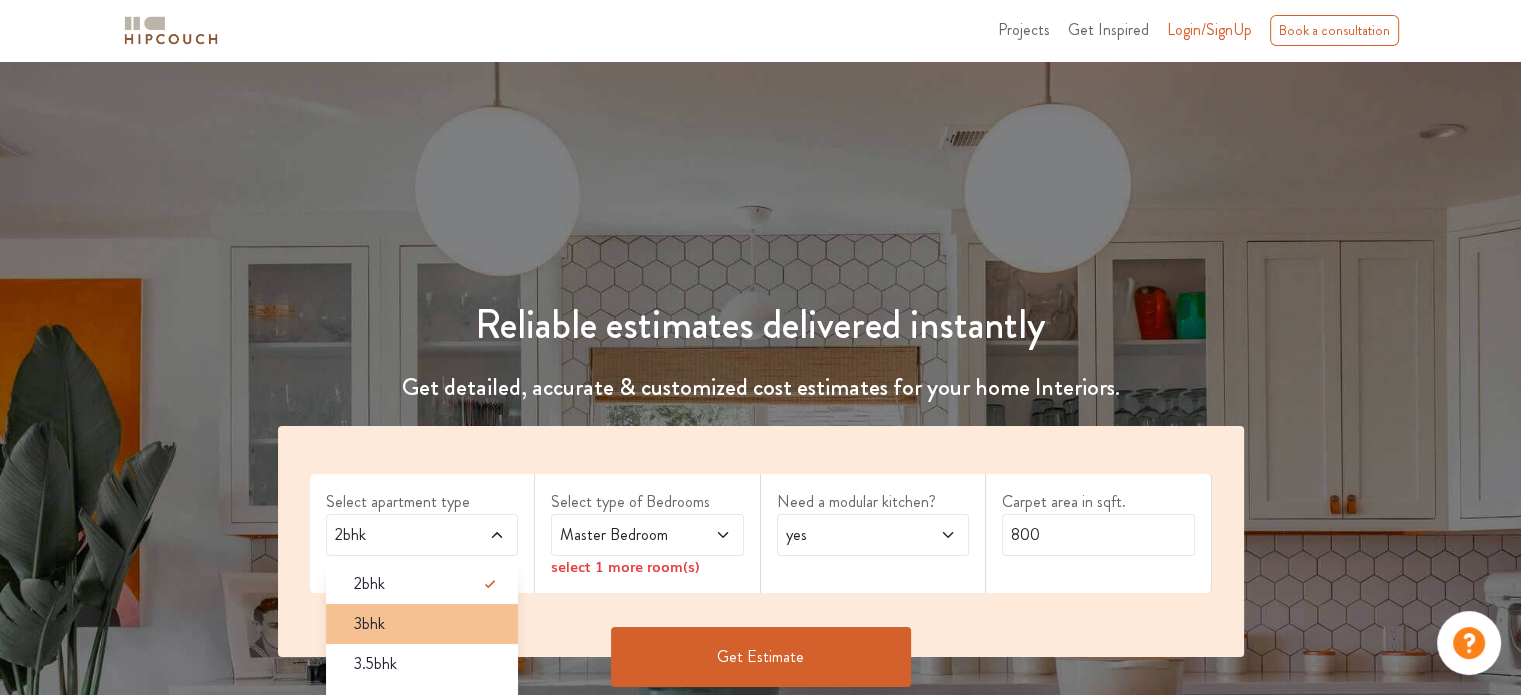 click on "3bhk" at bounding box center [369, 624] 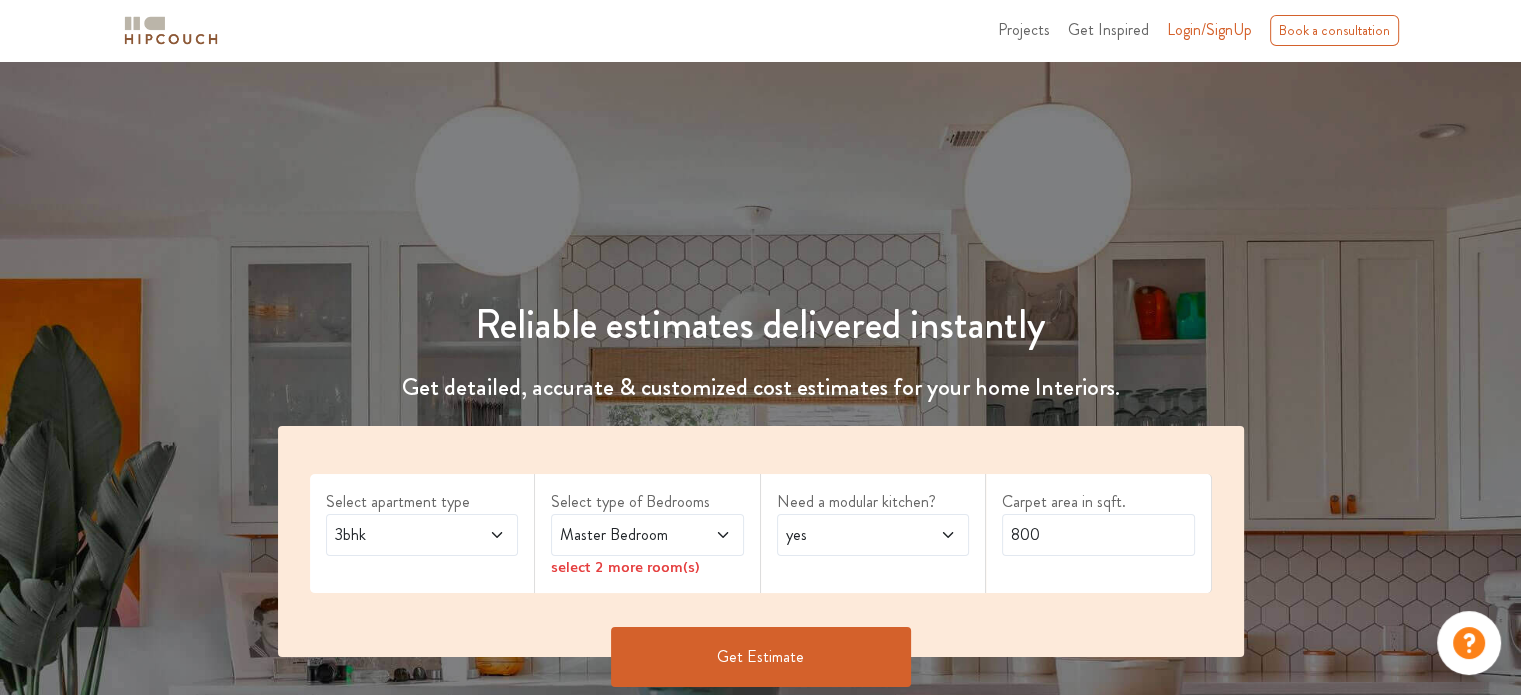 click at bounding box center (709, 535) 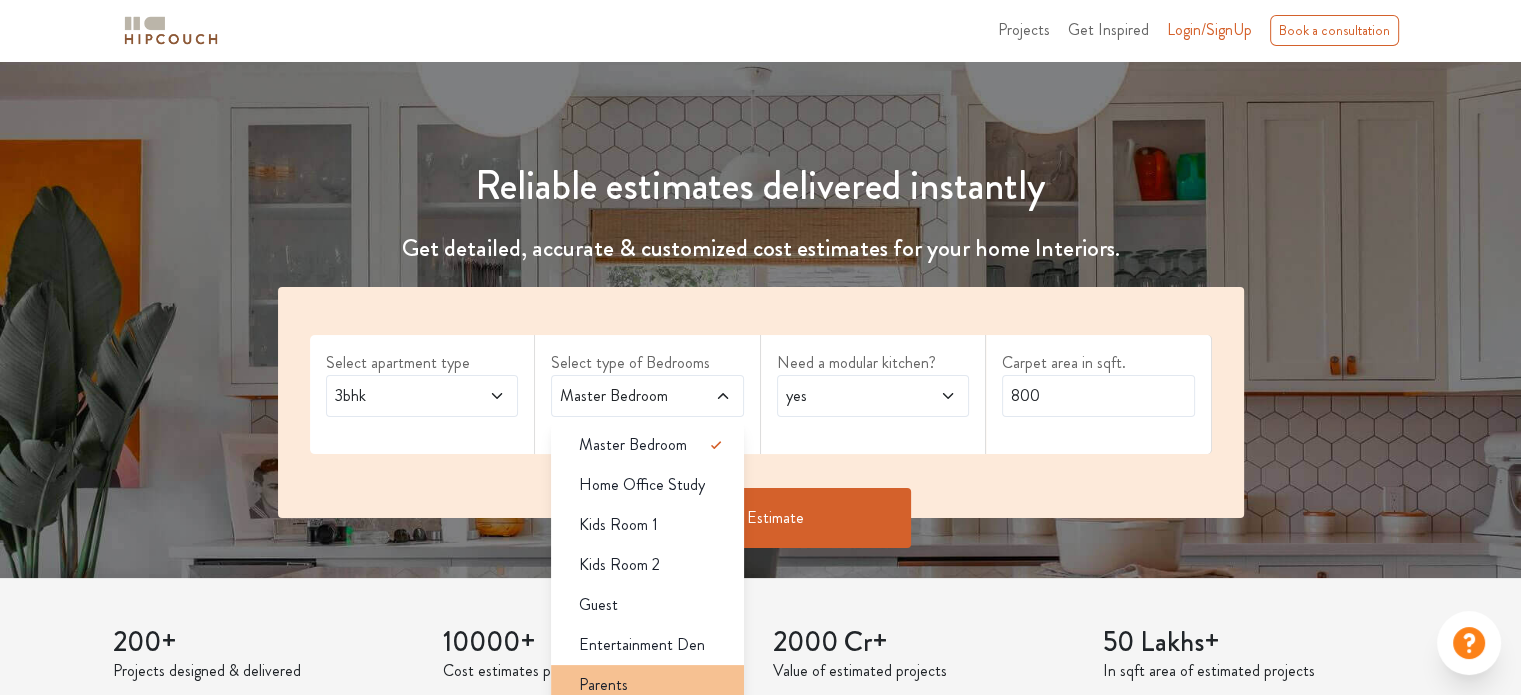 scroll, scrollTop: 200, scrollLeft: 0, axis: vertical 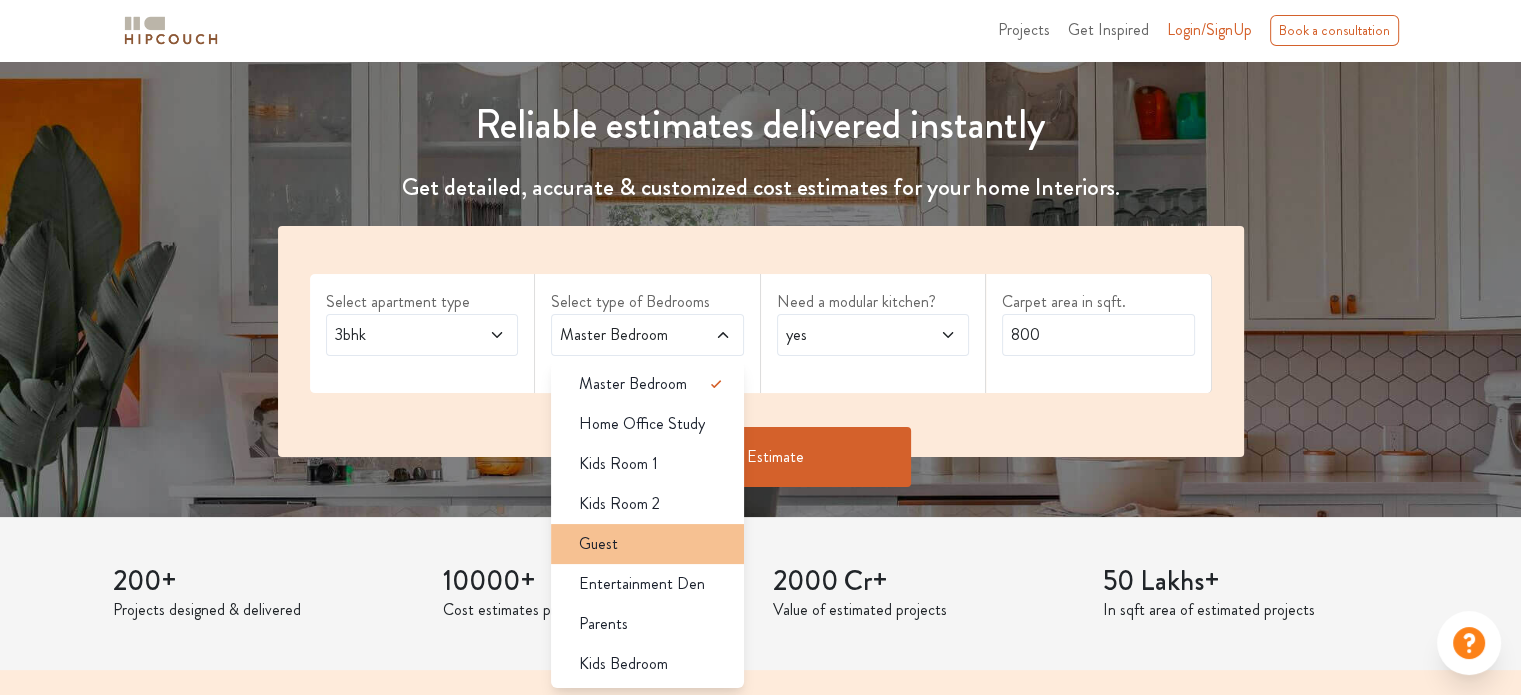 click on "Guest" at bounding box center [653, 544] 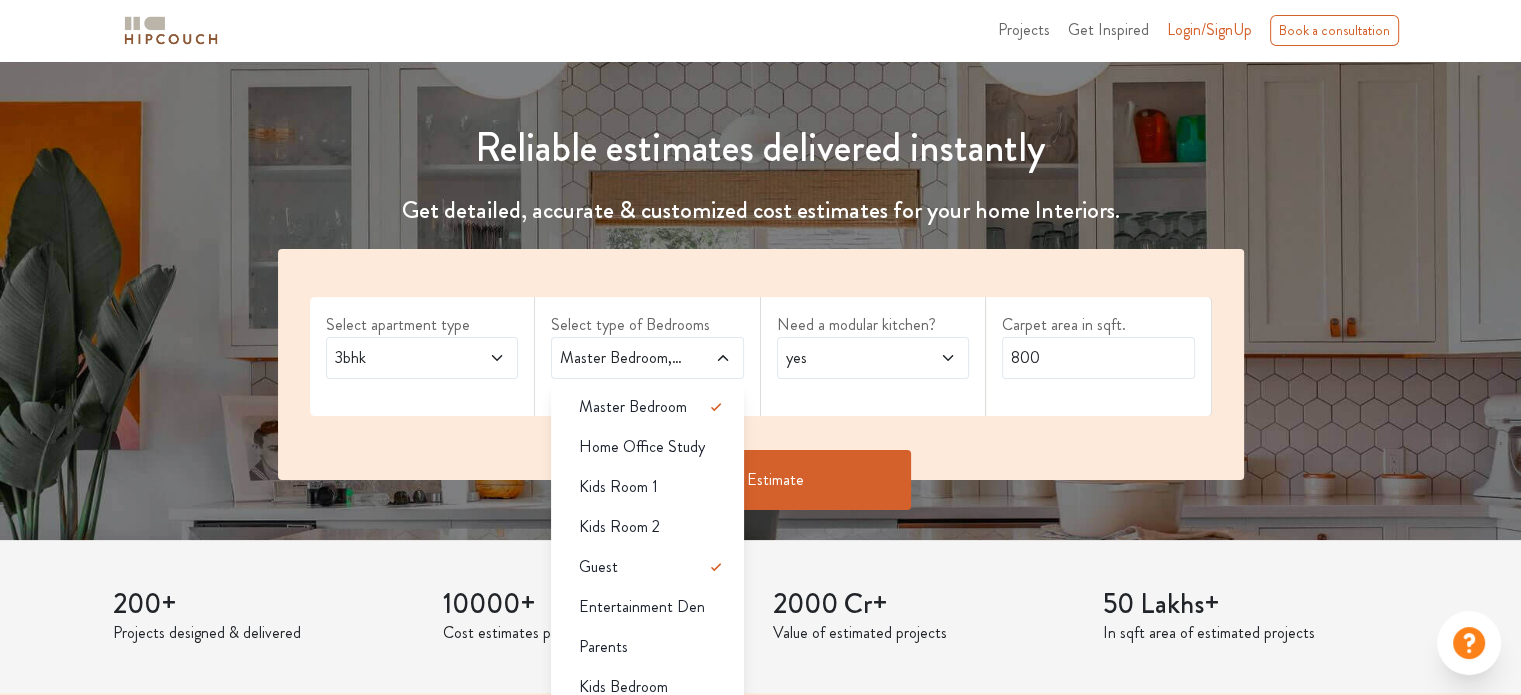 scroll, scrollTop: 300, scrollLeft: 0, axis: vertical 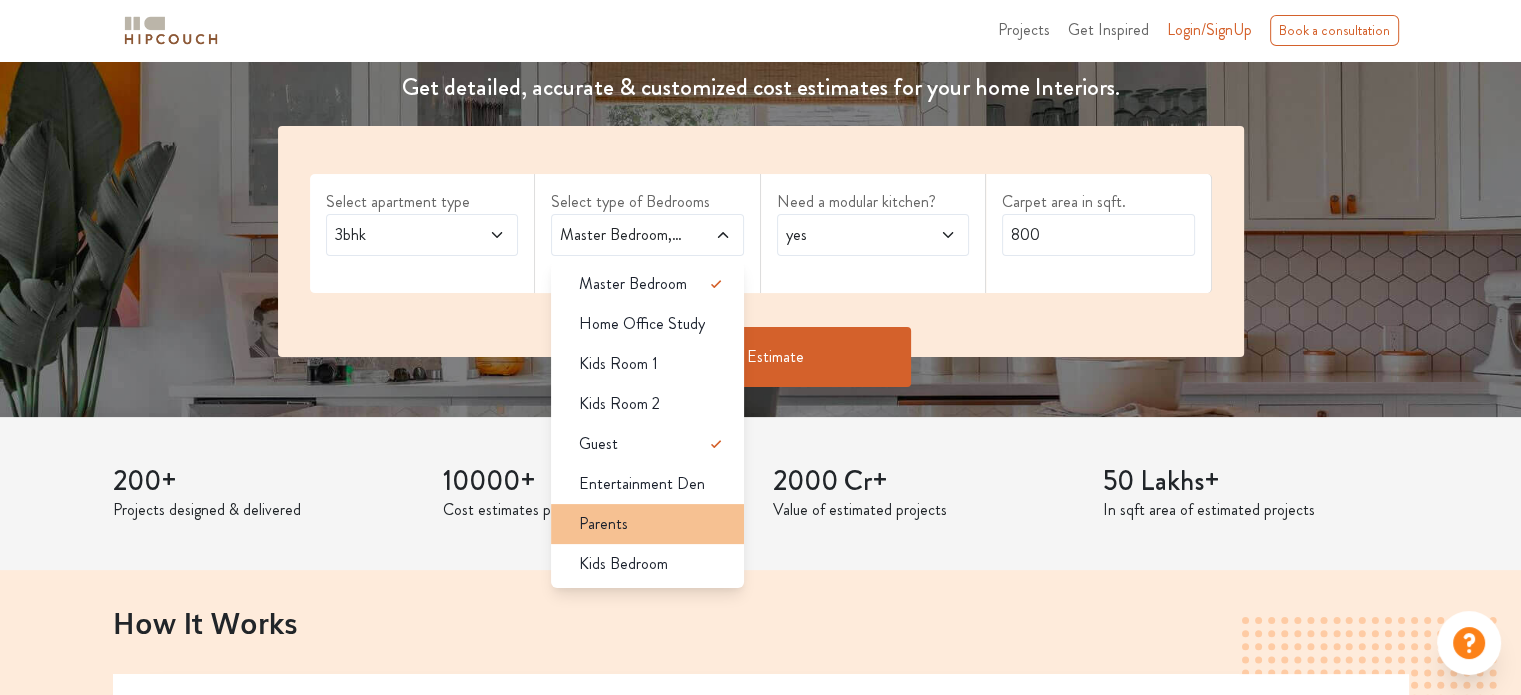 click on "Parents" at bounding box center [653, 524] 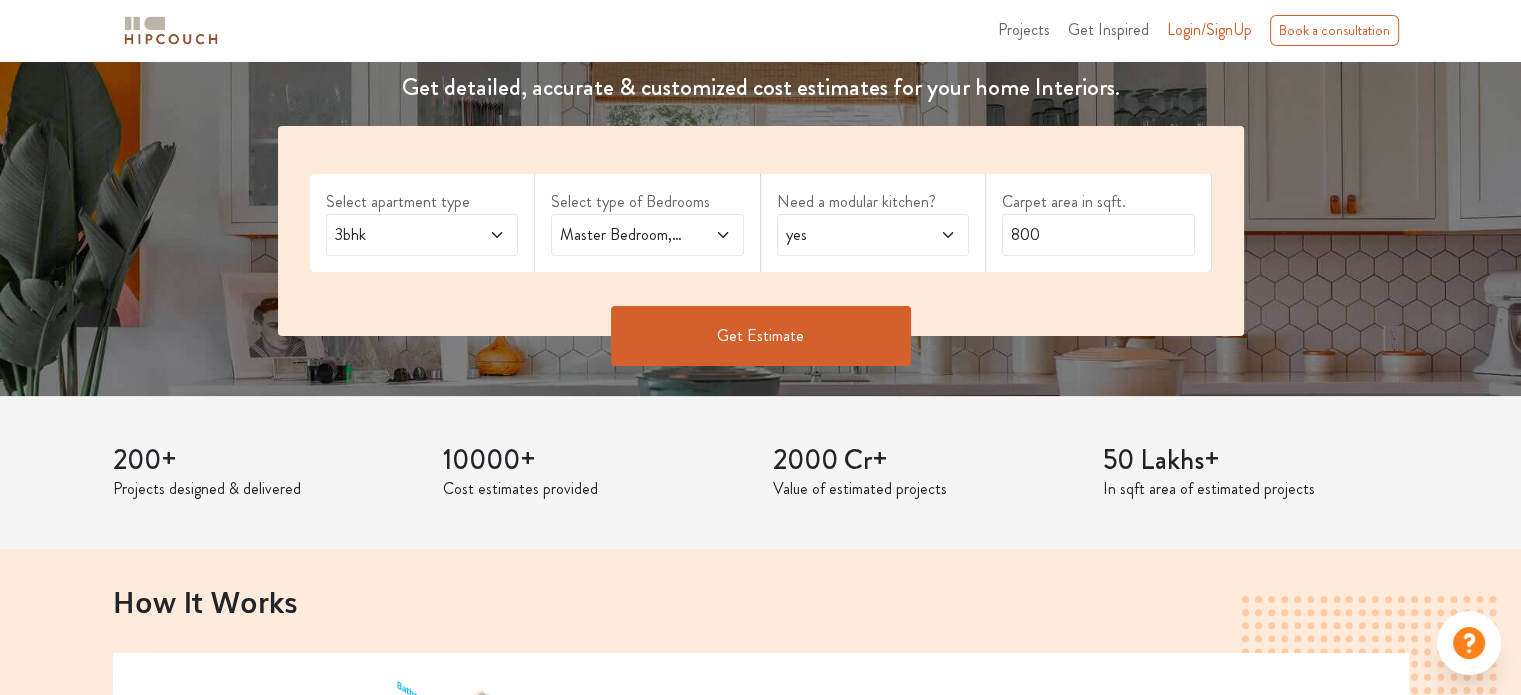 click on "yes" at bounding box center (873, 235) 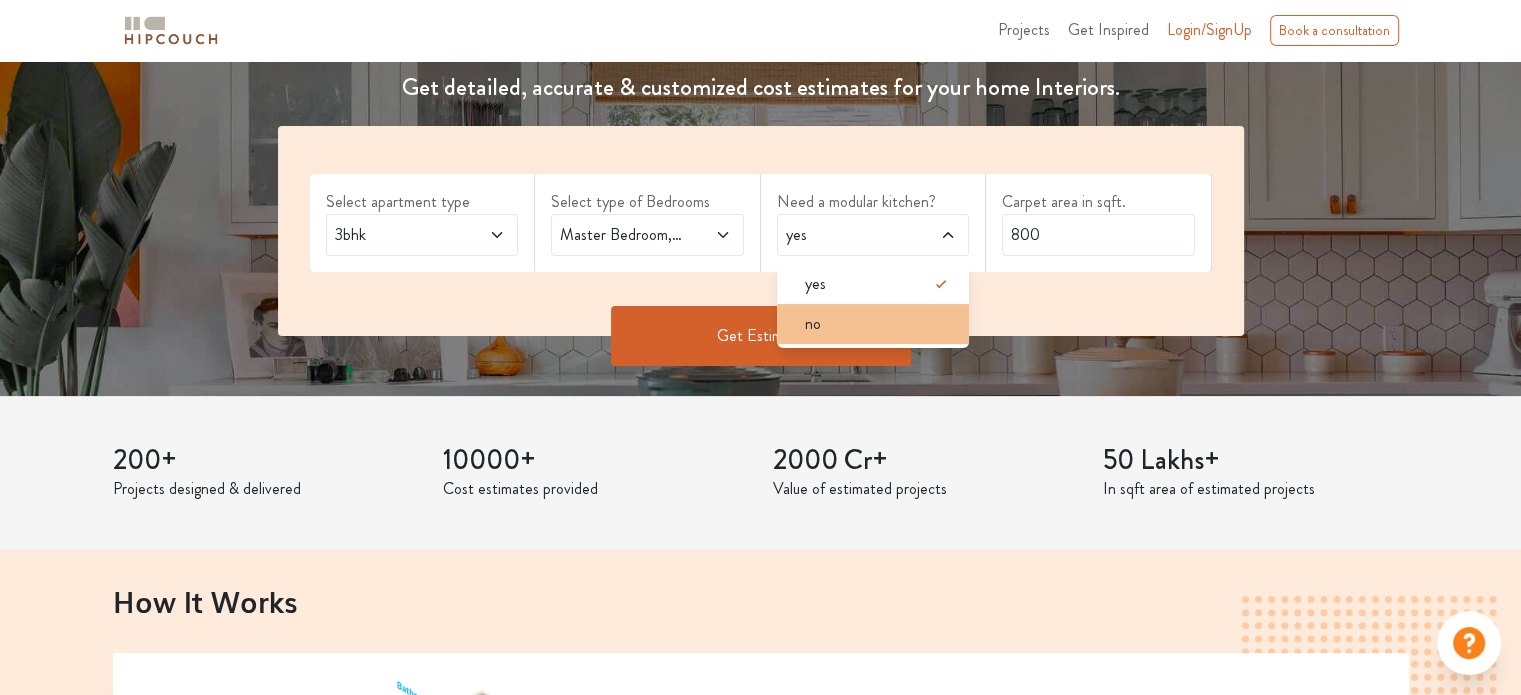 click on "no" at bounding box center (879, 324) 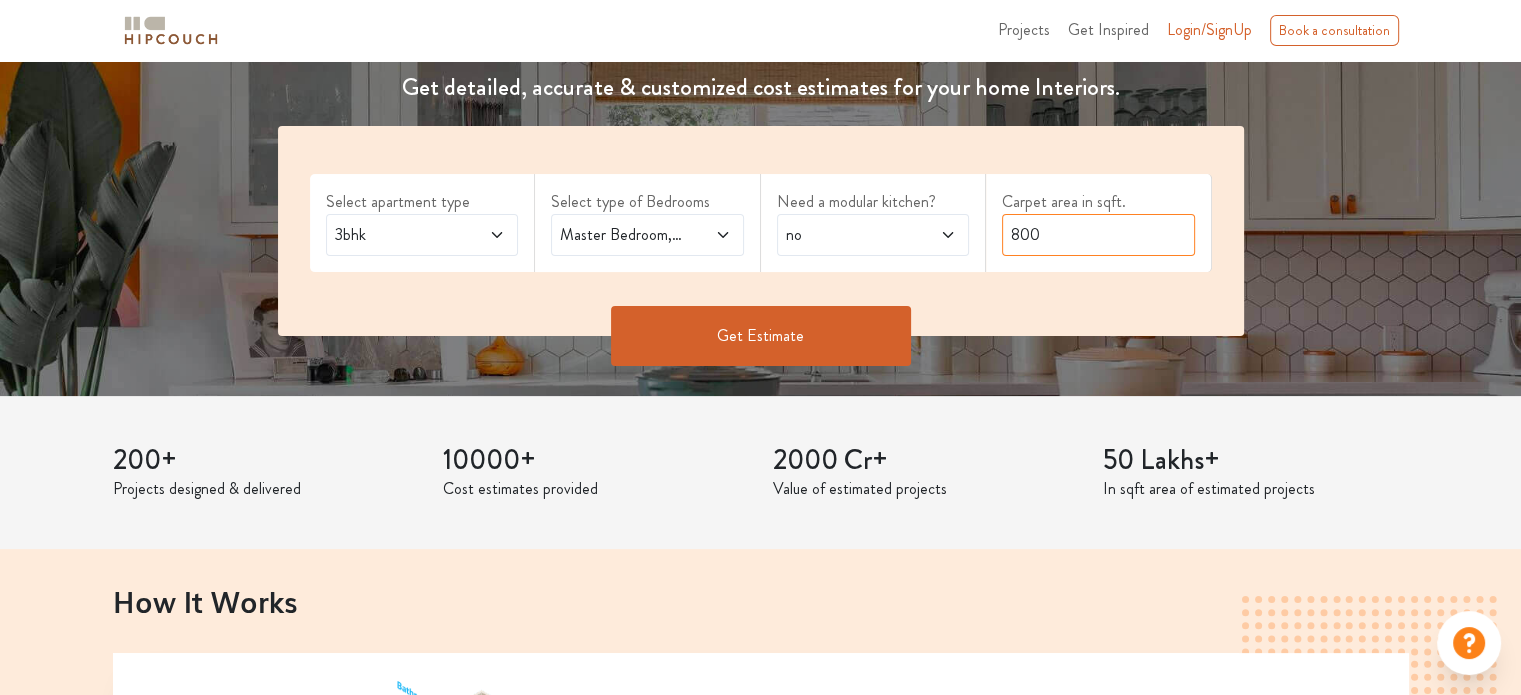 click on "800" at bounding box center (1098, 235) 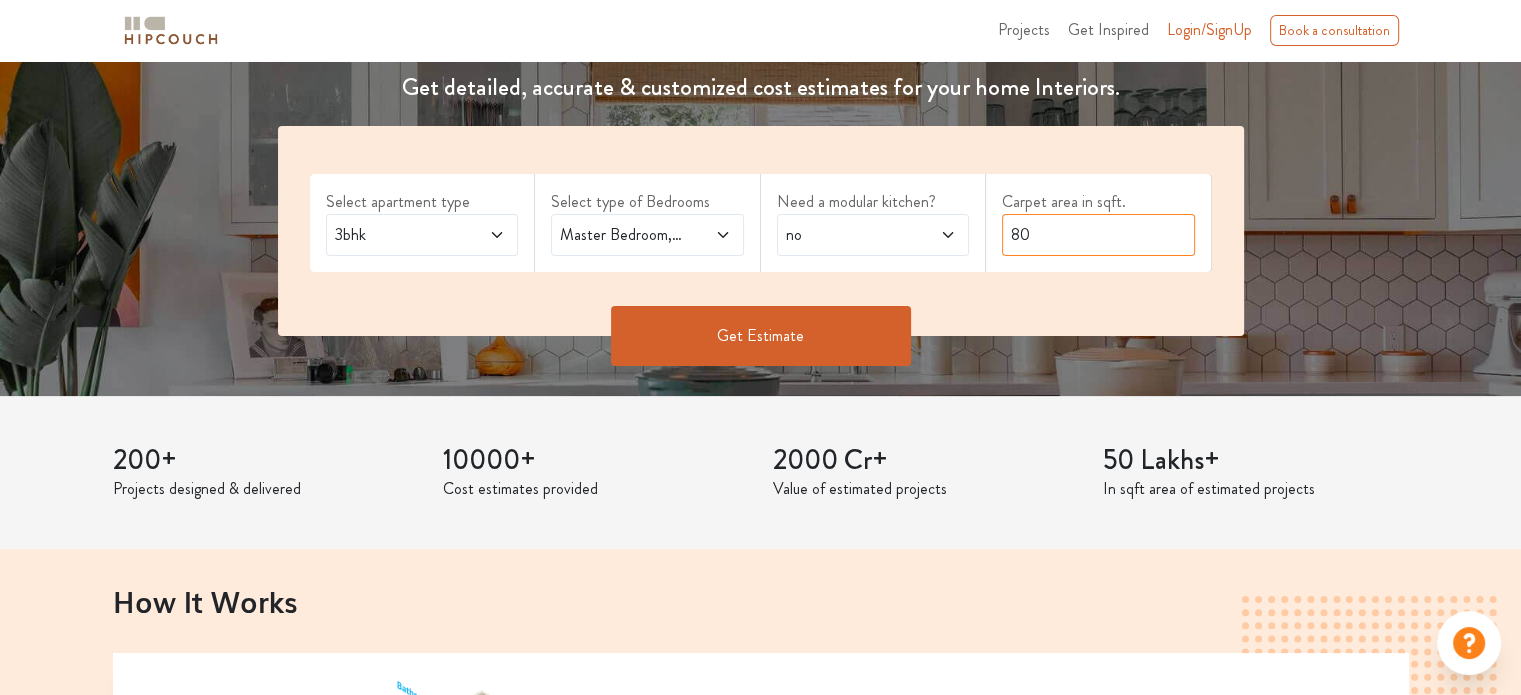 type on "8" 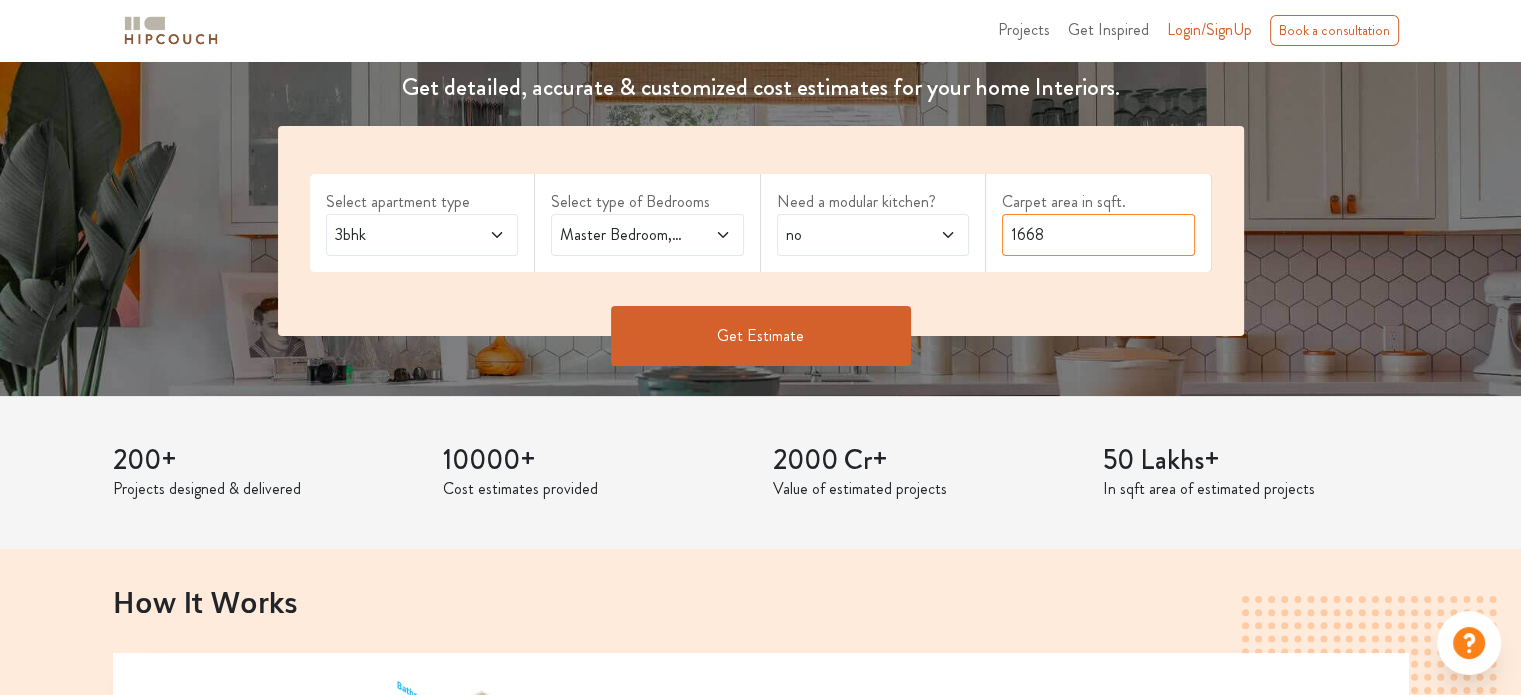 type on "1668" 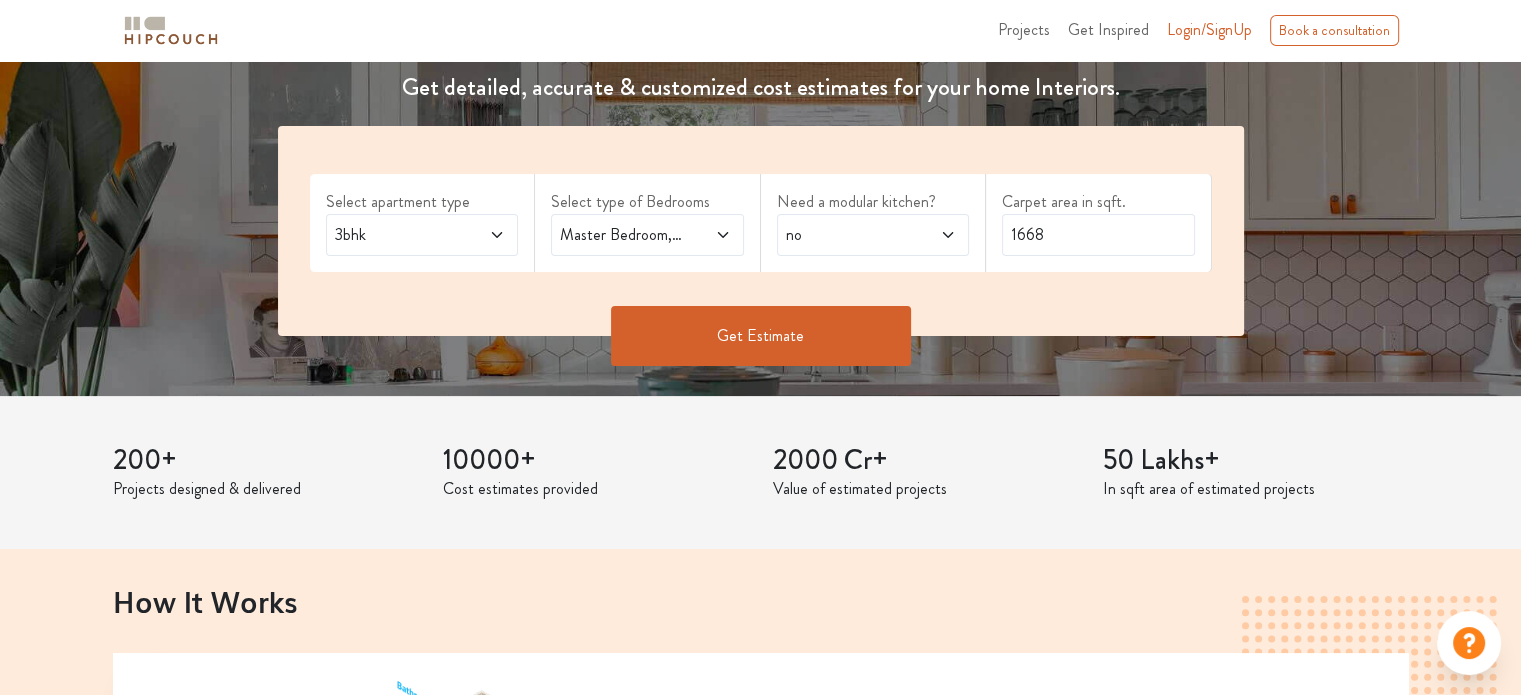 click on "Get Estimate" at bounding box center (761, 336) 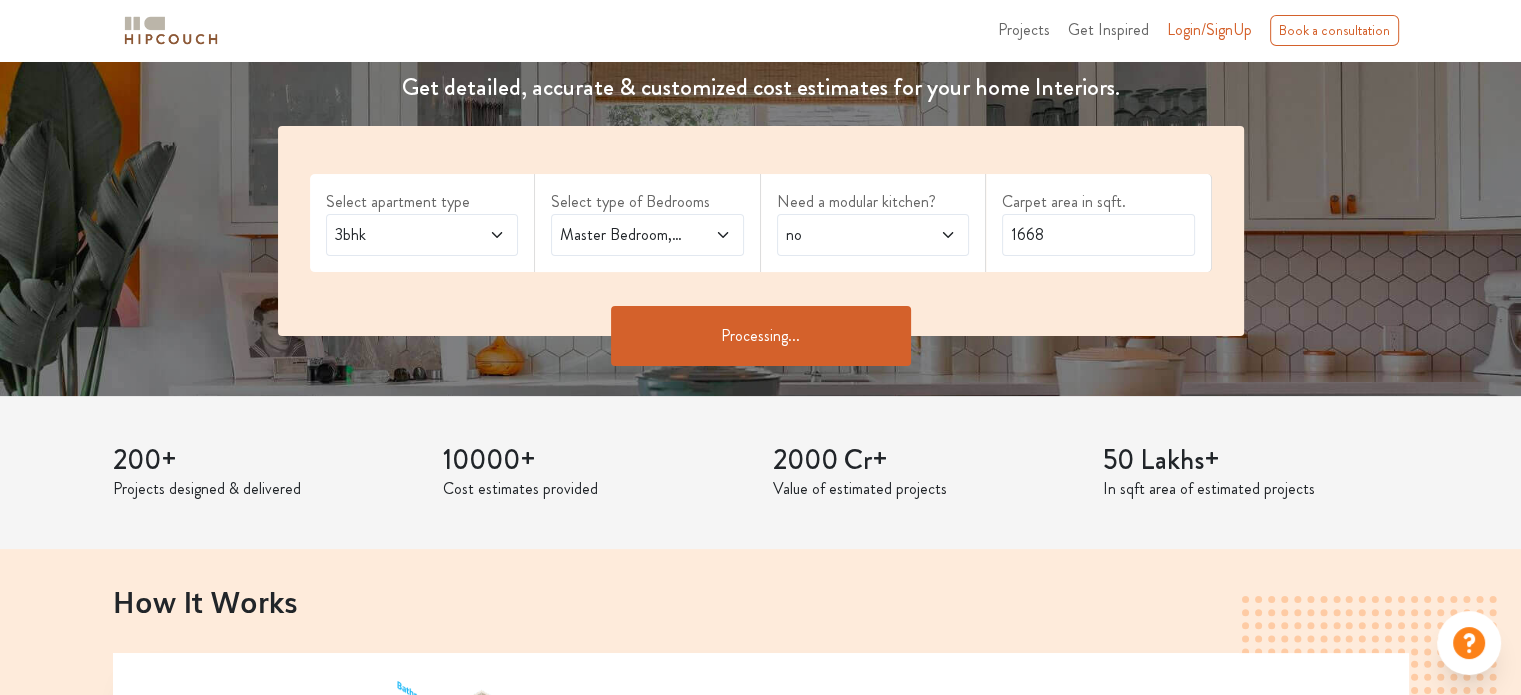 scroll, scrollTop: 0, scrollLeft: 0, axis: both 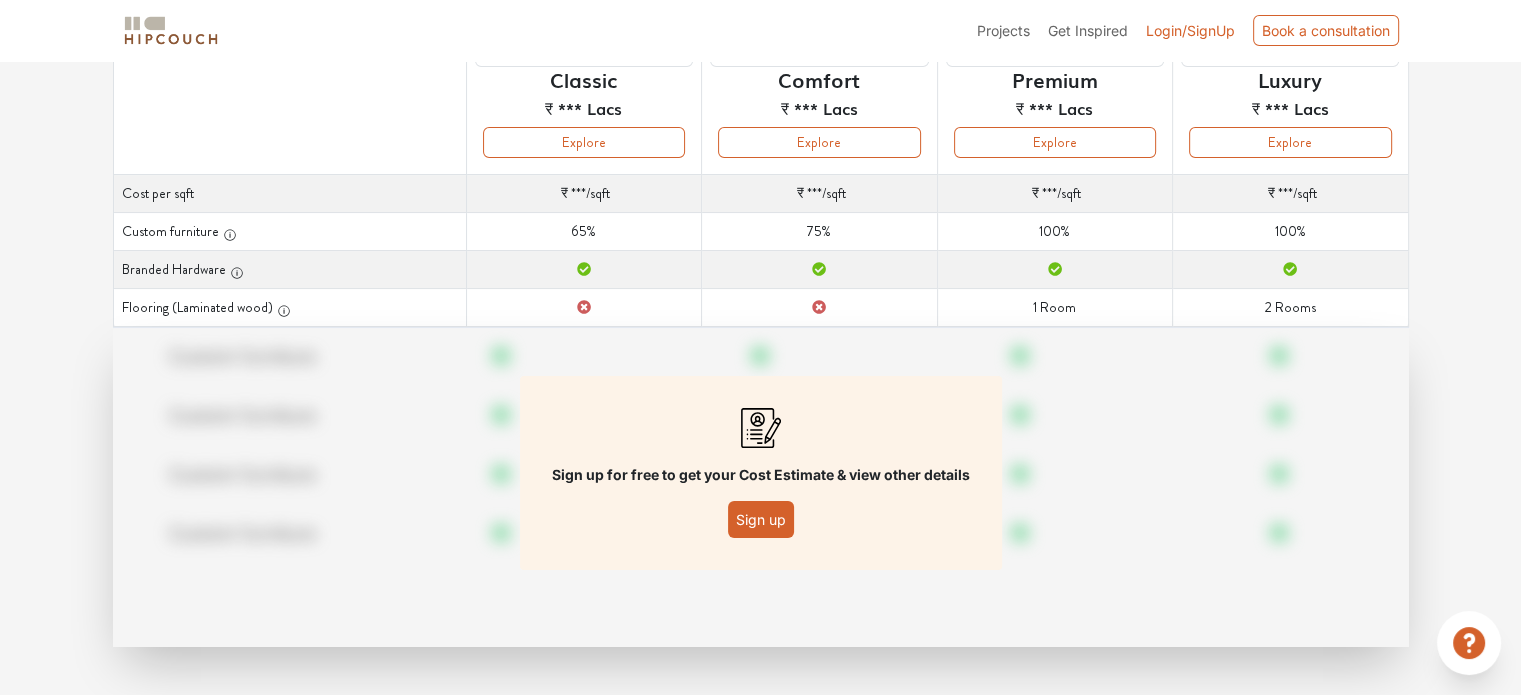 click on "Sign up" at bounding box center [761, 519] 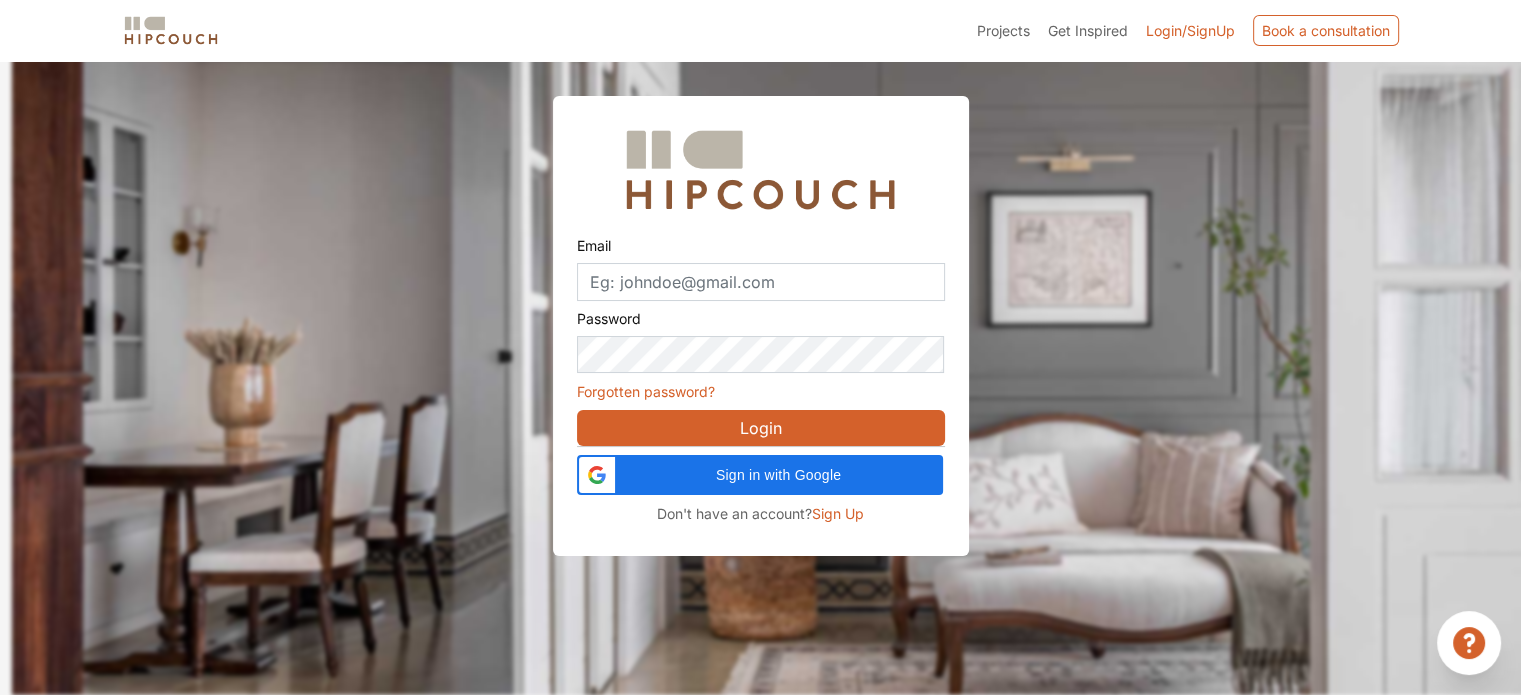 scroll, scrollTop: 60, scrollLeft: 0, axis: vertical 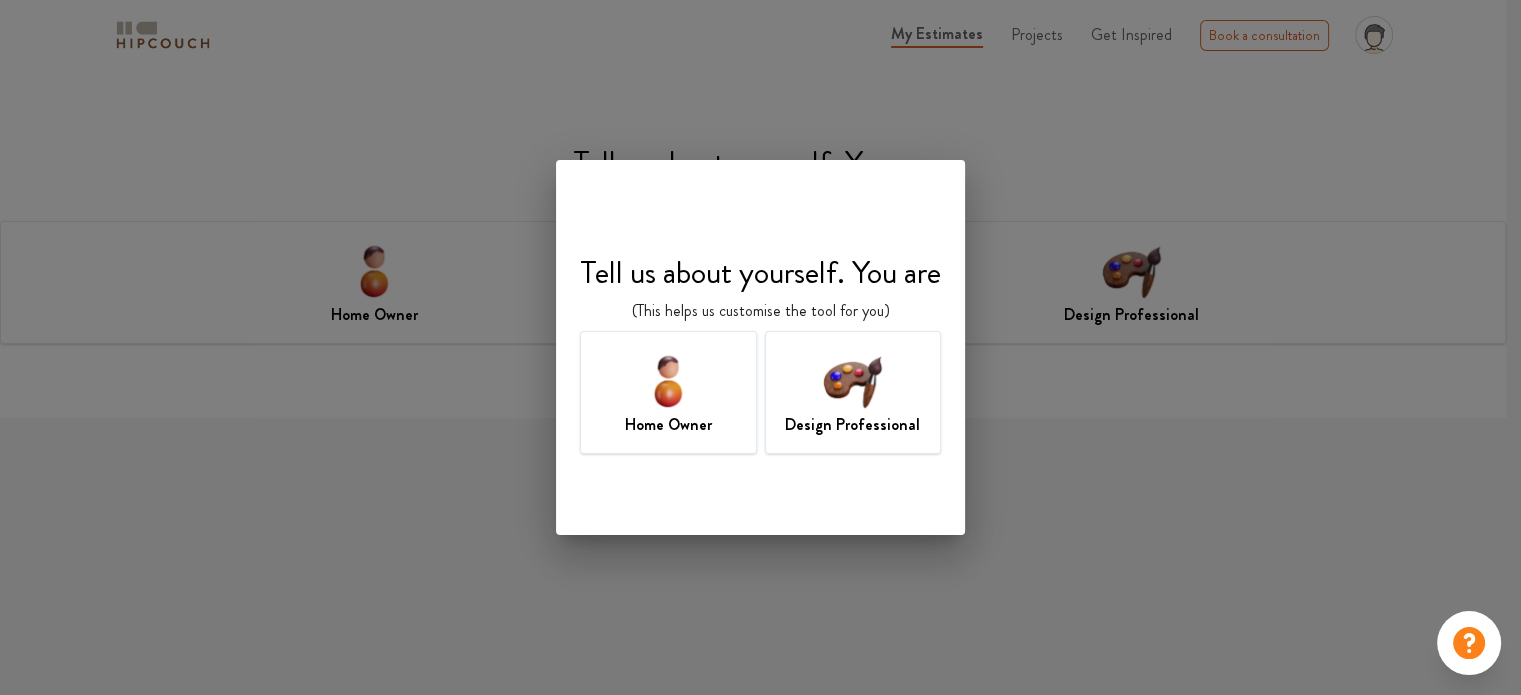 click at bounding box center (852, 380) 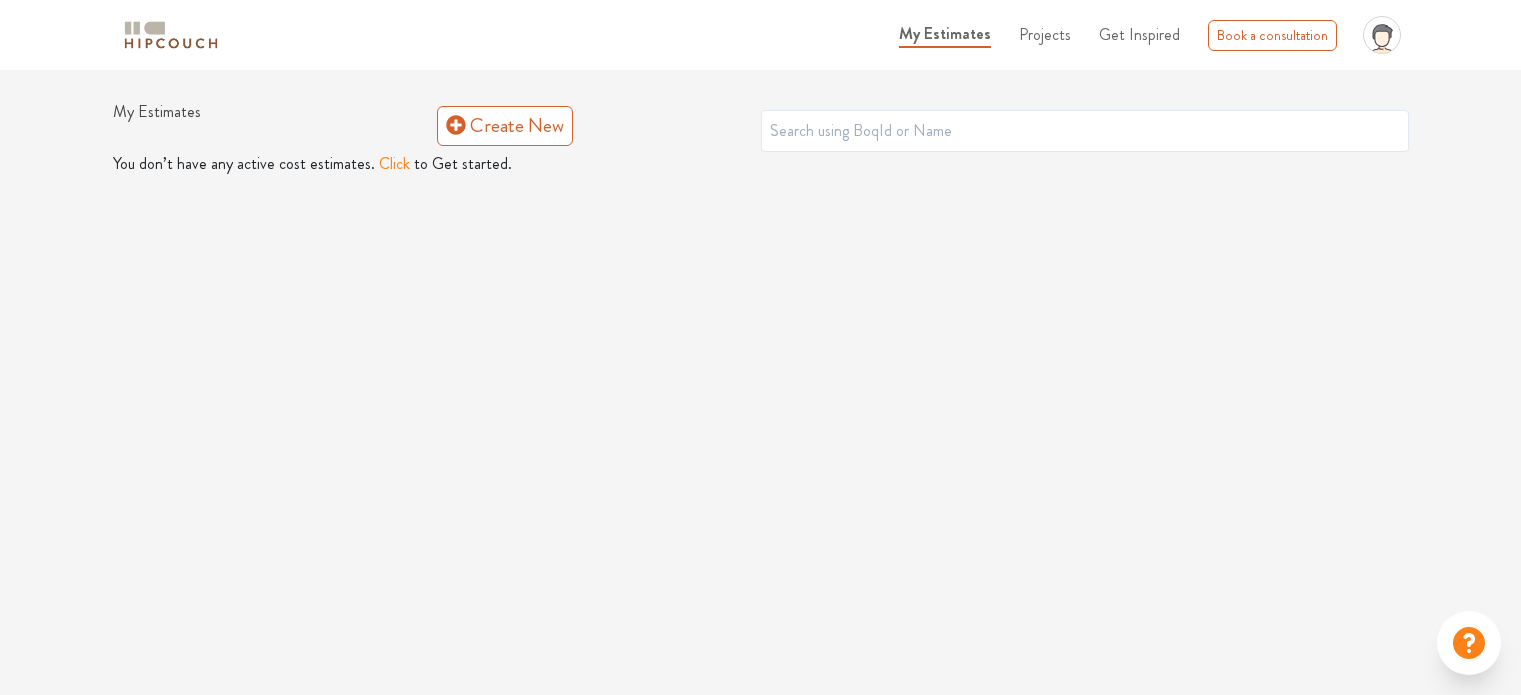 scroll, scrollTop: 0, scrollLeft: 0, axis: both 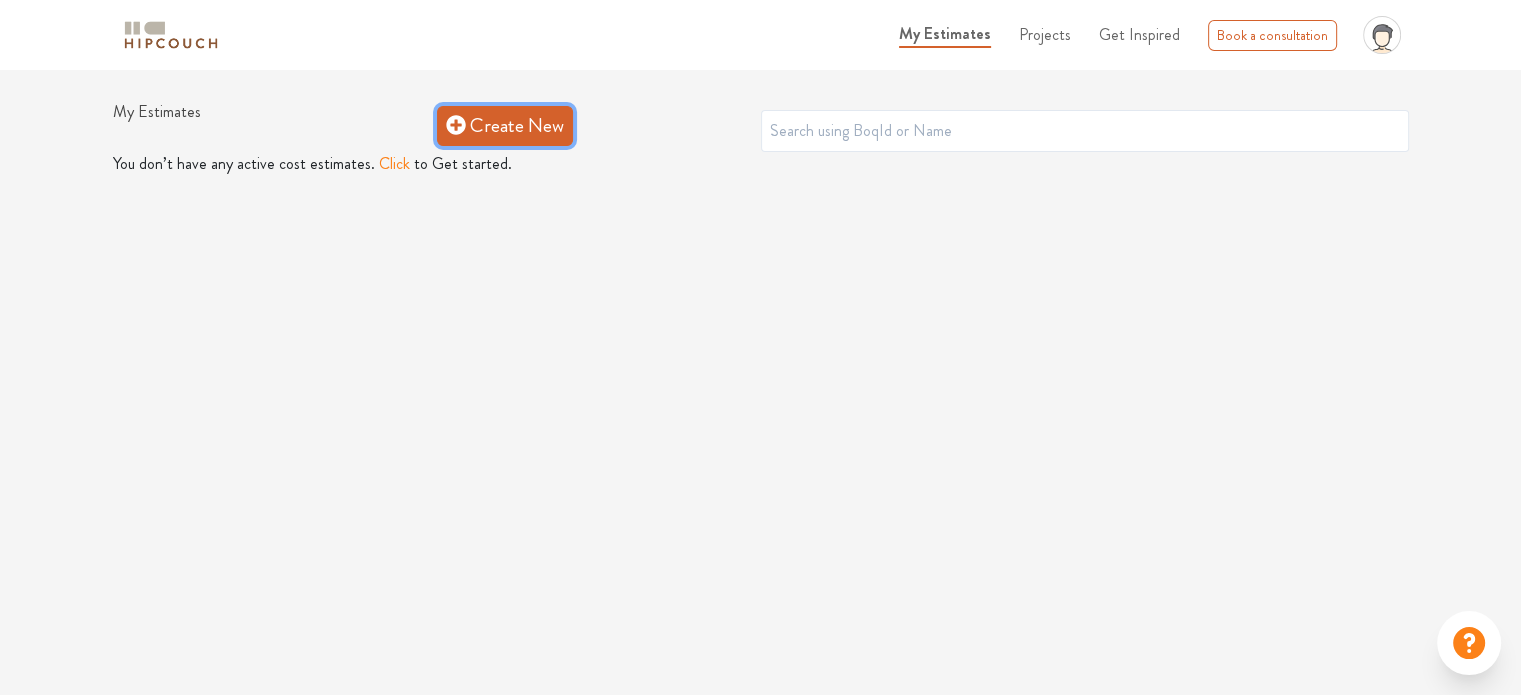 click on "Create New" at bounding box center [505, 126] 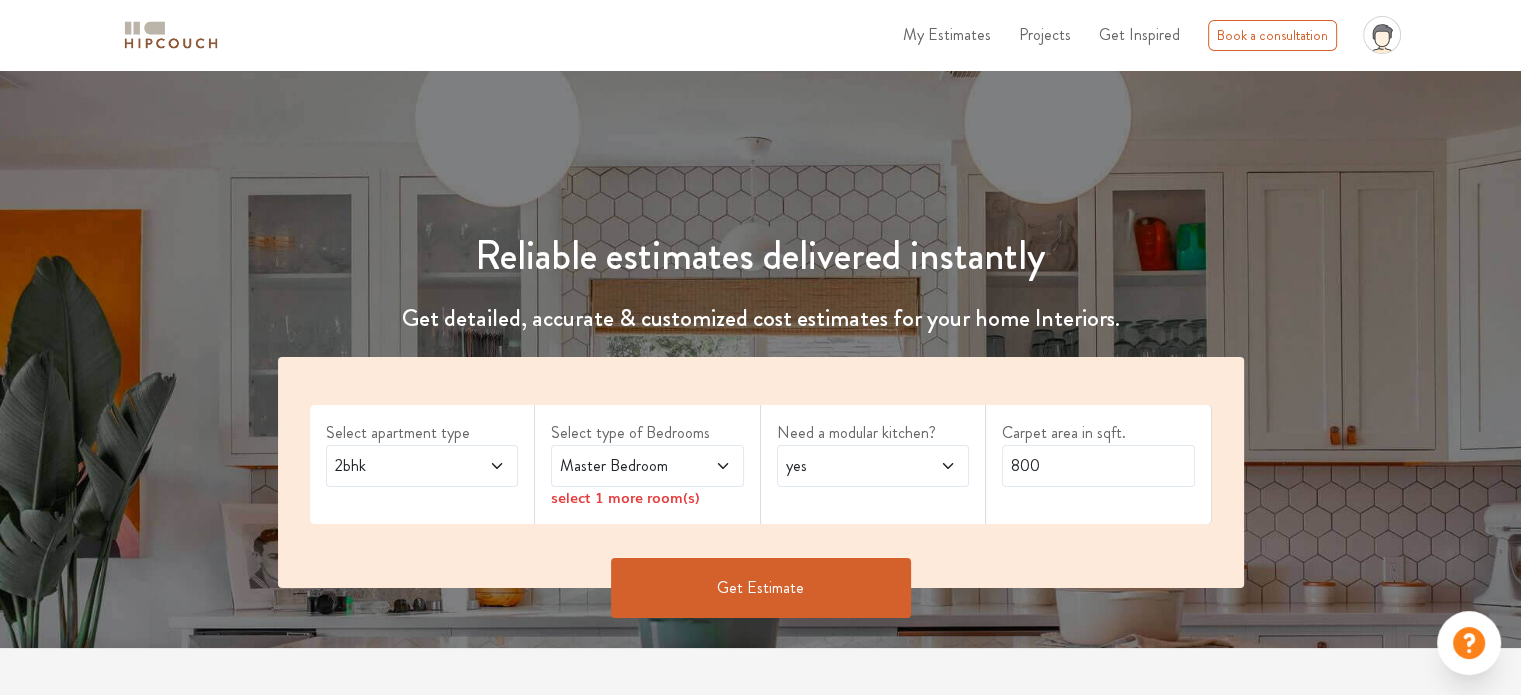 scroll, scrollTop: 100, scrollLeft: 0, axis: vertical 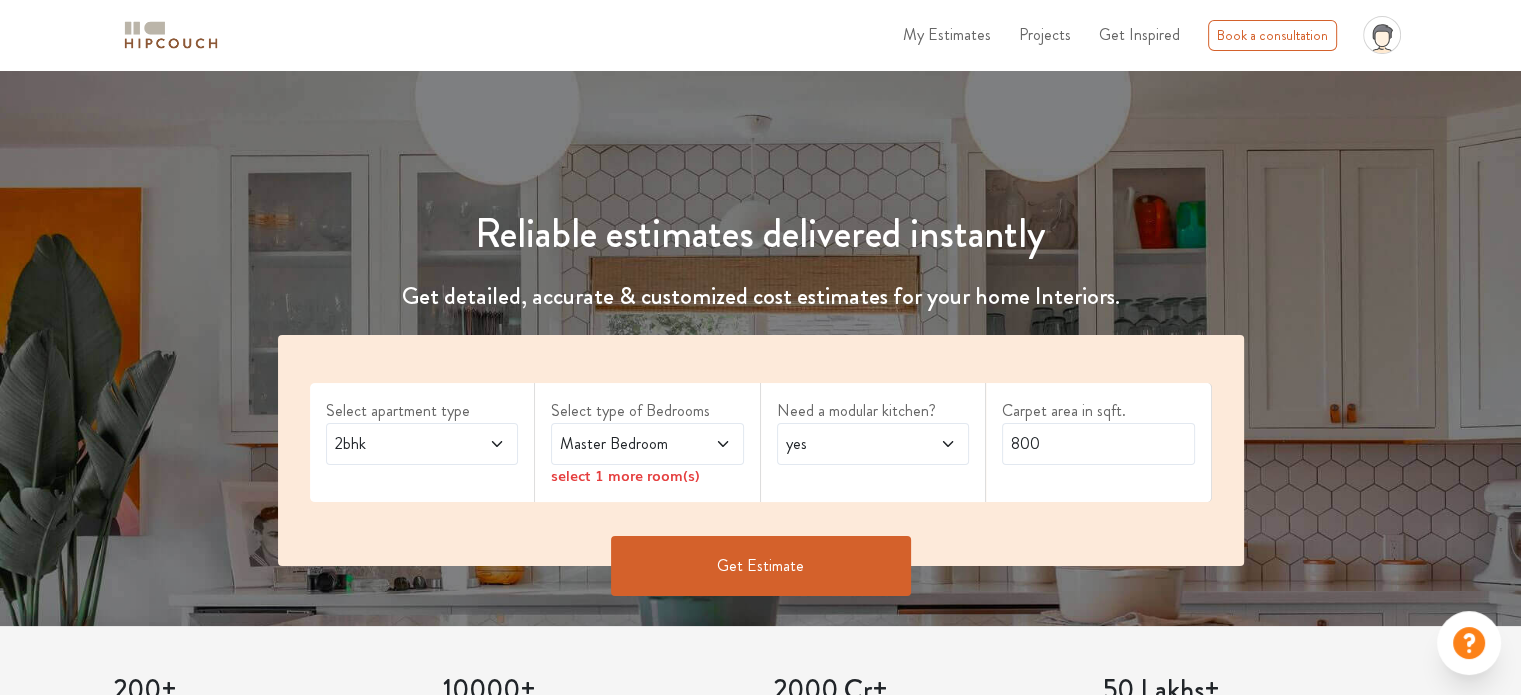 click at bounding box center (483, 444) 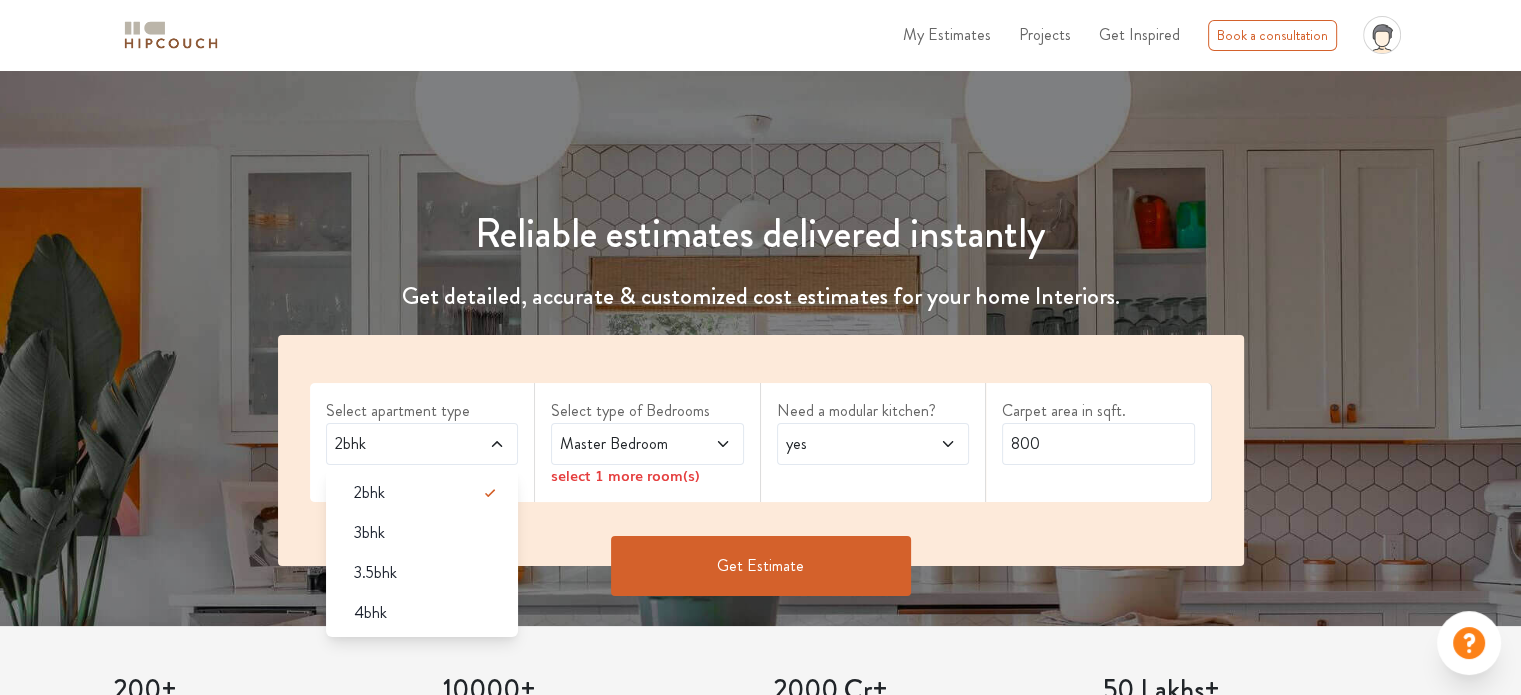 click on "3bhk" at bounding box center (428, 533) 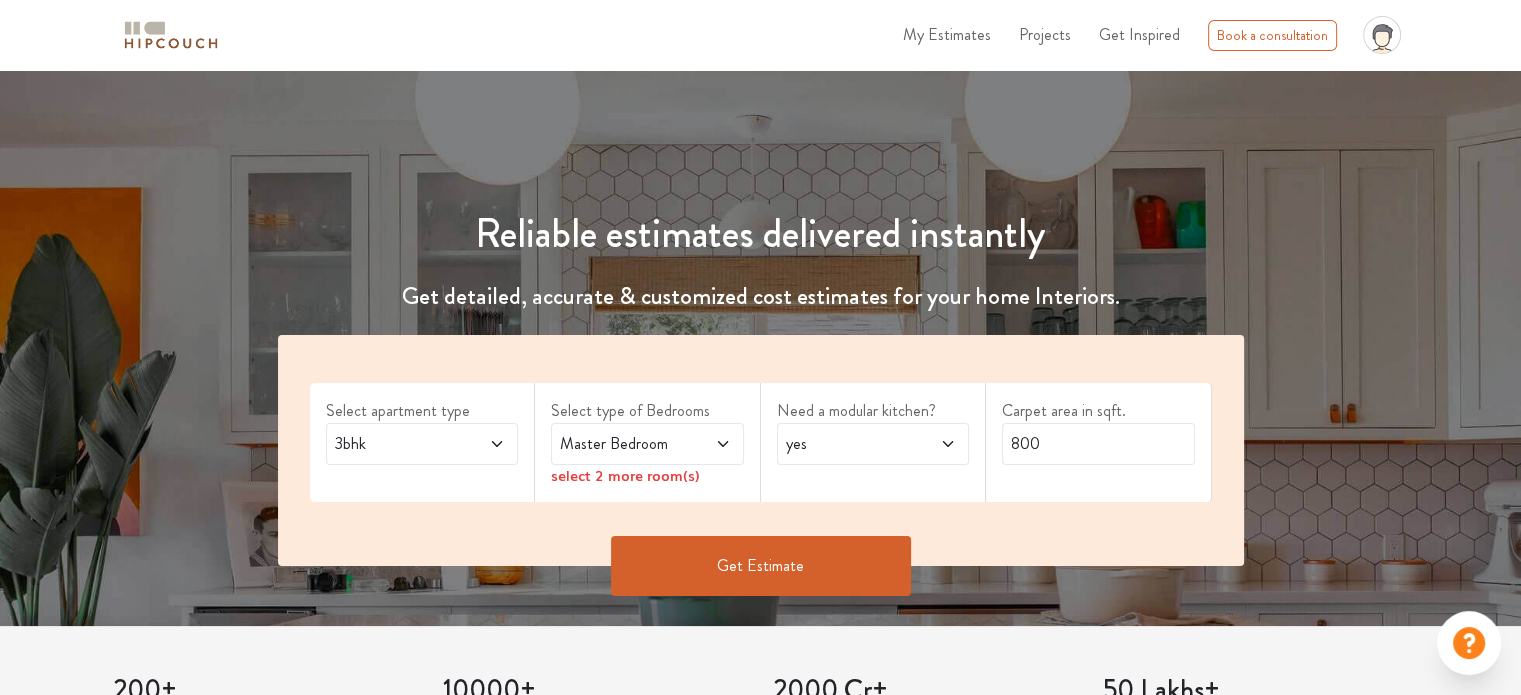 click at bounding box center [709, 444] 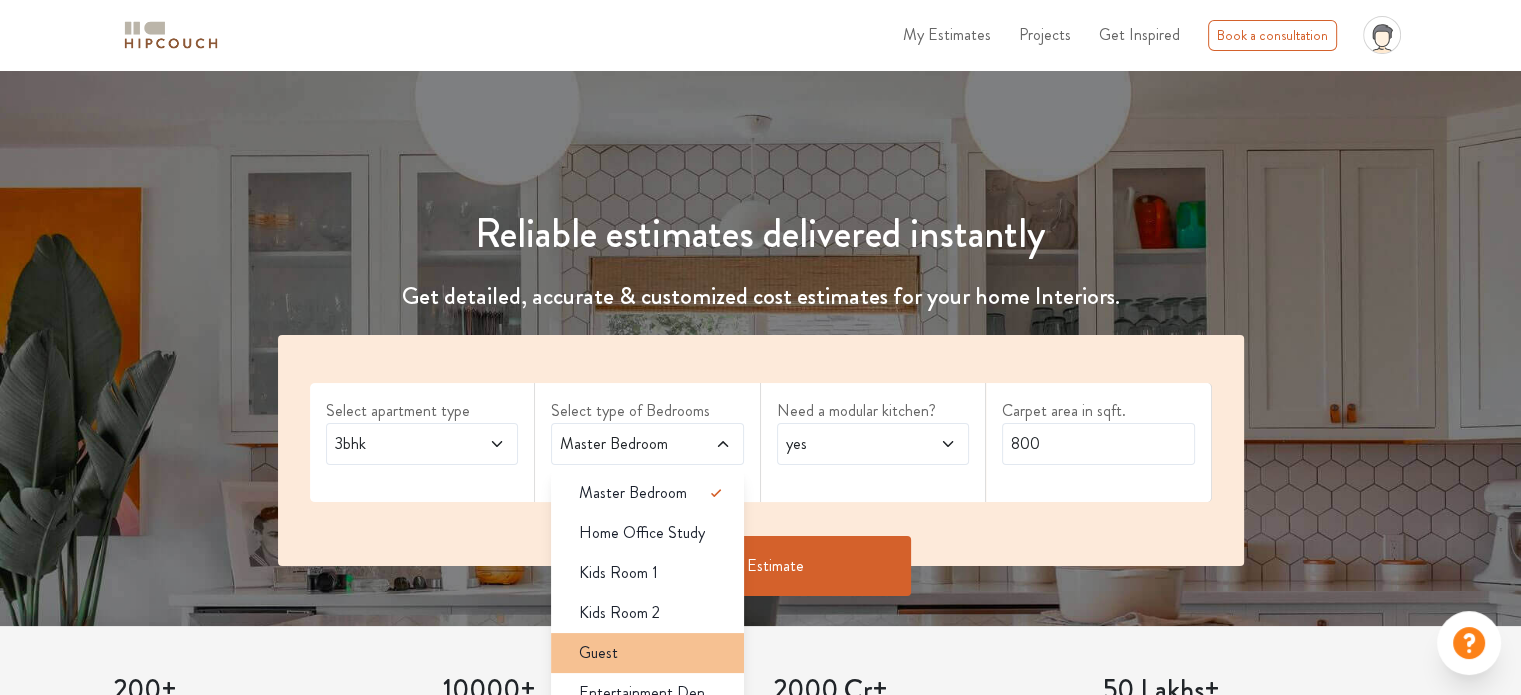 click on "Guest" at bounding box center [653, 653] 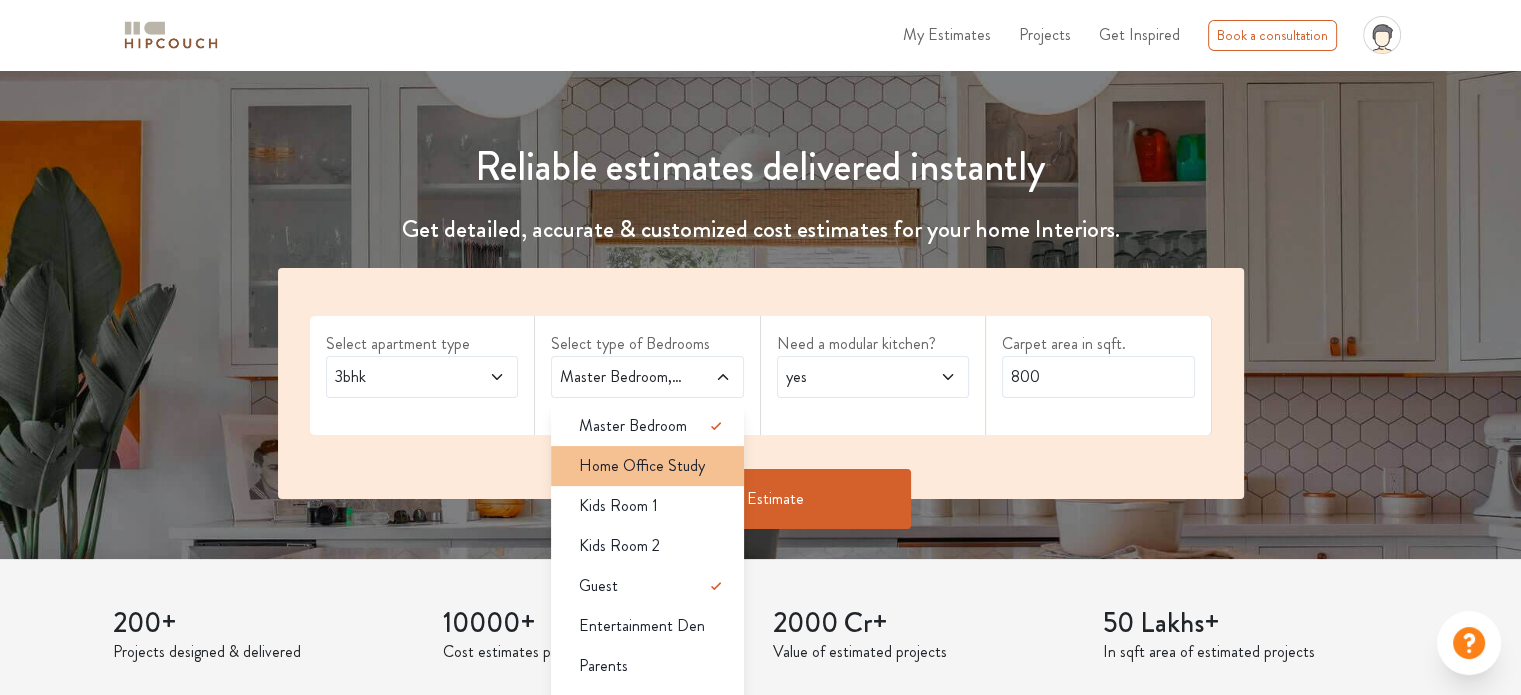 scroll, scrollTop: 200, scrollLeft: 0, axis: vertical 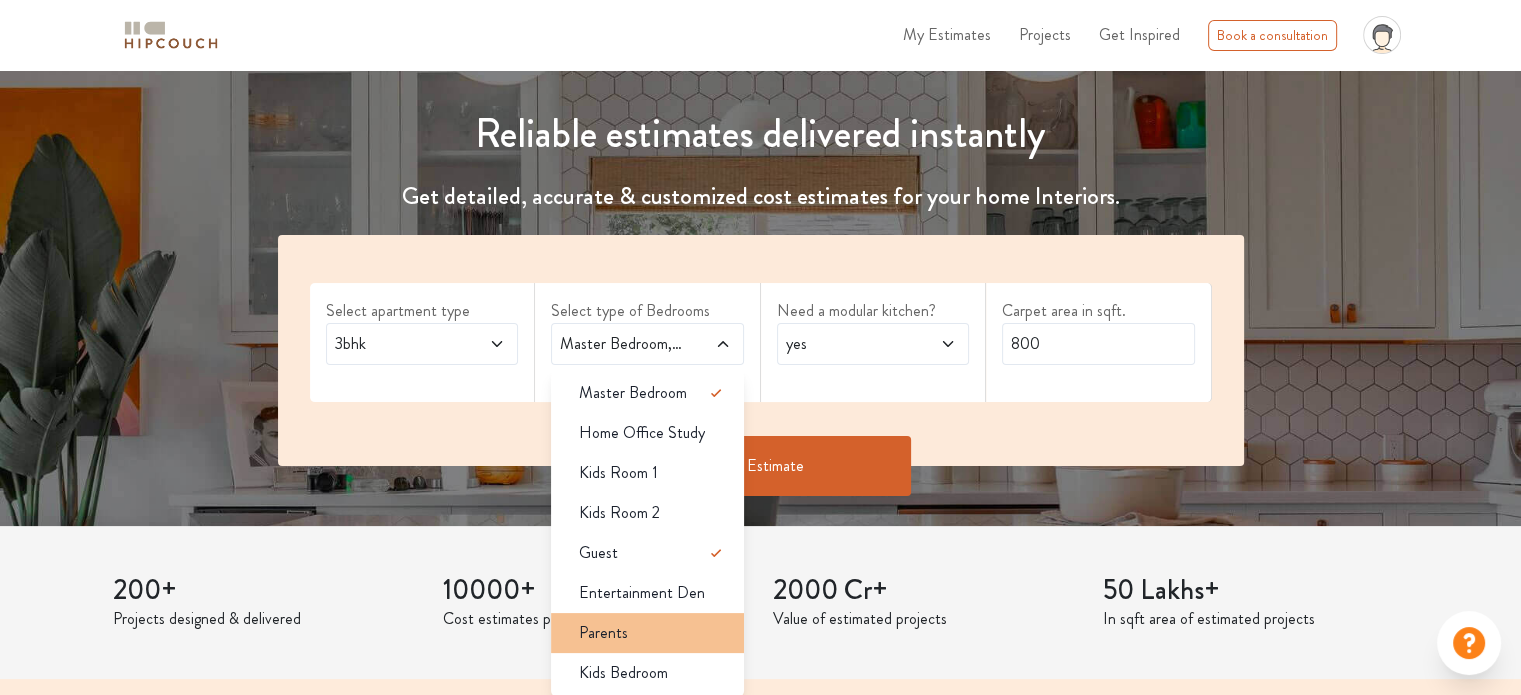 click on "Parents" at bounding box center (653, 633) 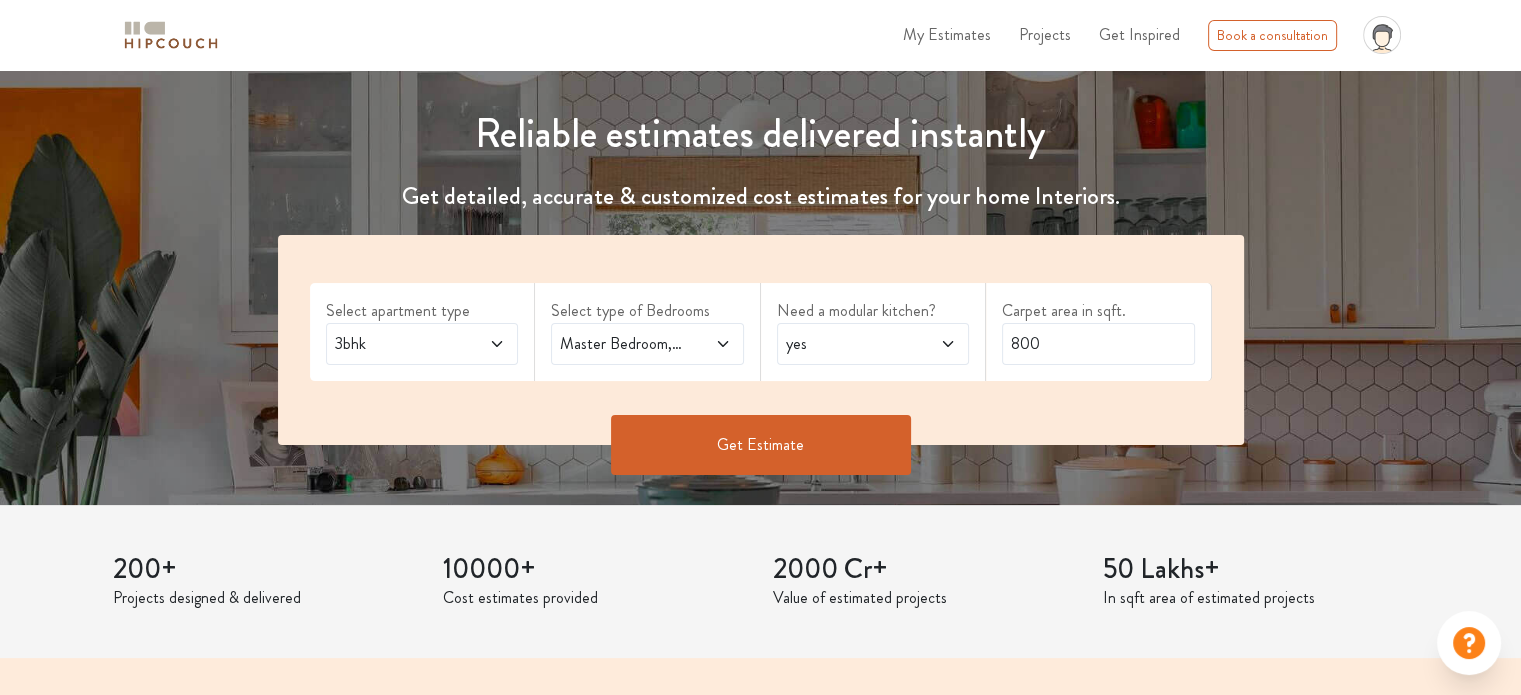 click at bounding box center [934, 344] 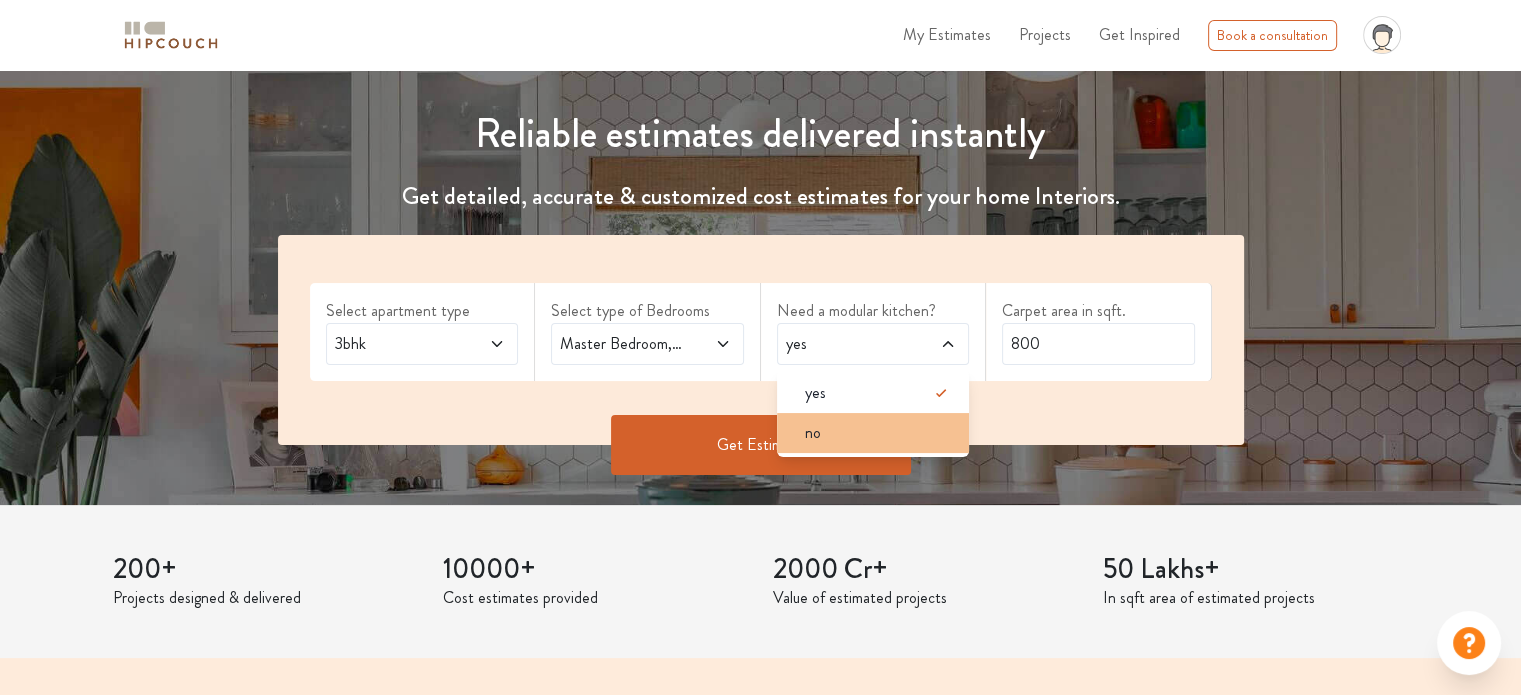 click on "no" at bounding box center (879, 433) 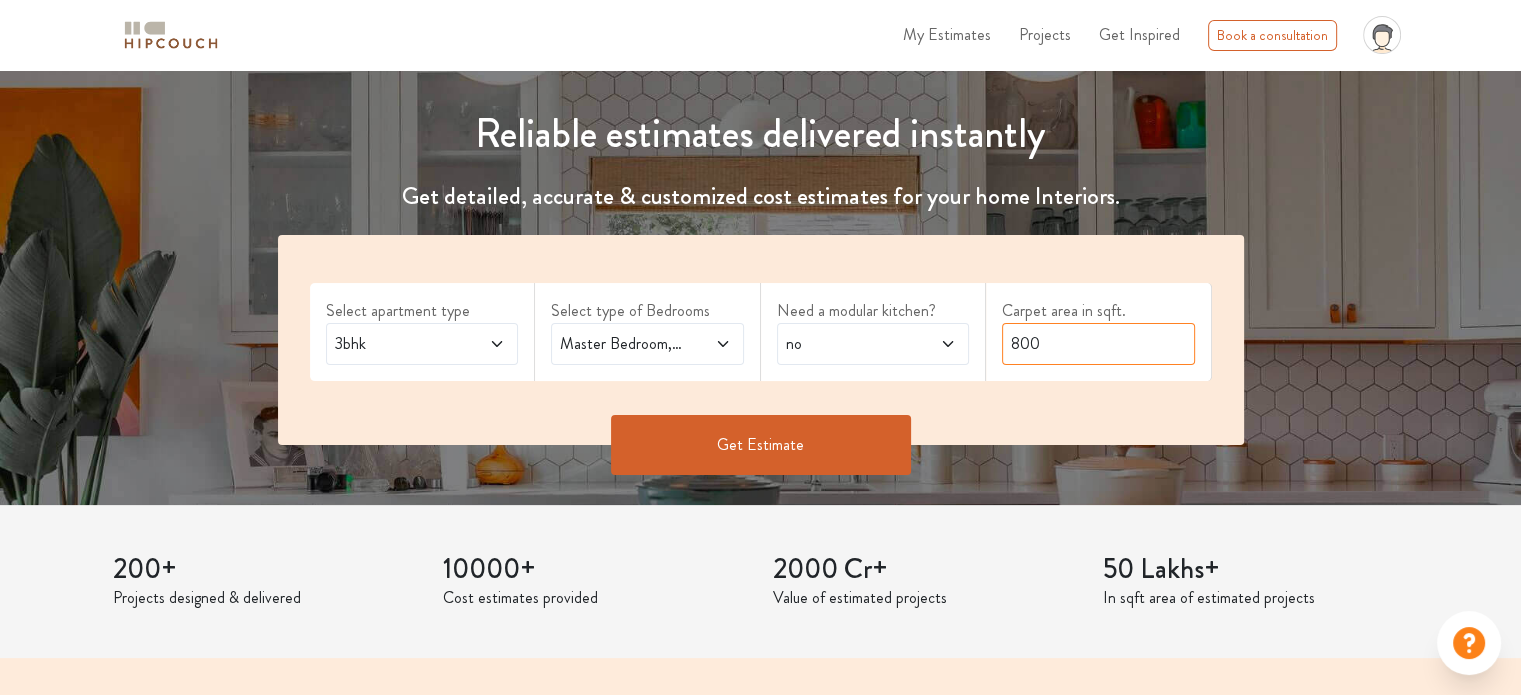 drag, startPoint x: 1028, startPoint y: 343, endPoint x: 1005, endPoint y: 352, distance: 24.698177 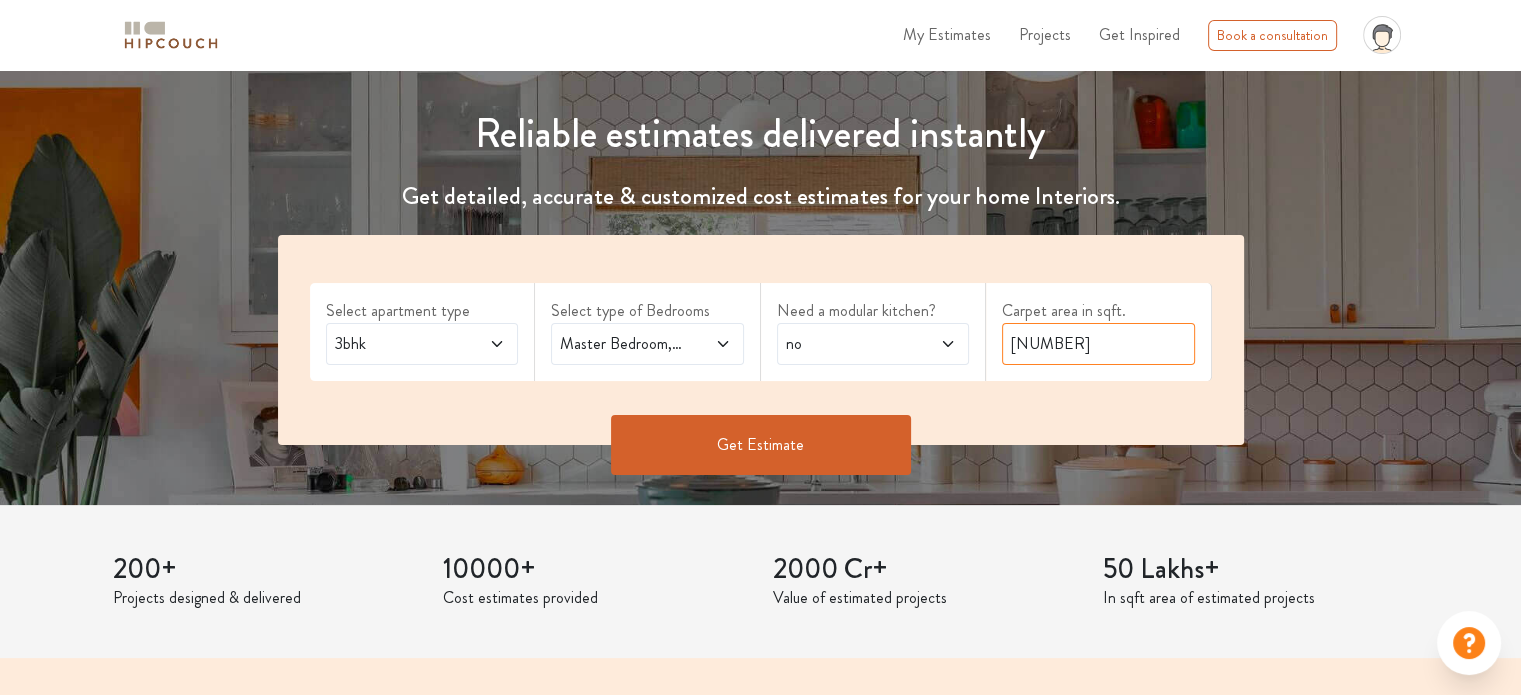type on "1668" 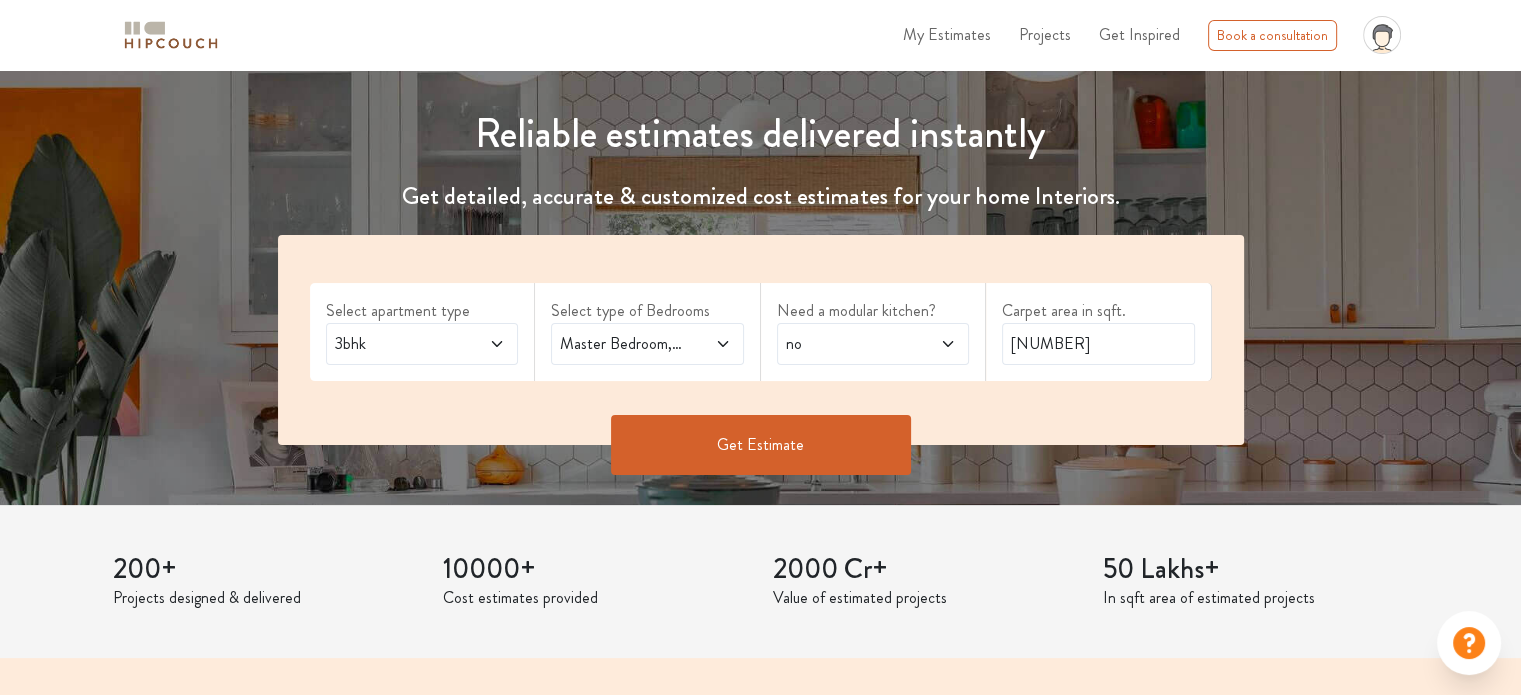 click on "Get Estimate" at bounding box center [761, 445] 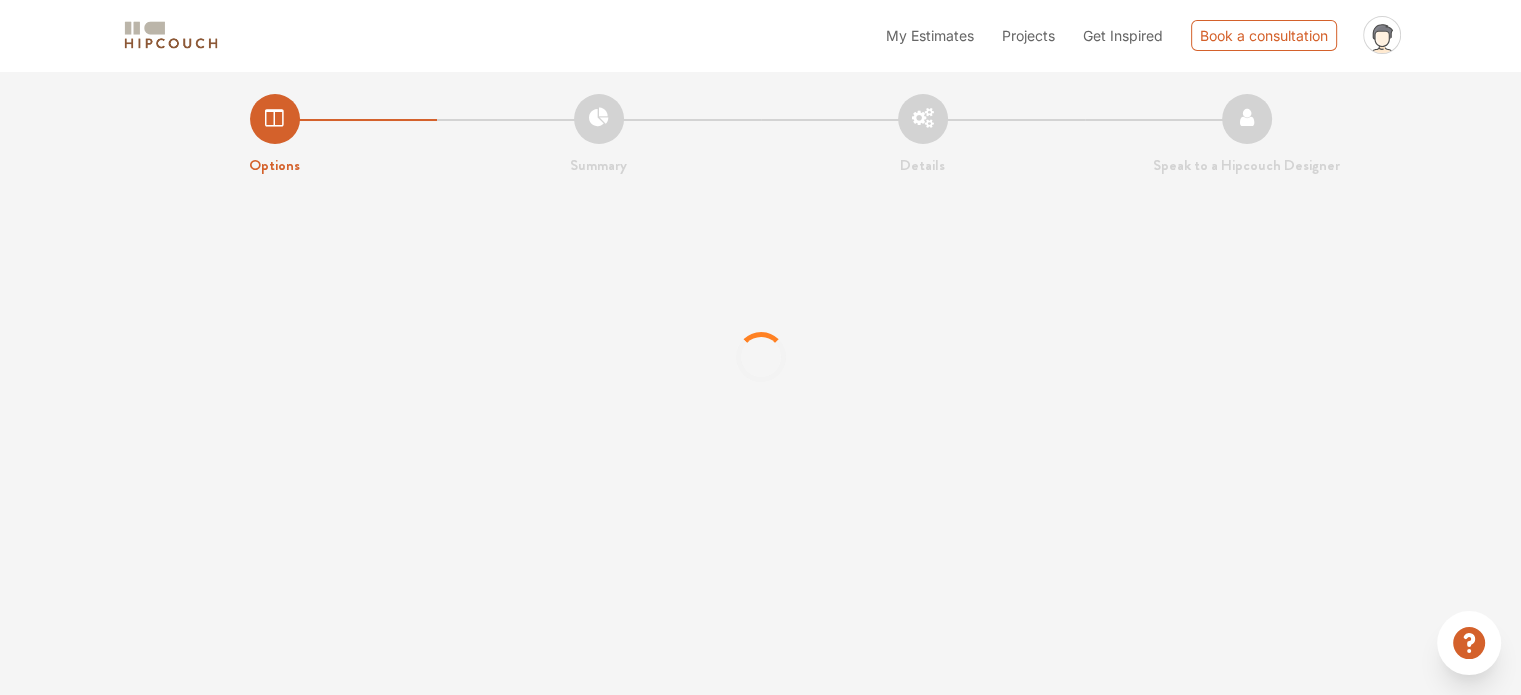 scroll, scrollTop: 0, scrollLeft: 0, axis: both 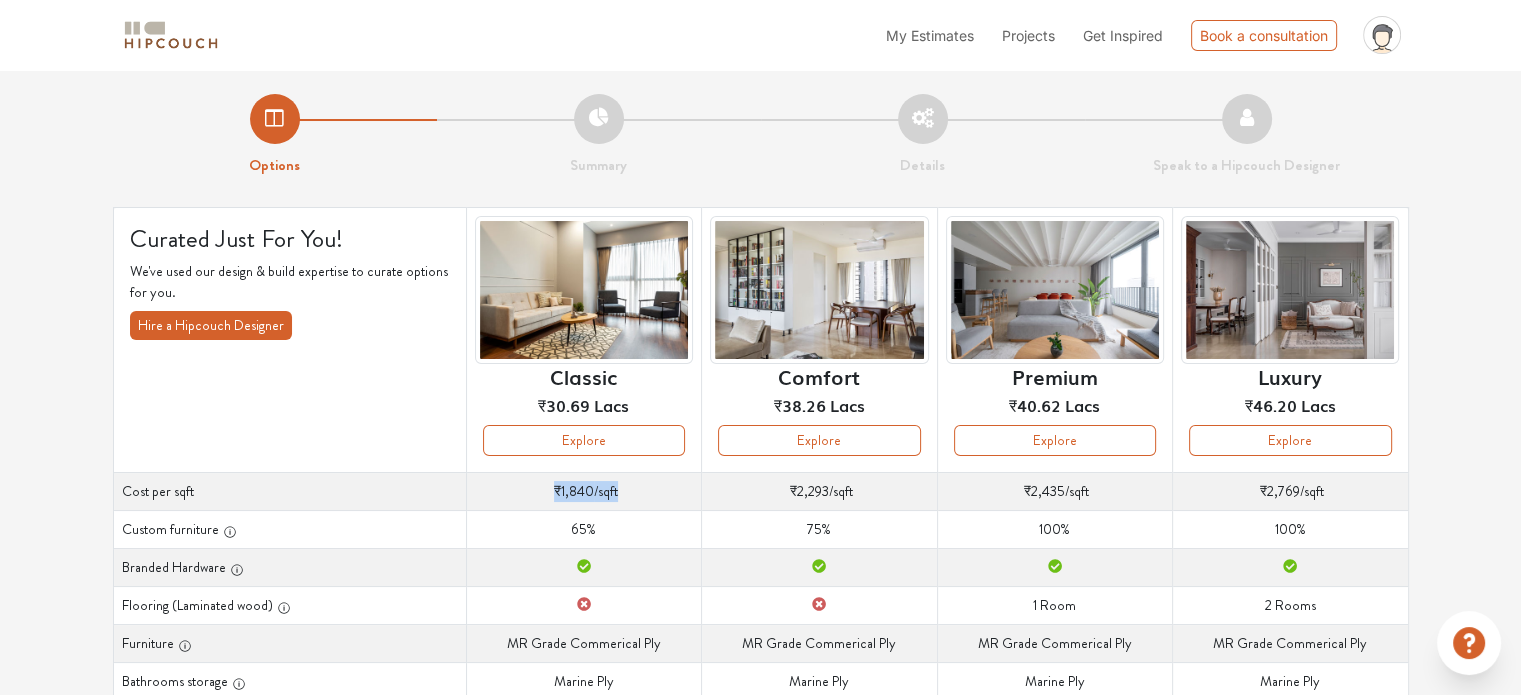 drag, startPoint x: 628, startPoint y: 487, endPoint x: 537, endPoint y: 492, distance: 91.13726 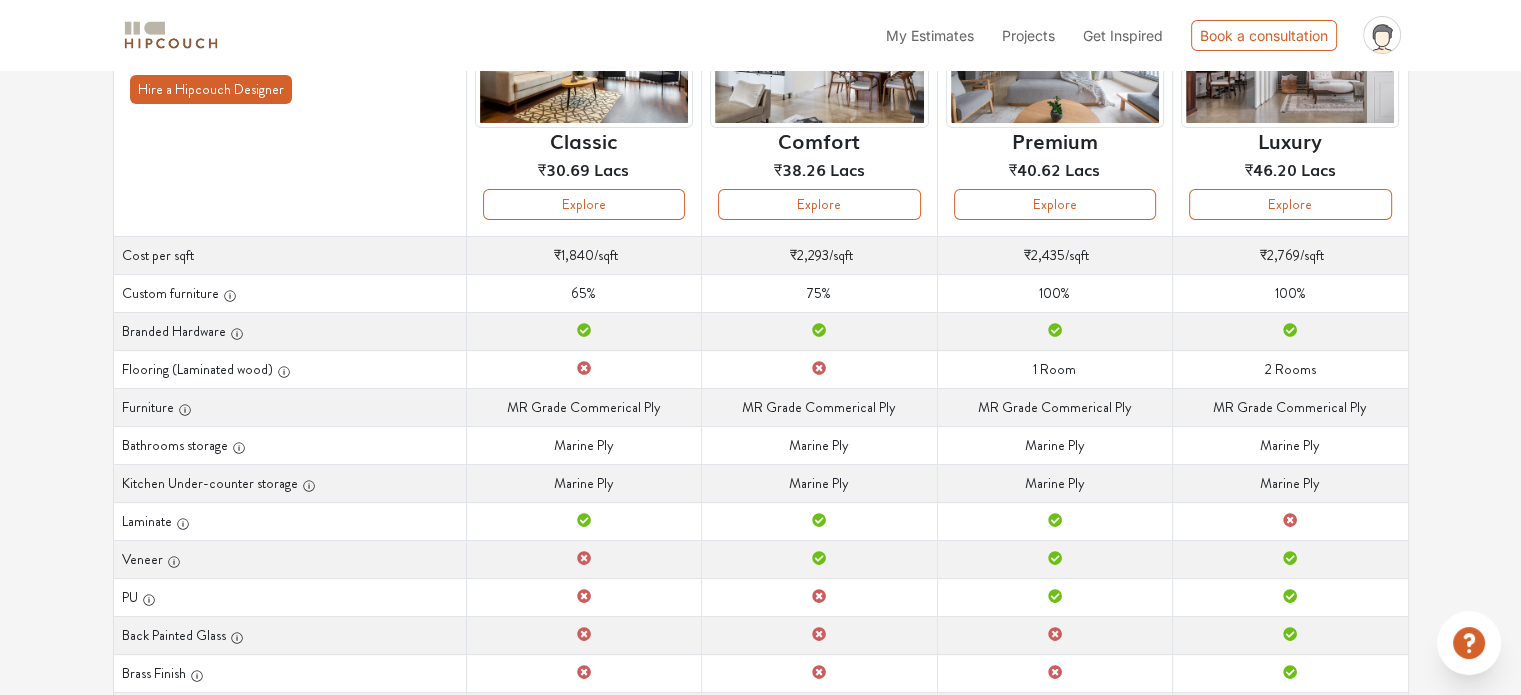 scroll, scrollTop: 300, scrollLeft: 0, axis: vertical 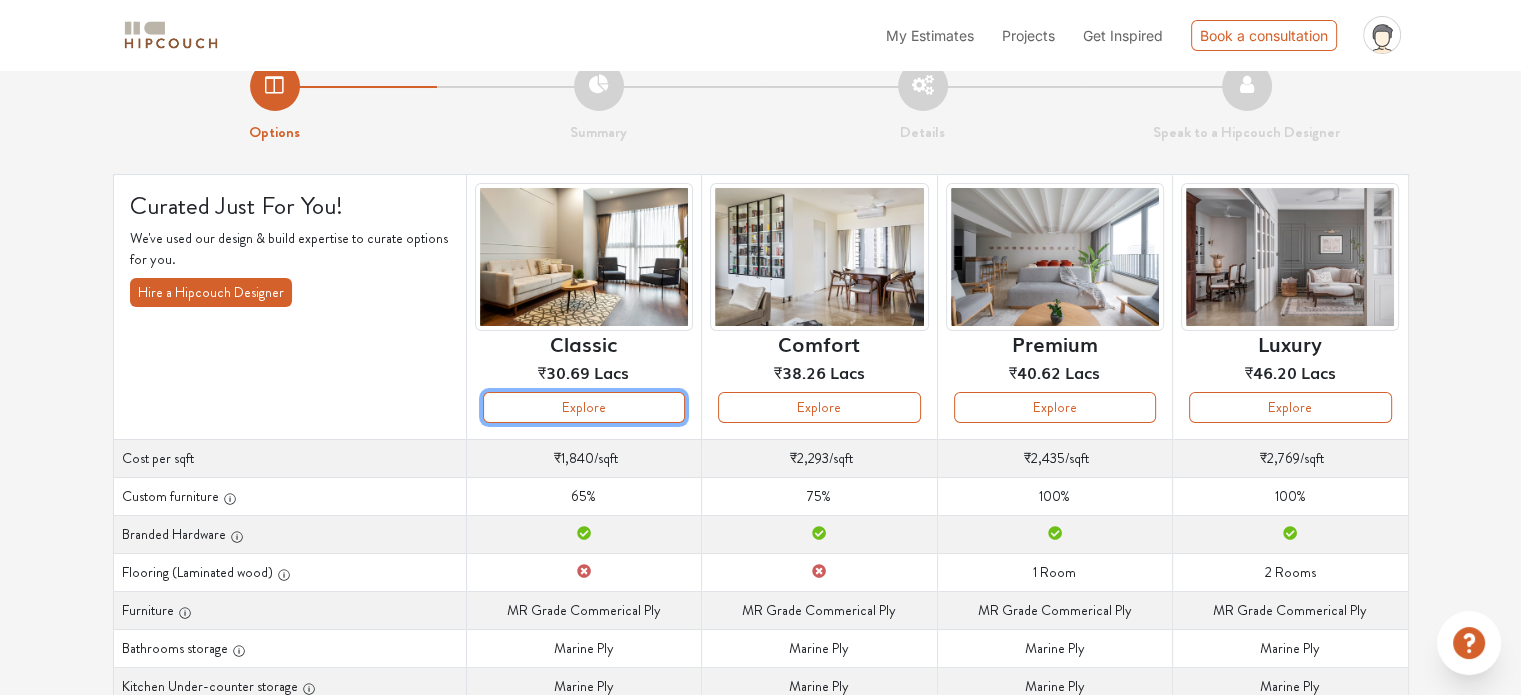 click on "Explore" at bounding box center (584, 407) 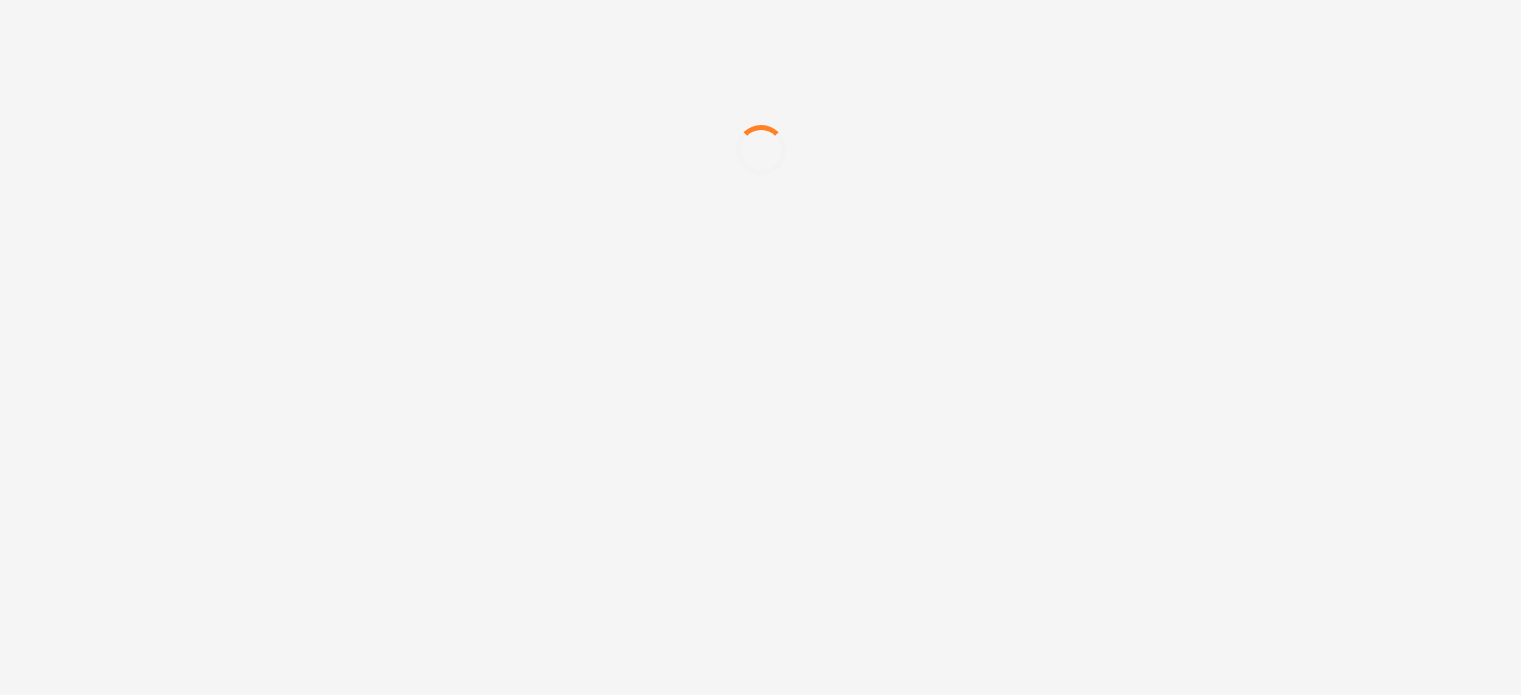 scroll, scrollTop: 0, scrollLeft: 0, axis: both 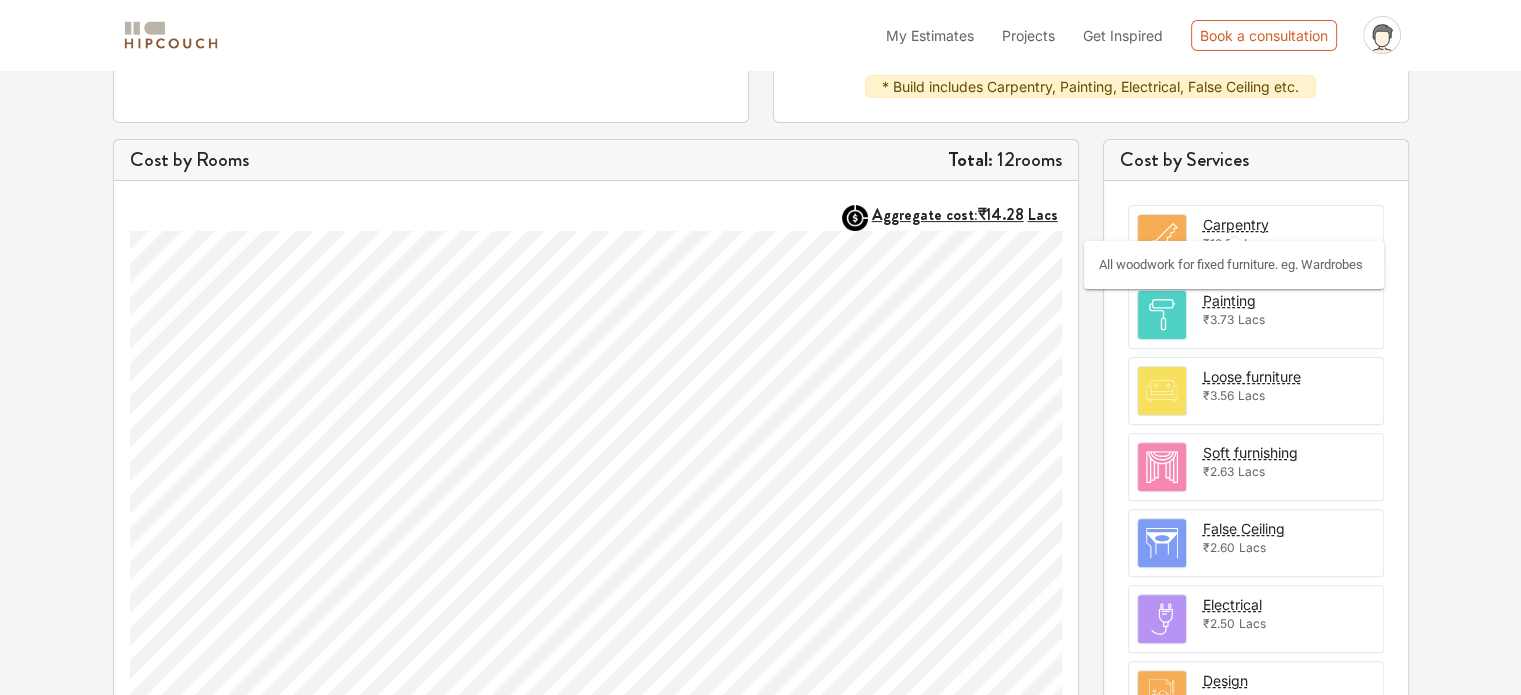 click on "Carpentry" at bounding box center (1236, 224) 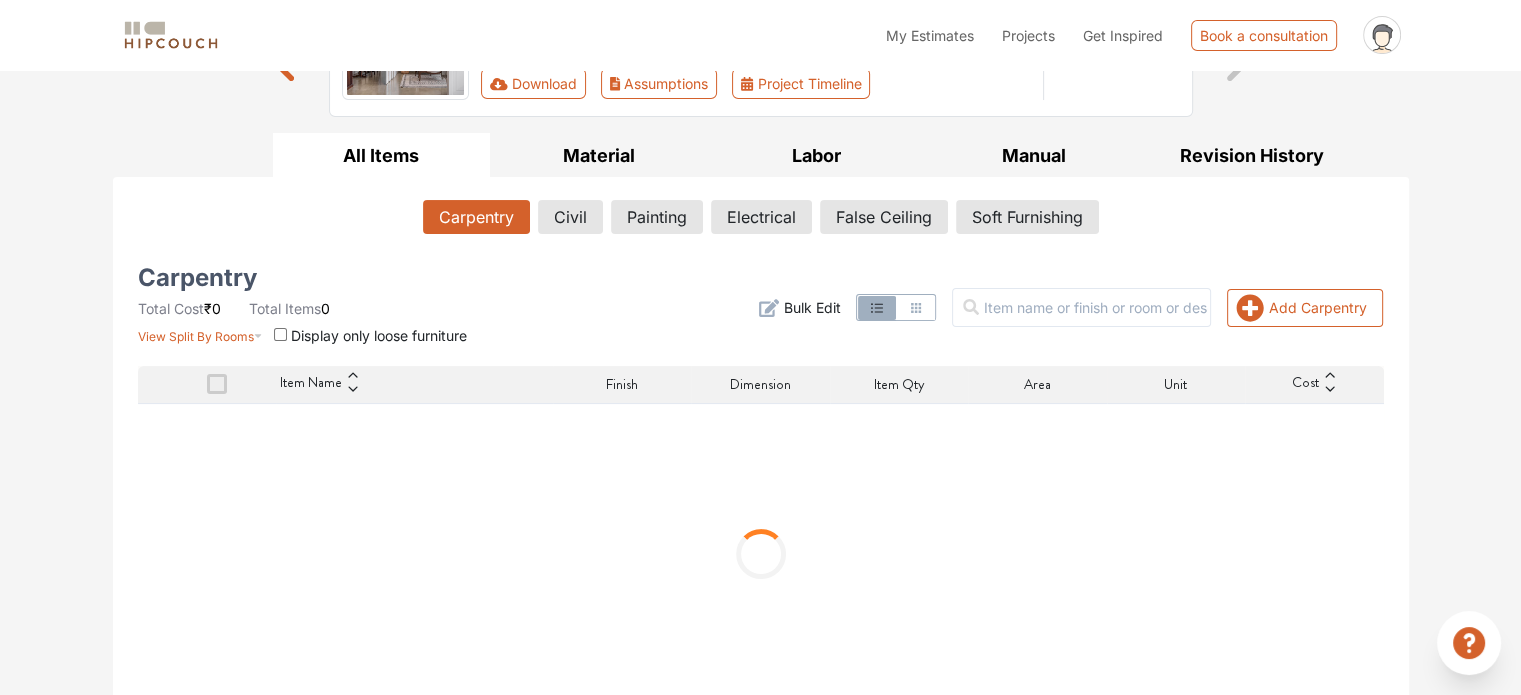 scroll, scrollTop: 256, scrollLeft: 0, axis: vertical 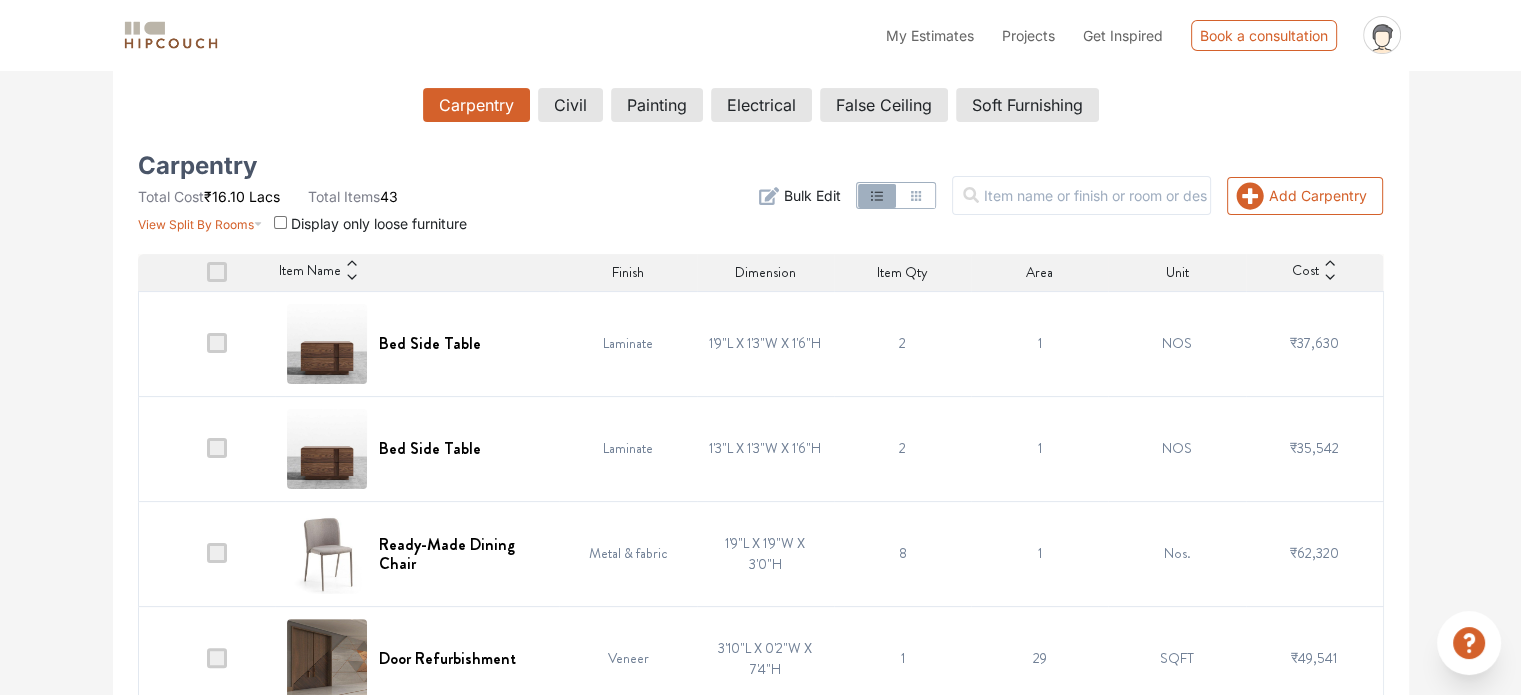 click on "₹37,630" at bounding box center [1314, 343] 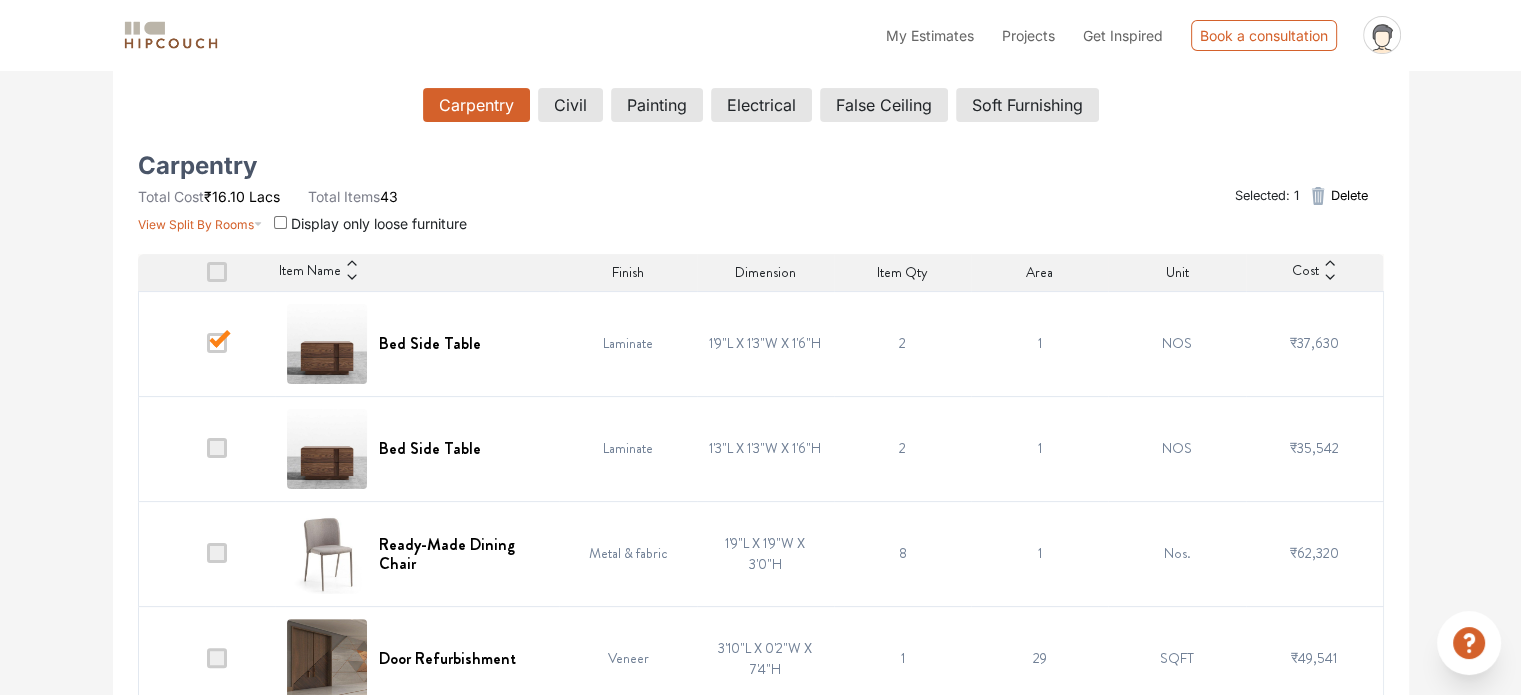 click at bounding box center (217, 448) 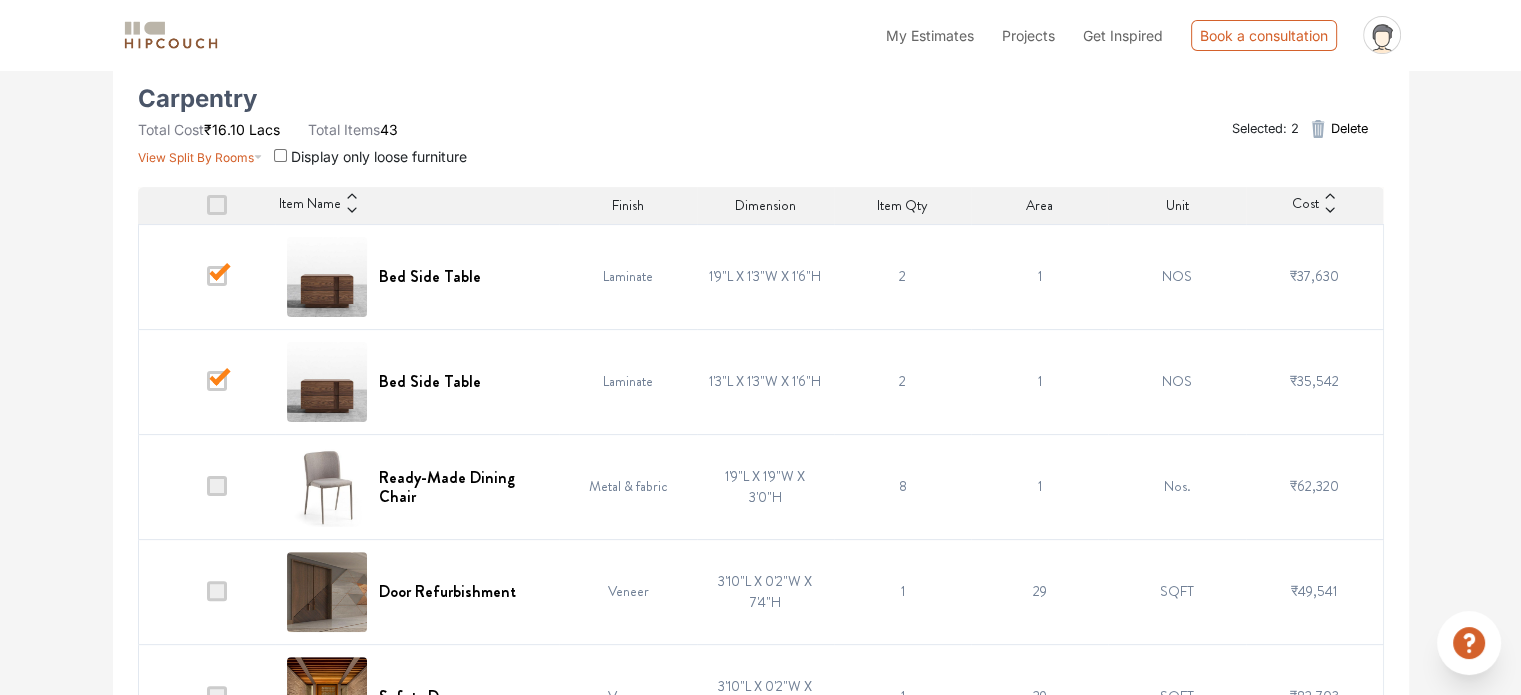 scroll, scrollTop: 446, scrollLeft: 0, axis: vertical 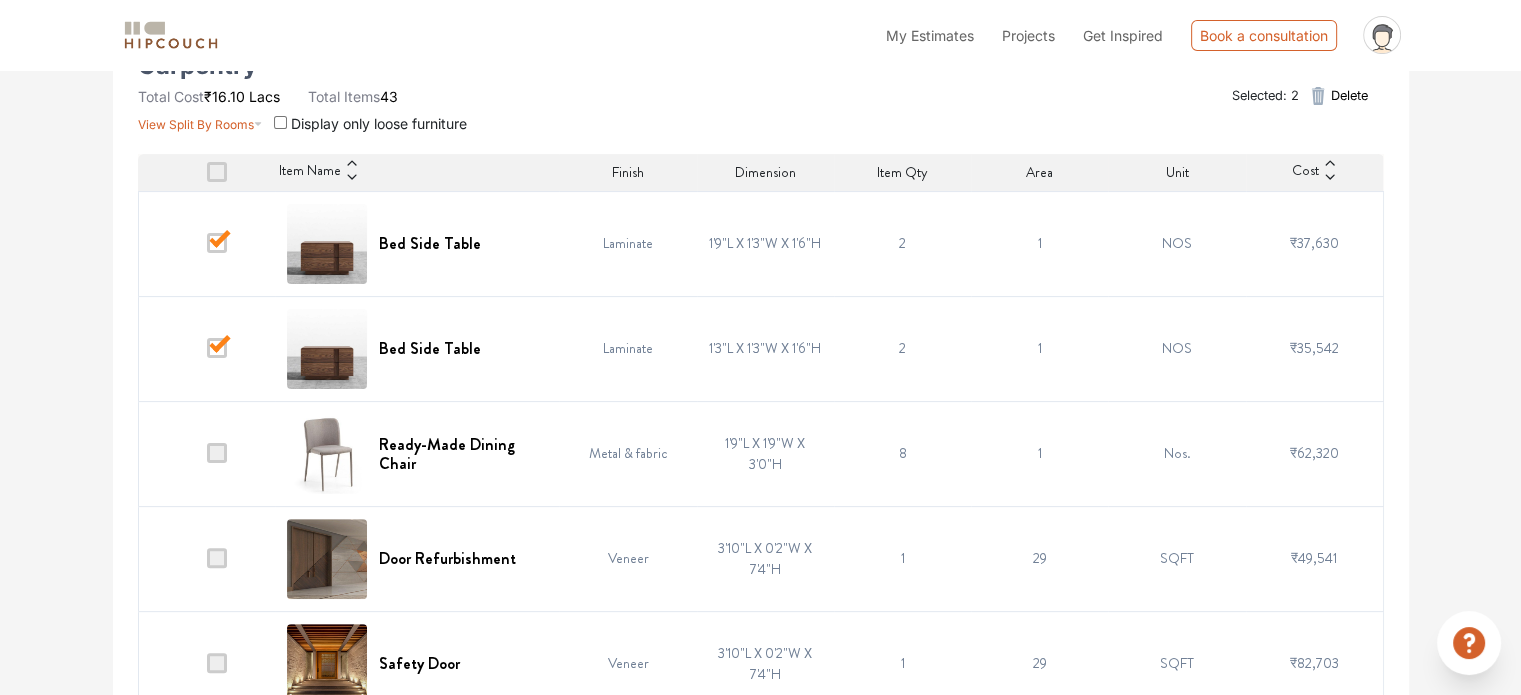 click at bounding box center (217, 453) 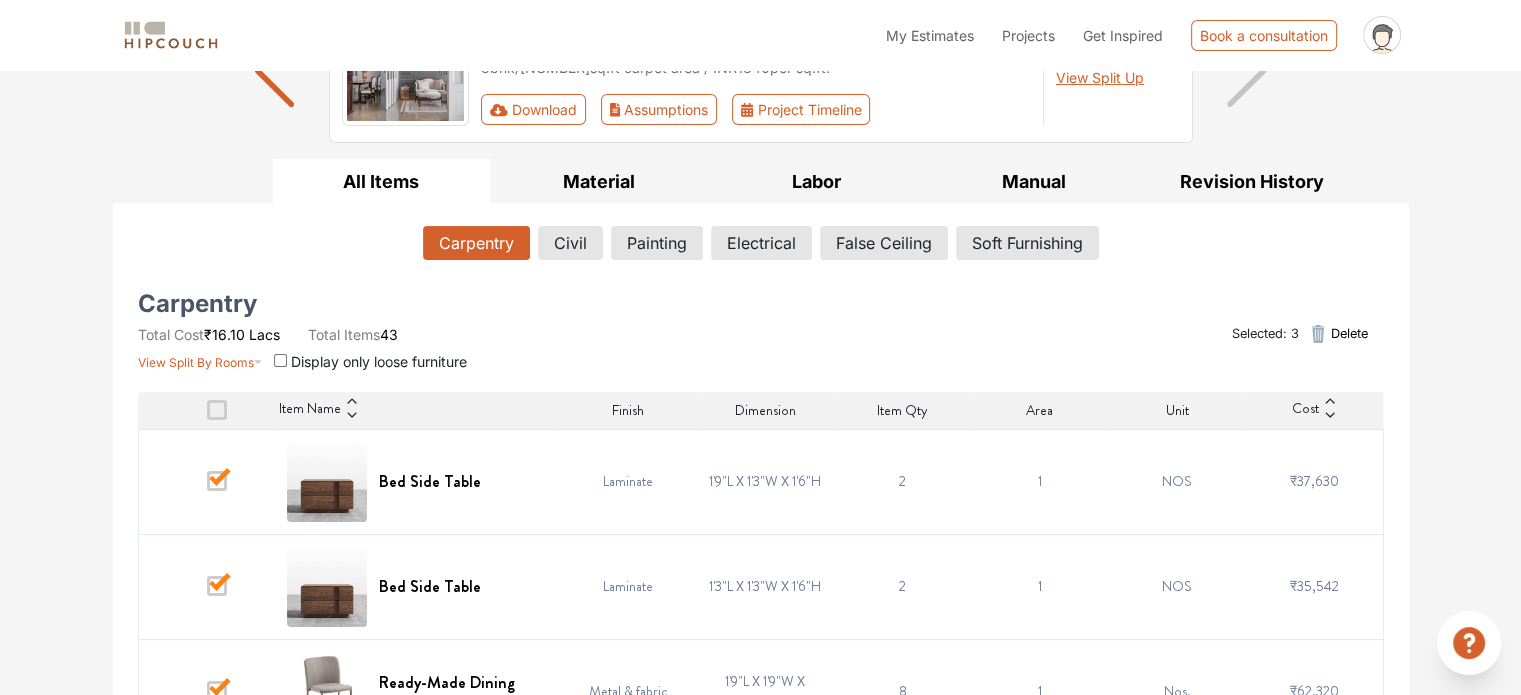 scroll, scrollTop: 146, scrollLeft: 0, axis: vertical 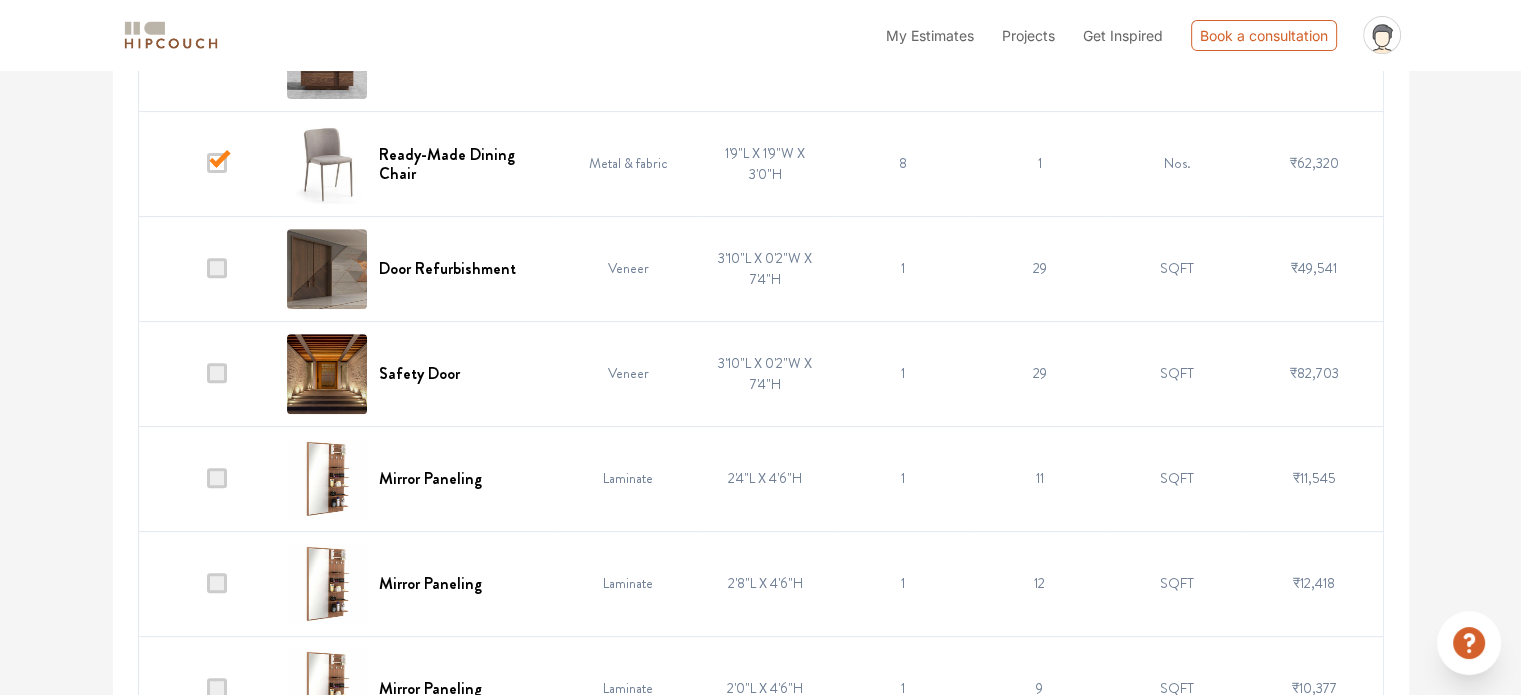 click at bounding box center (217, 373) 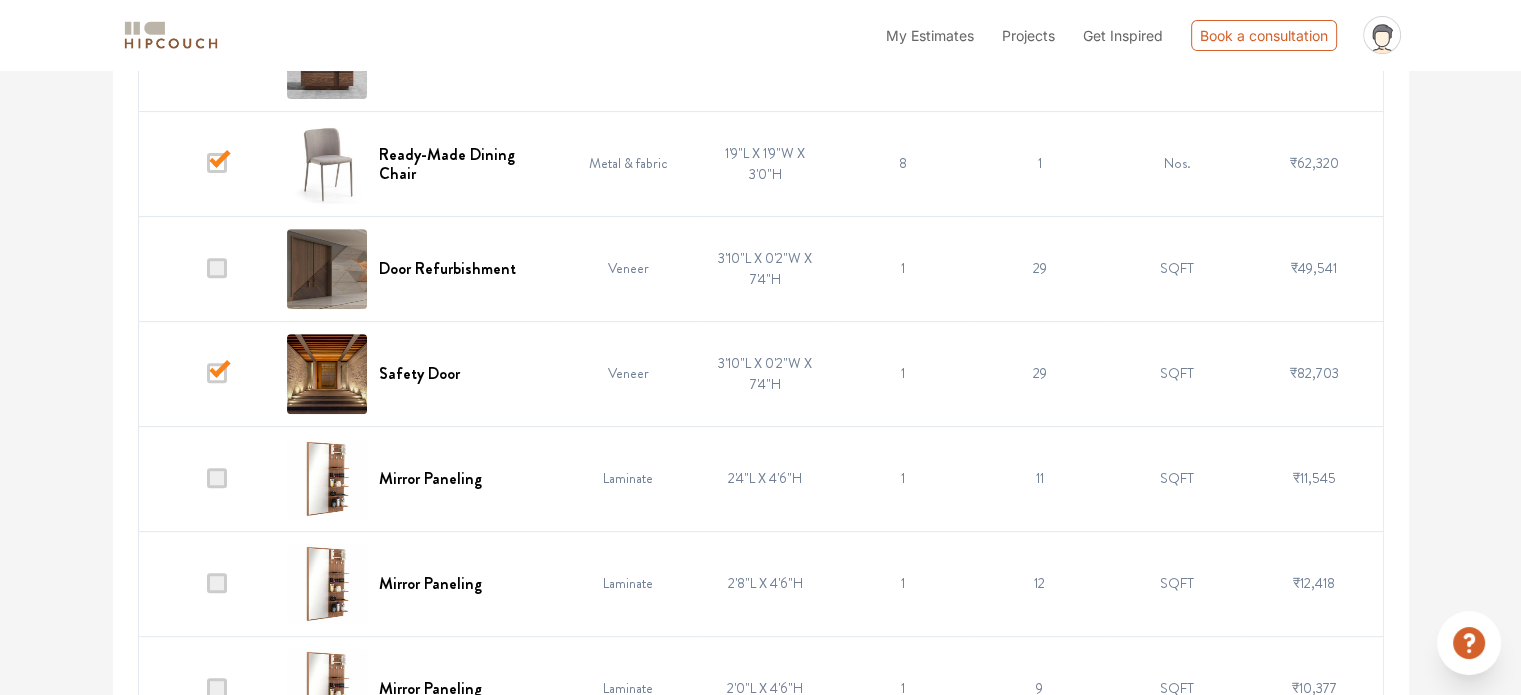 click at bounding box center (217, 478) 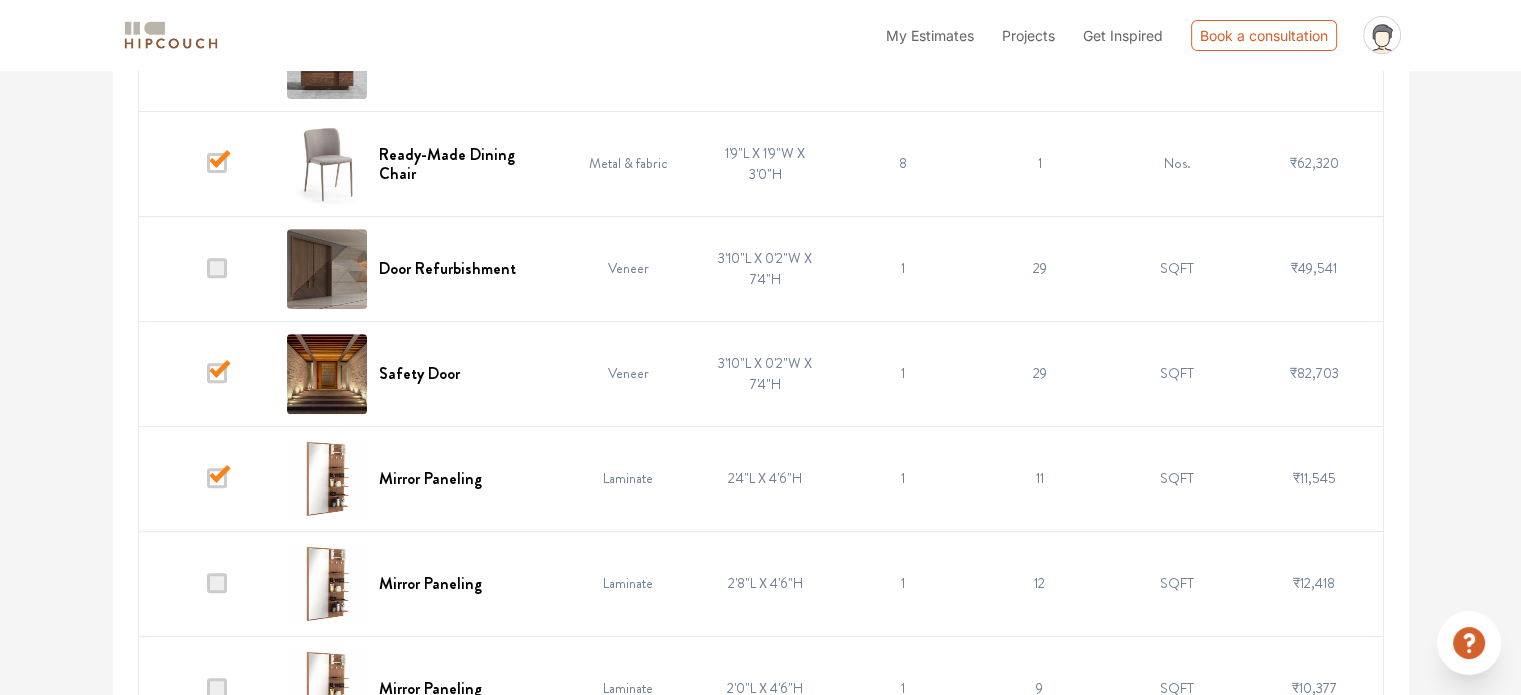 click at bounding box center (217, 583) 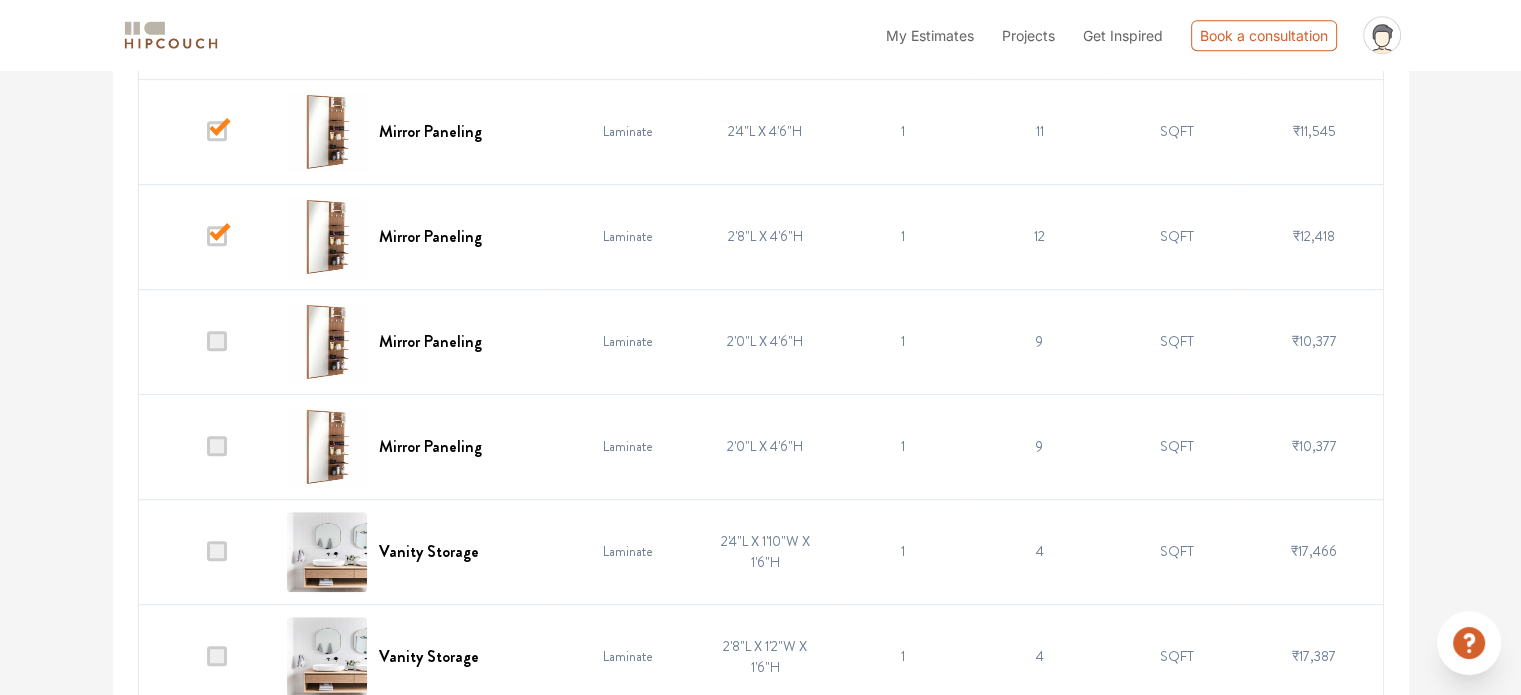 scroll, scrollTop: 1120, scrollLeft: 0, axis: vertical 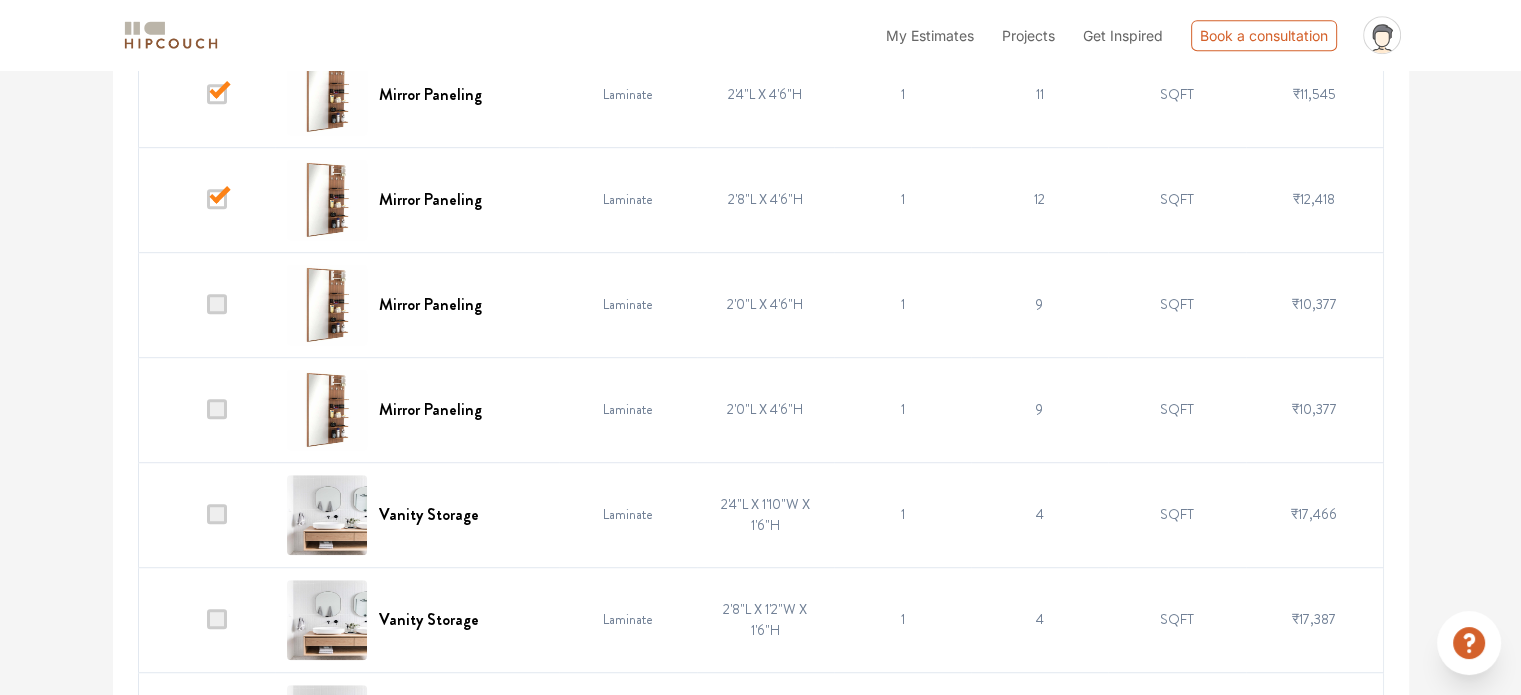 click at bounding box center (217, 409) 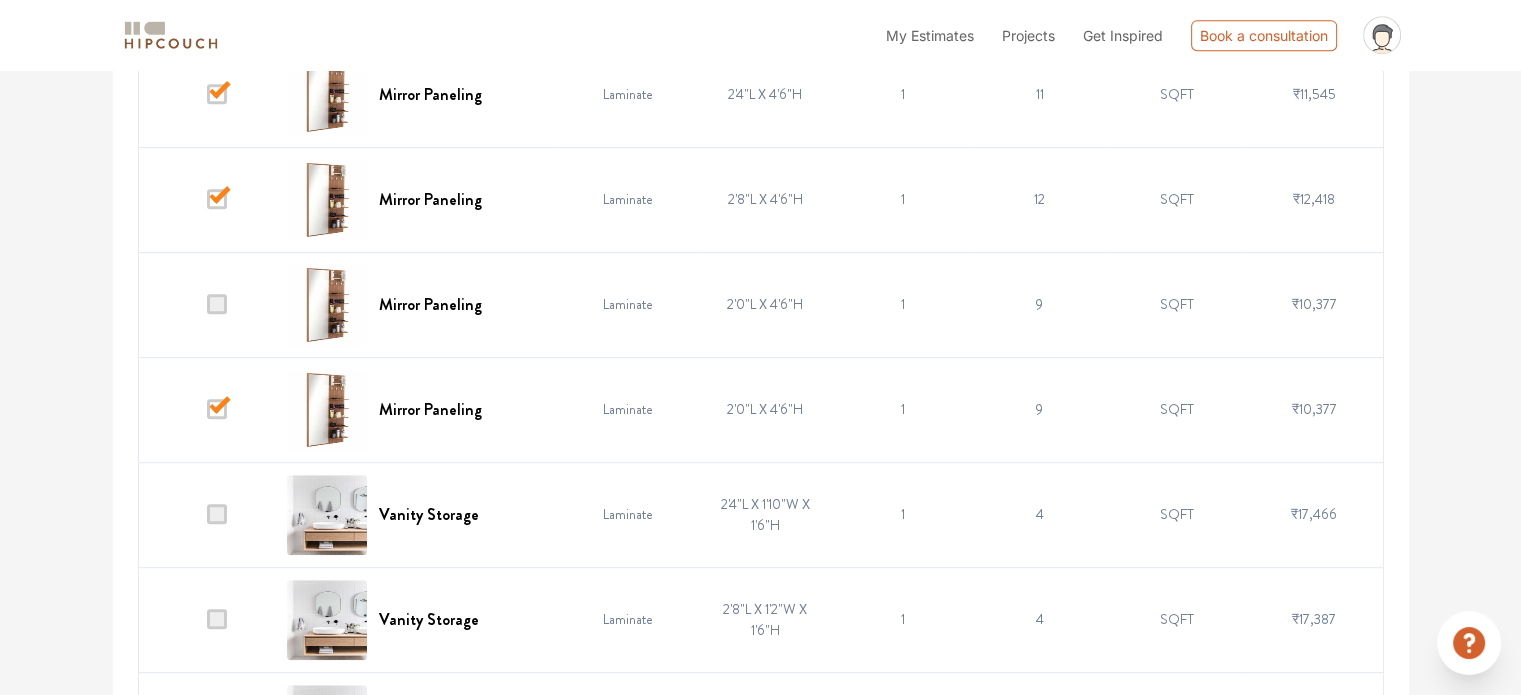 click at bounding box center [217, 304] 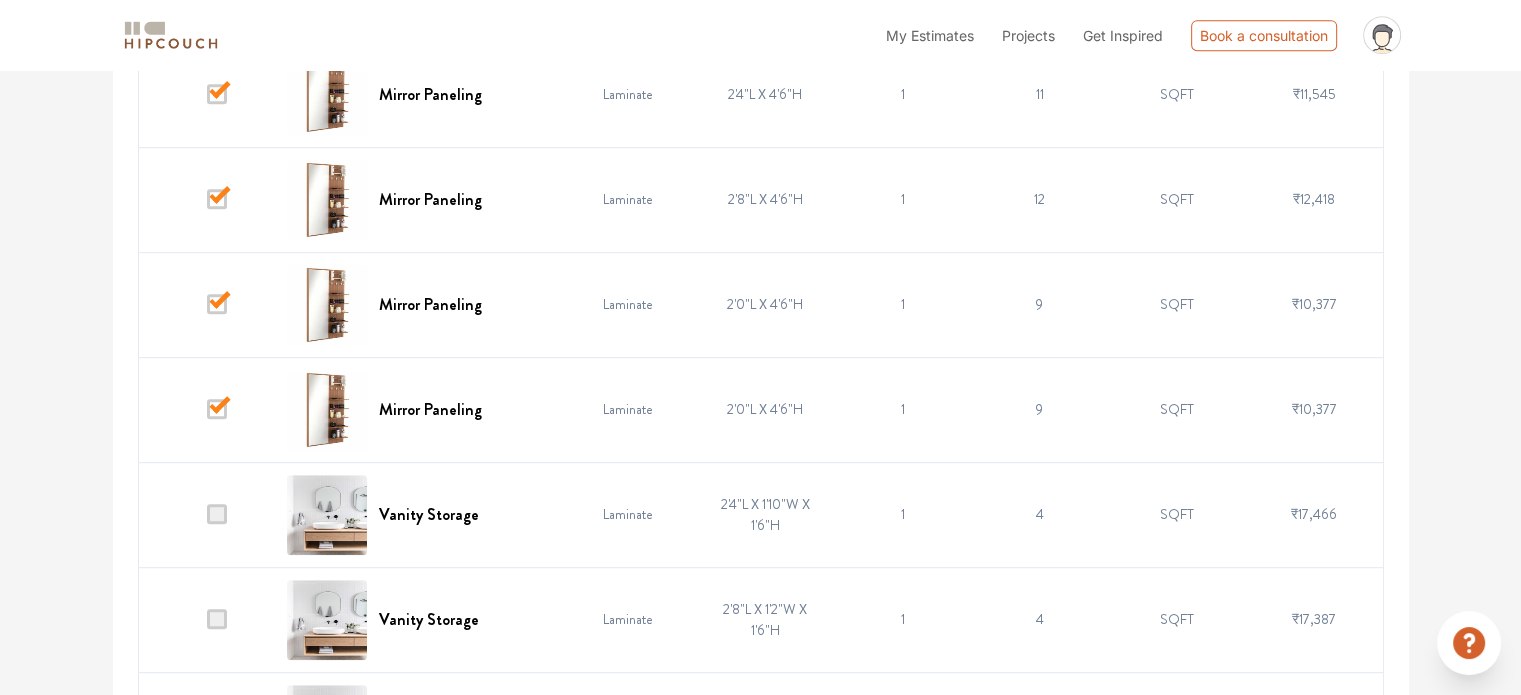 click at bounding box center (217, 409) 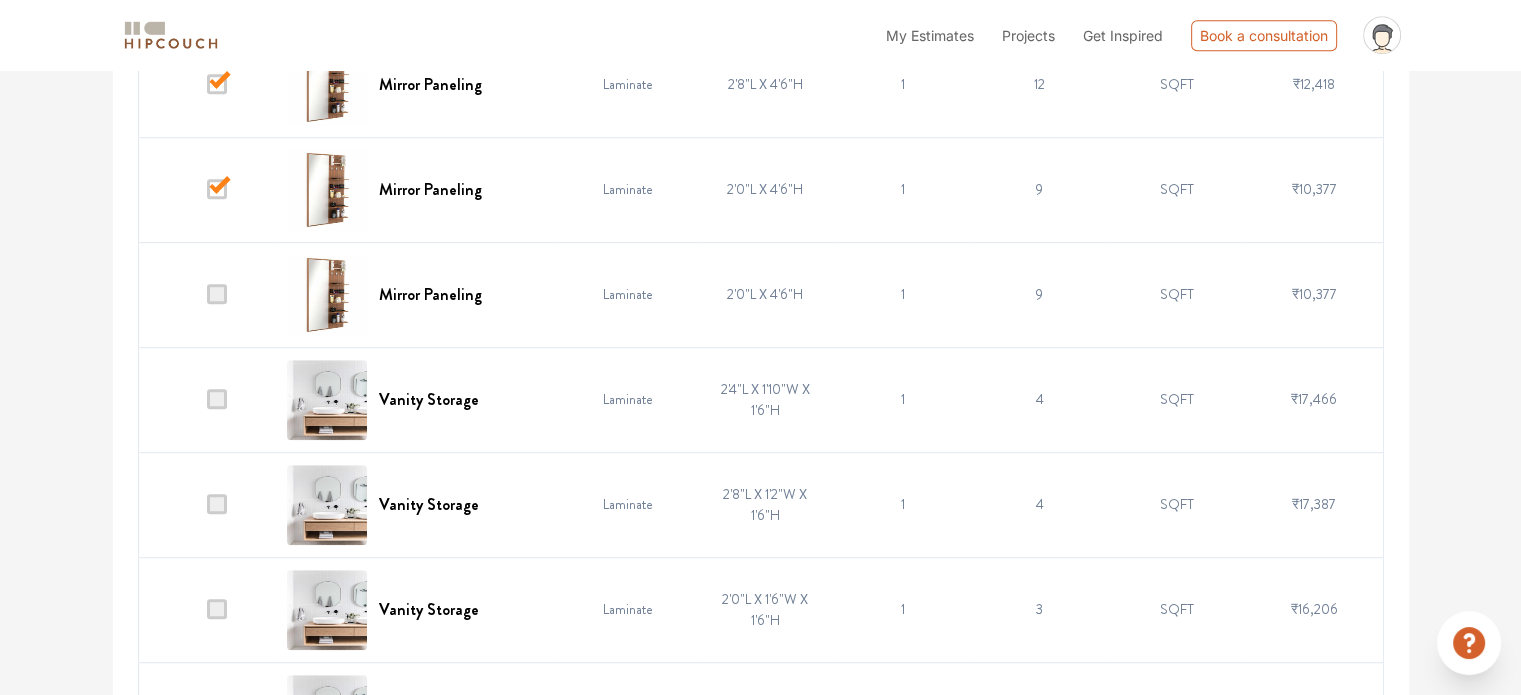 scroll, scrollTop: 1191, scrollLeft: 0, axis: vertical 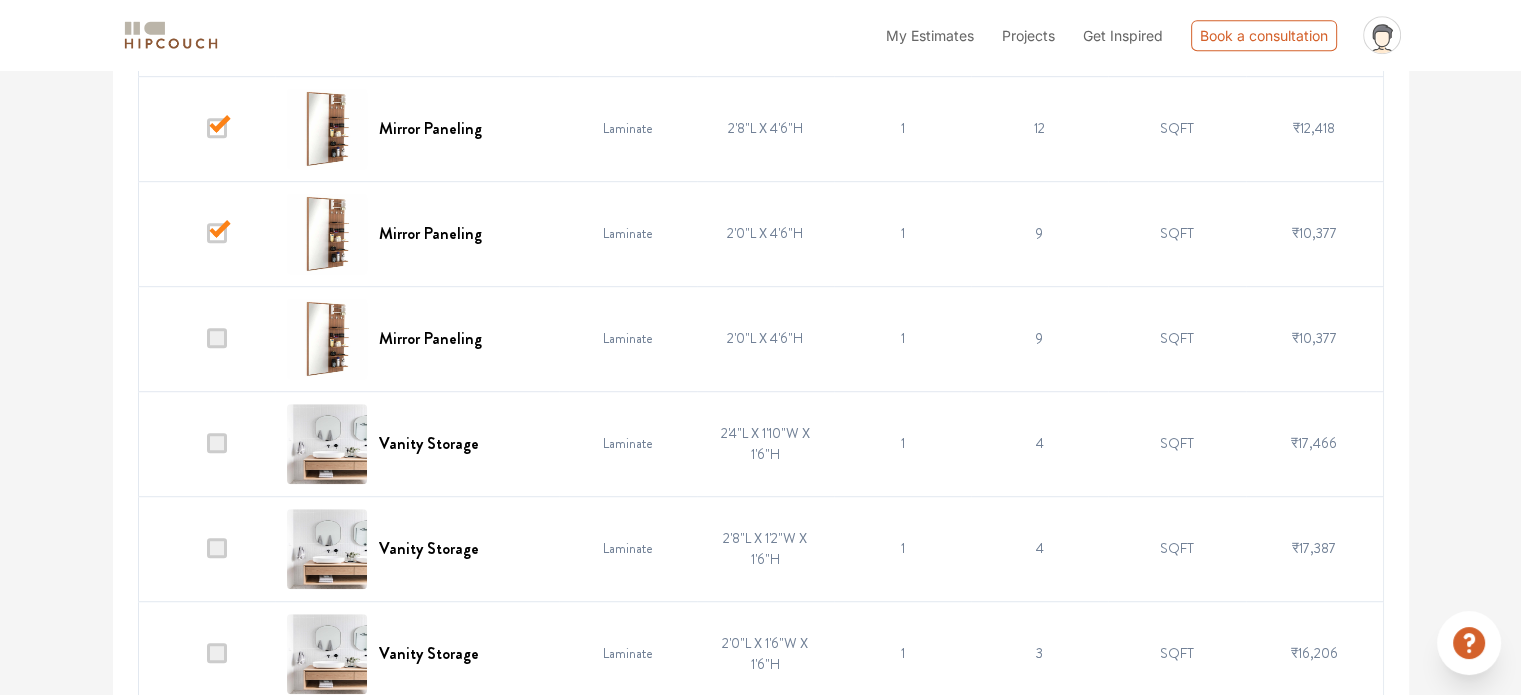 click at bounding box center [217, 338] 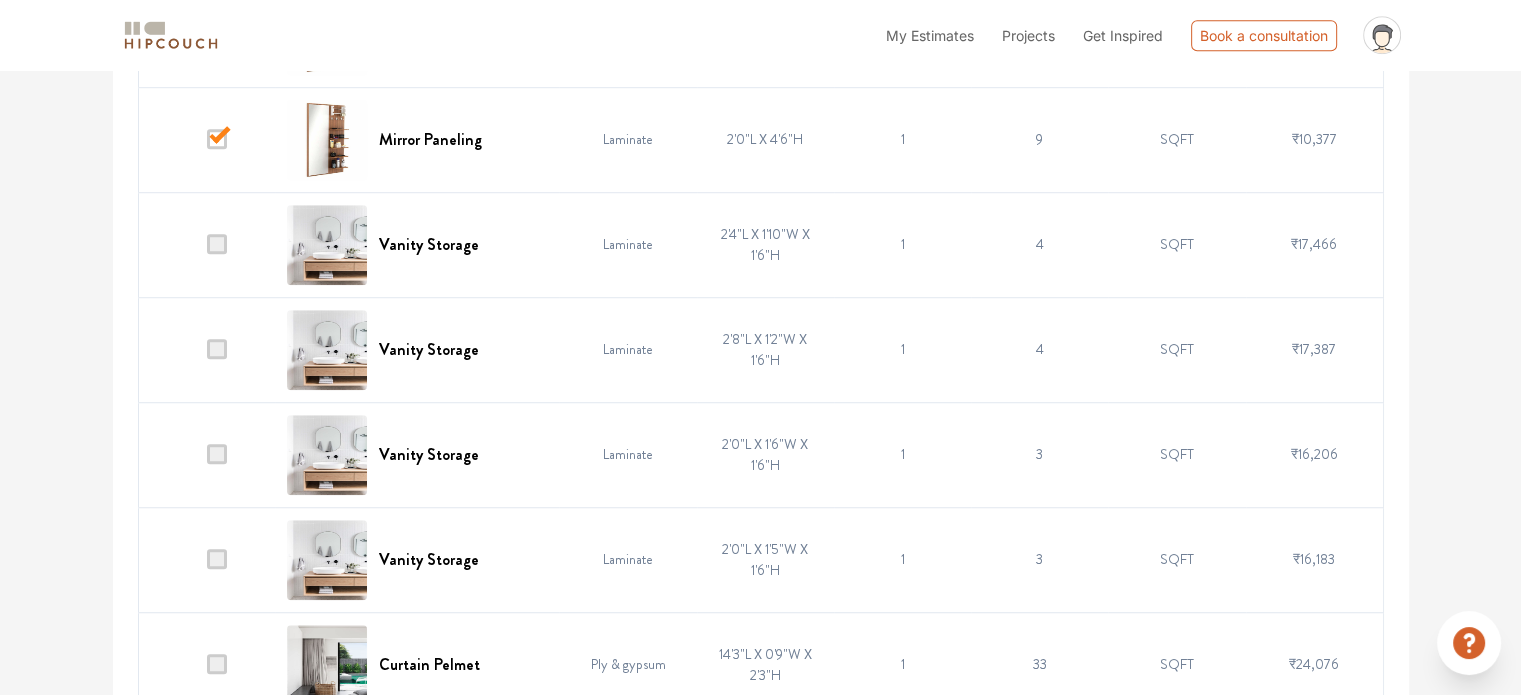 scroll, scrollTop: 1391, scrollLeft: 0, axis: vertical 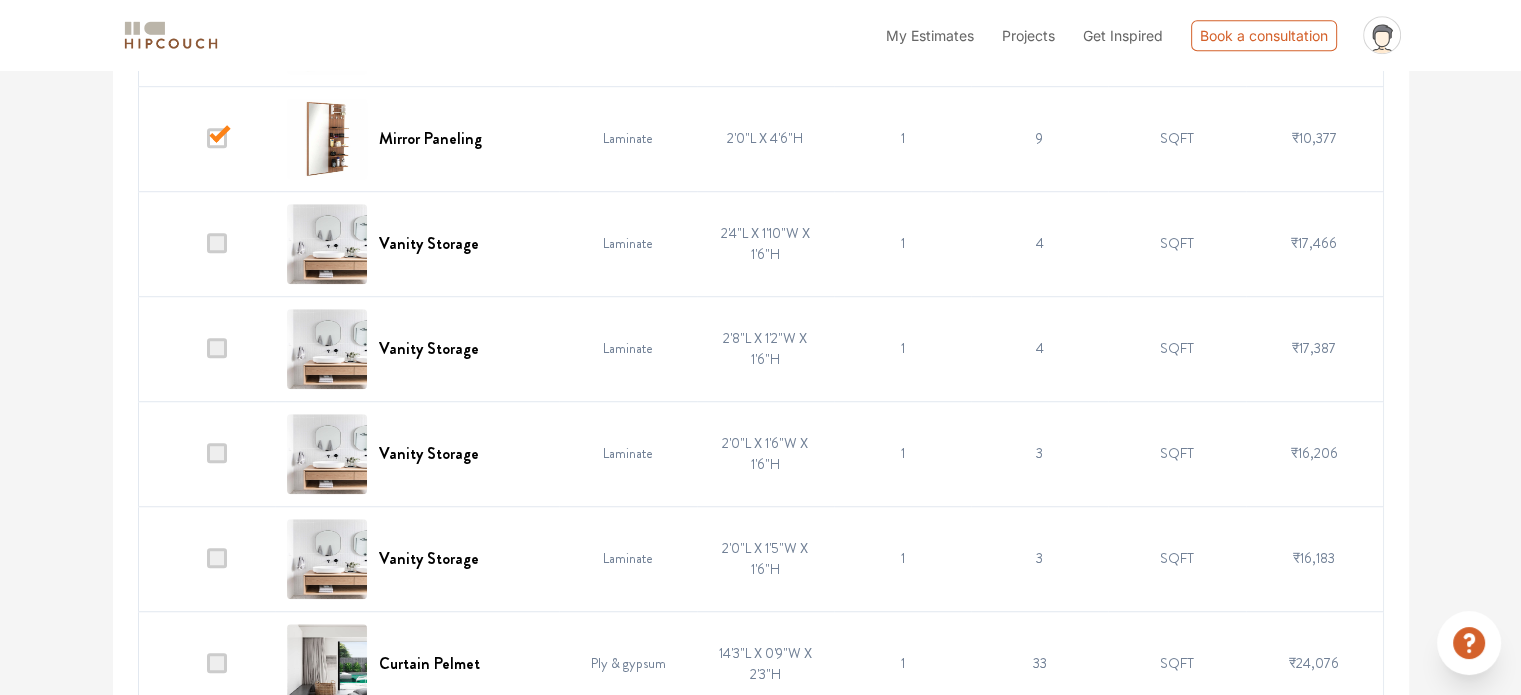 click at bounding box center (217, 558) 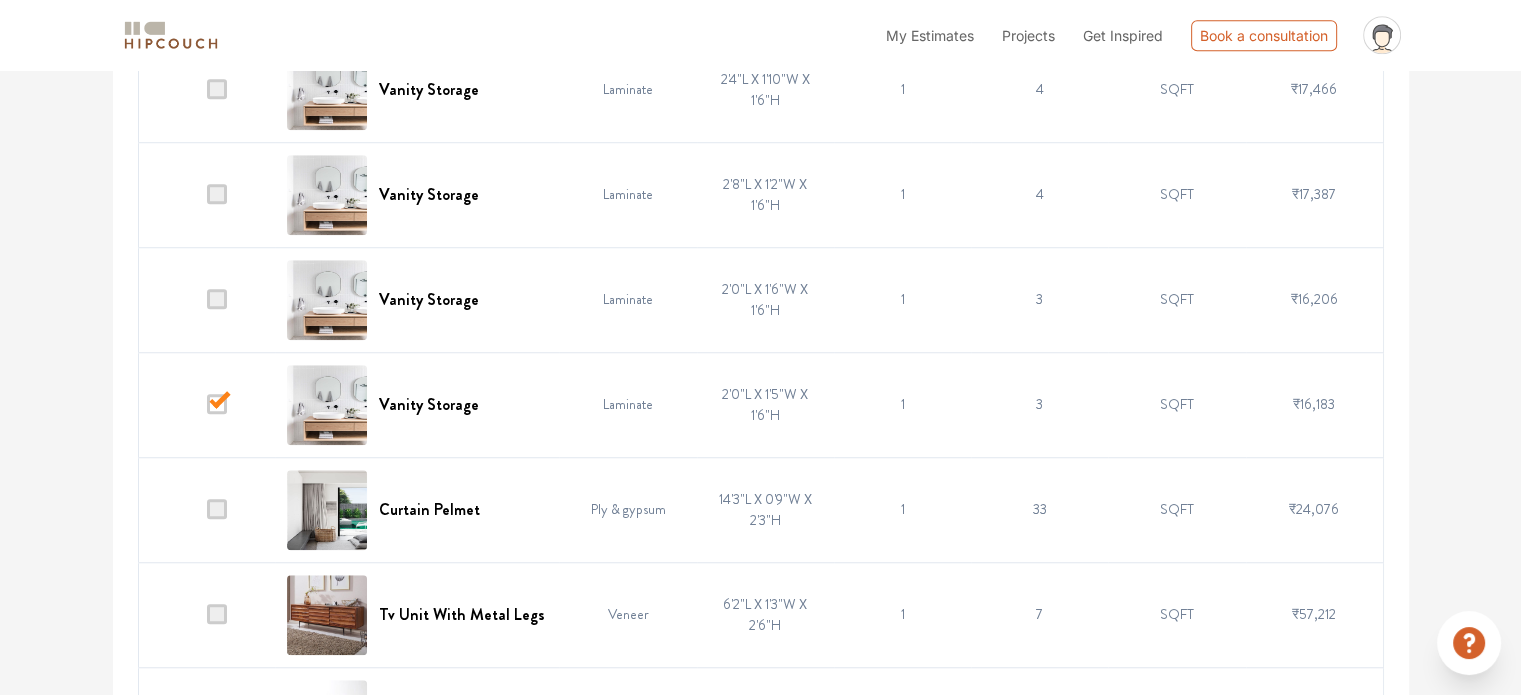 scroll, scrollTop: 1591, scrollLeft: 0, axis: vertical 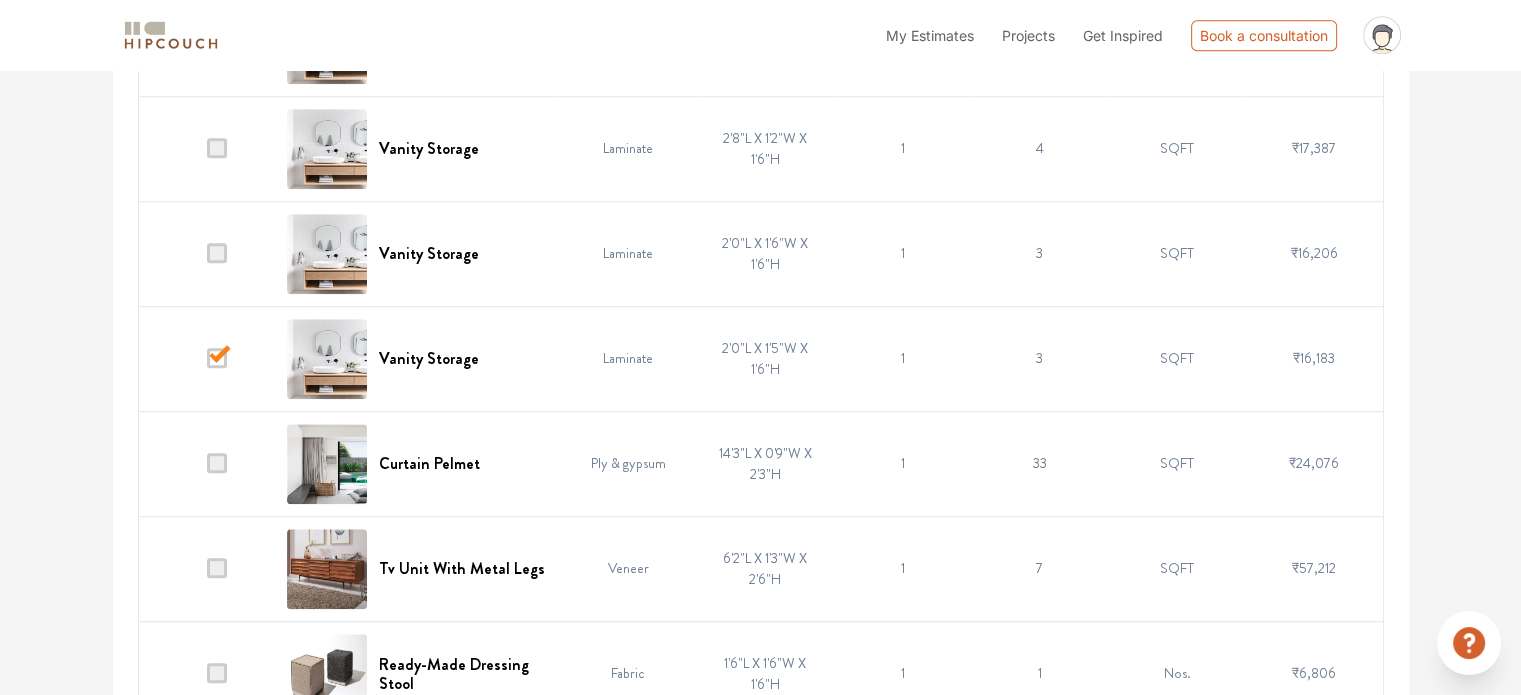 click at bounding box center [217, 568] 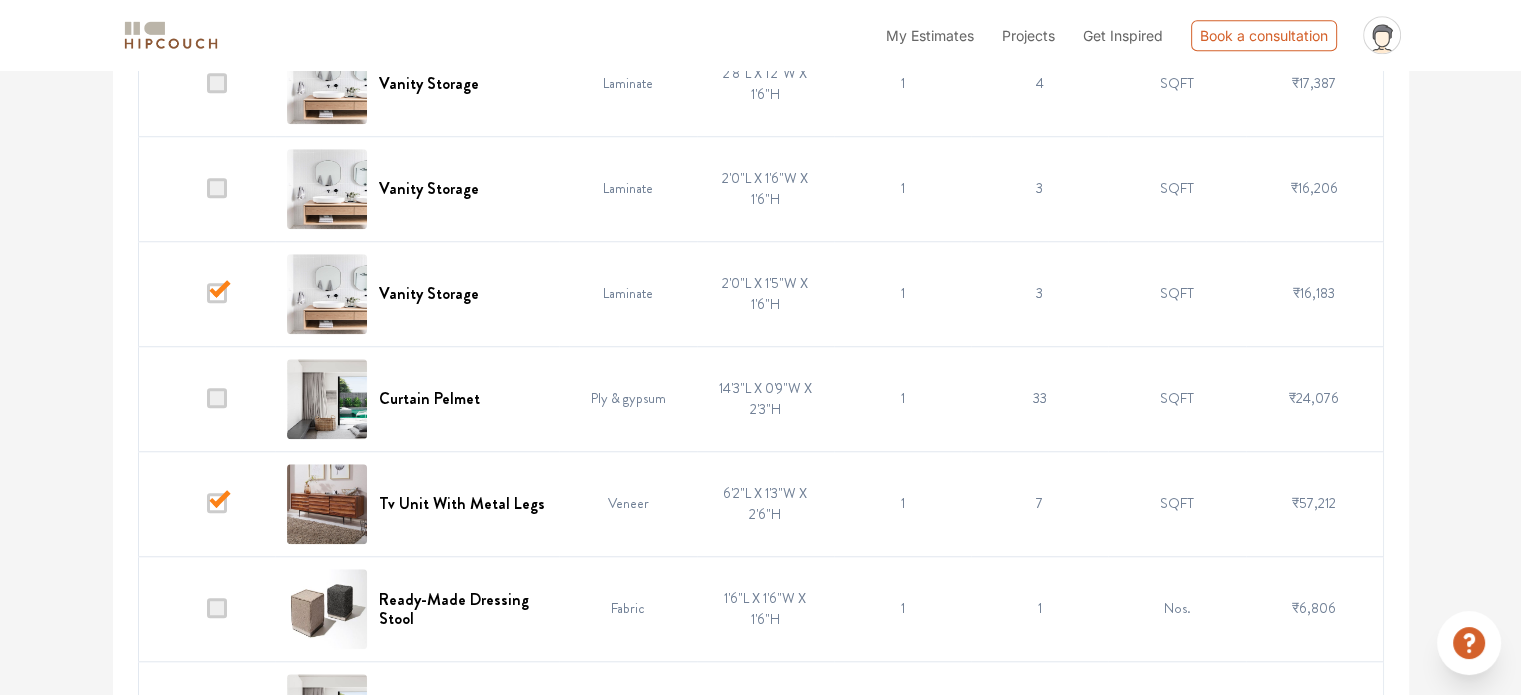 scroll, scrollTop: 1691, scrollLeft: 0, axis: vertical 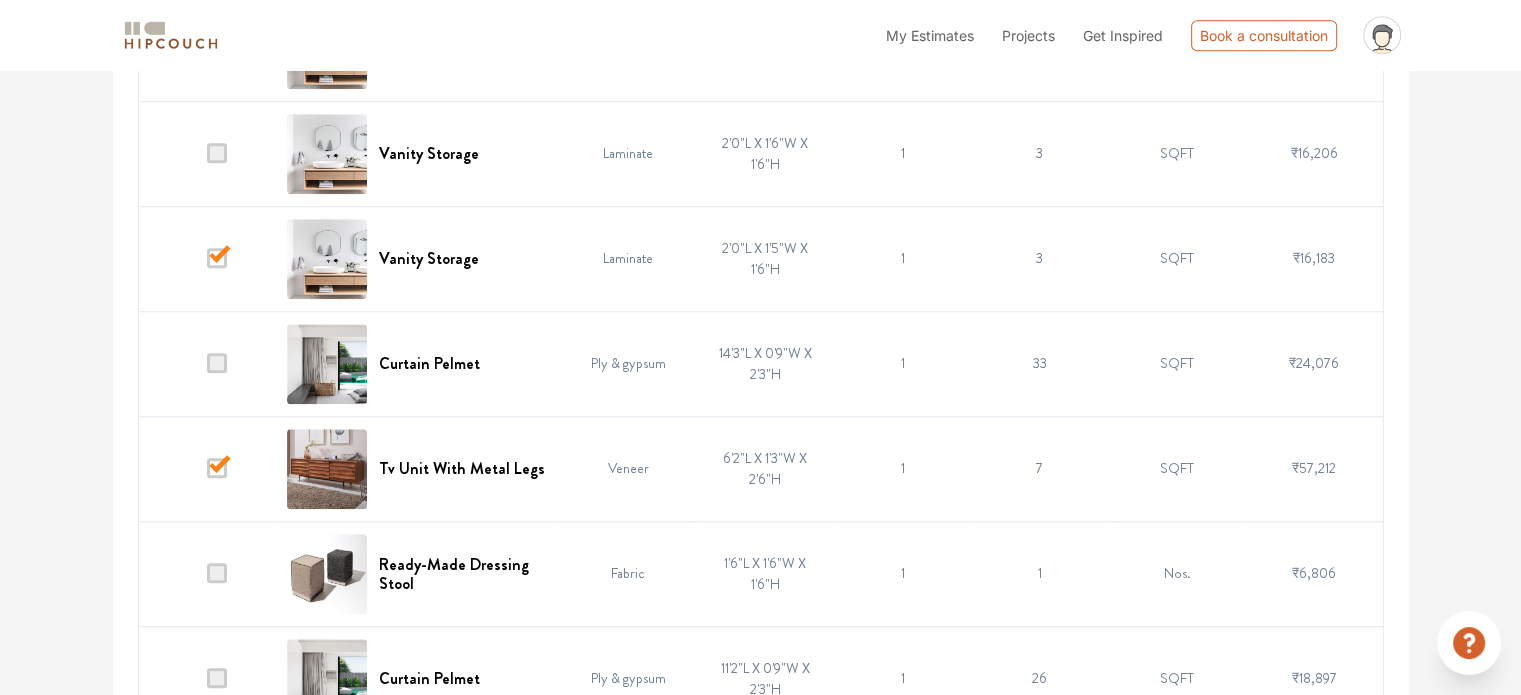 click at bounding box center (217, 573) 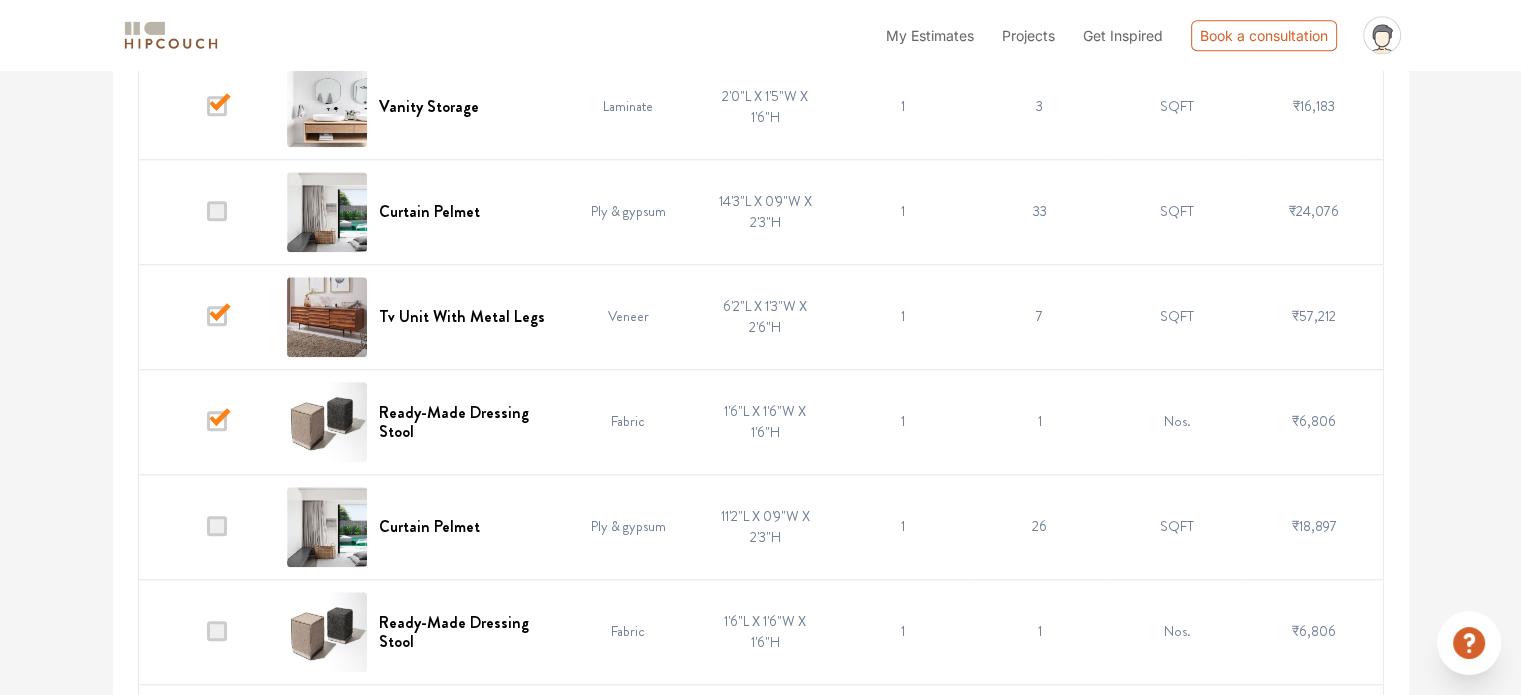 scroll, scrollTop: 1891, scrollLeft: 0, axis: vertical 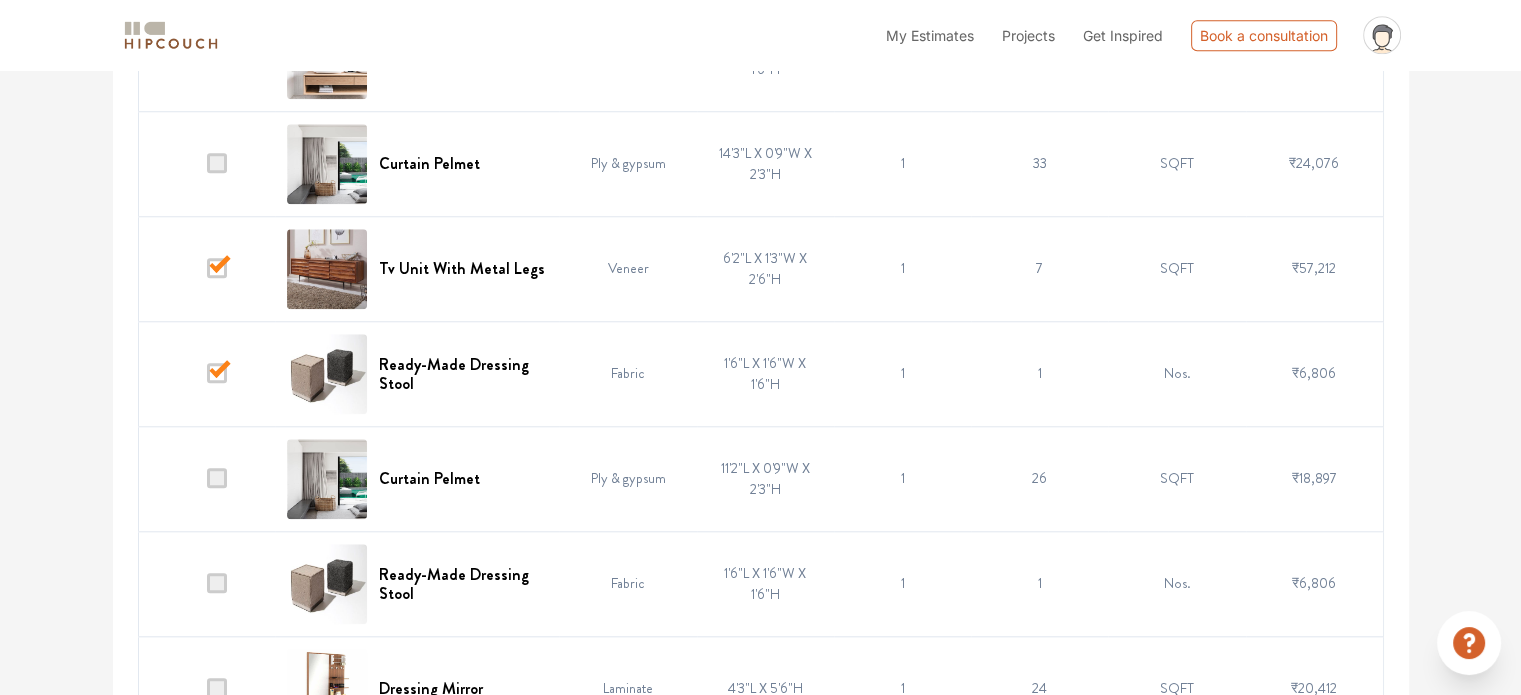 click at bounding box center [217, 583] 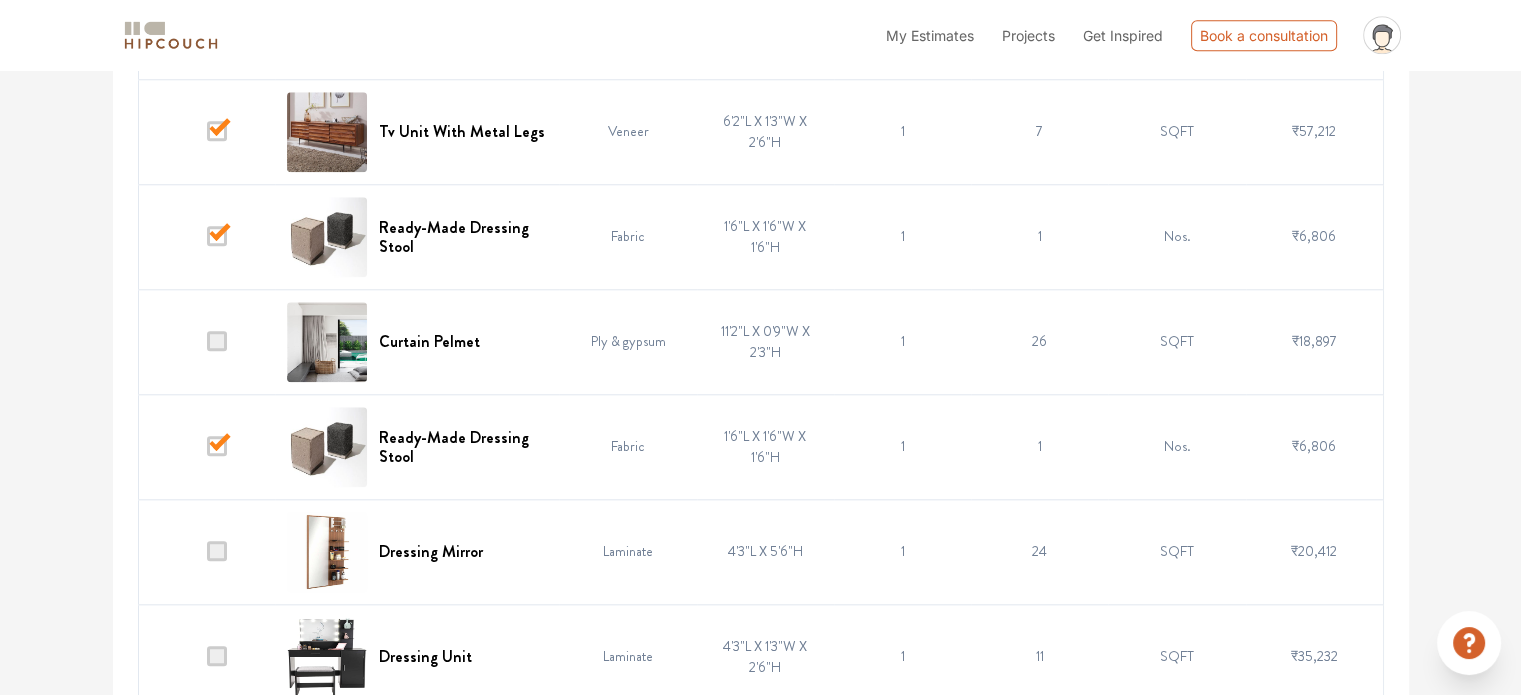 scroll, scrollTop: 2091, scrollLeft: 0, axis: vertical 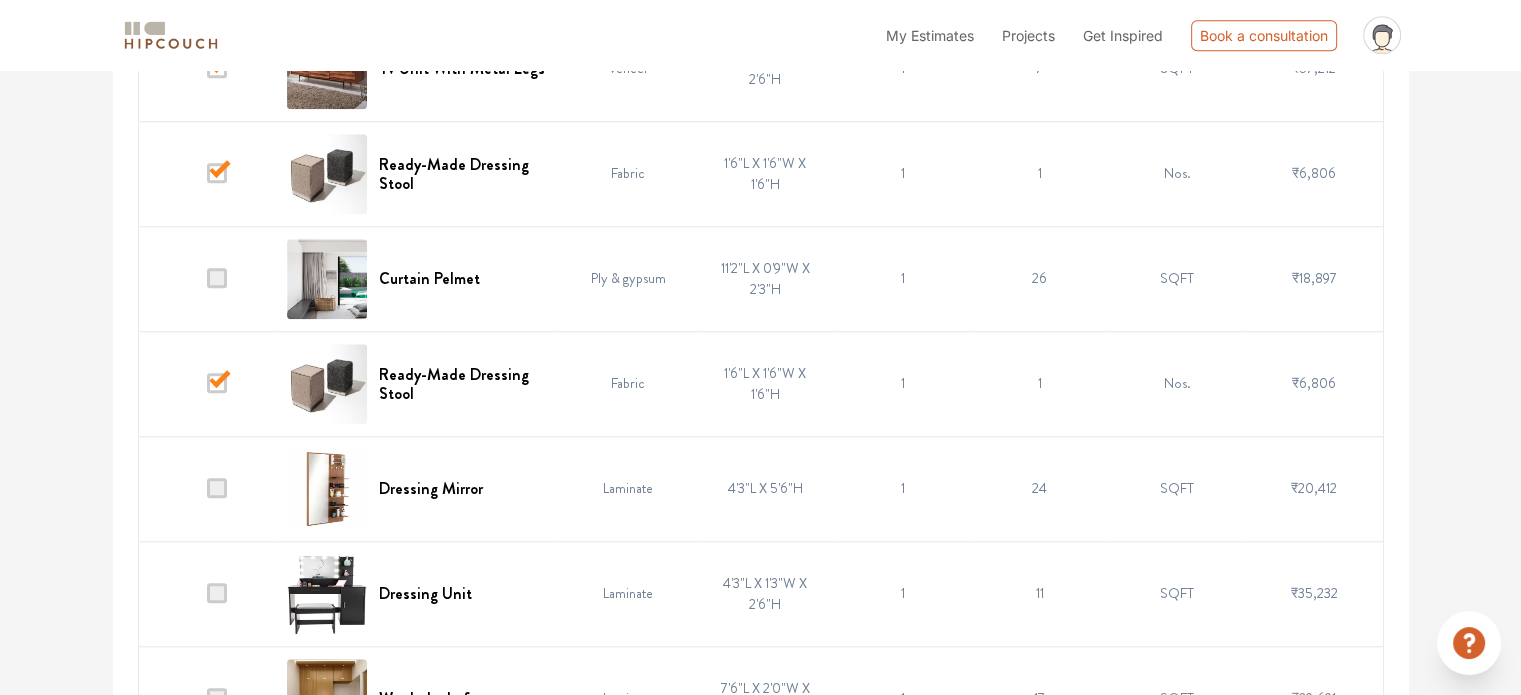 click at bounding box center [217, 488] 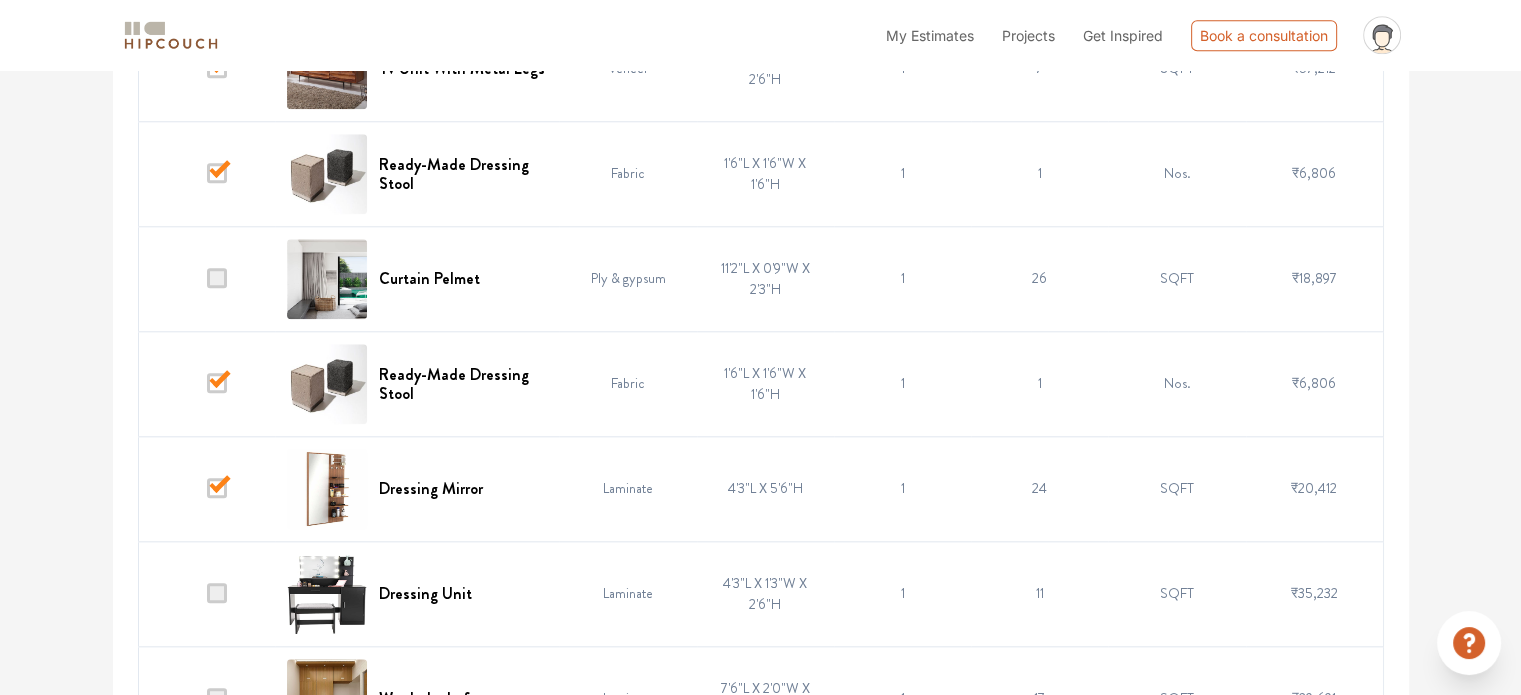 click at bounding box center (217, 593) 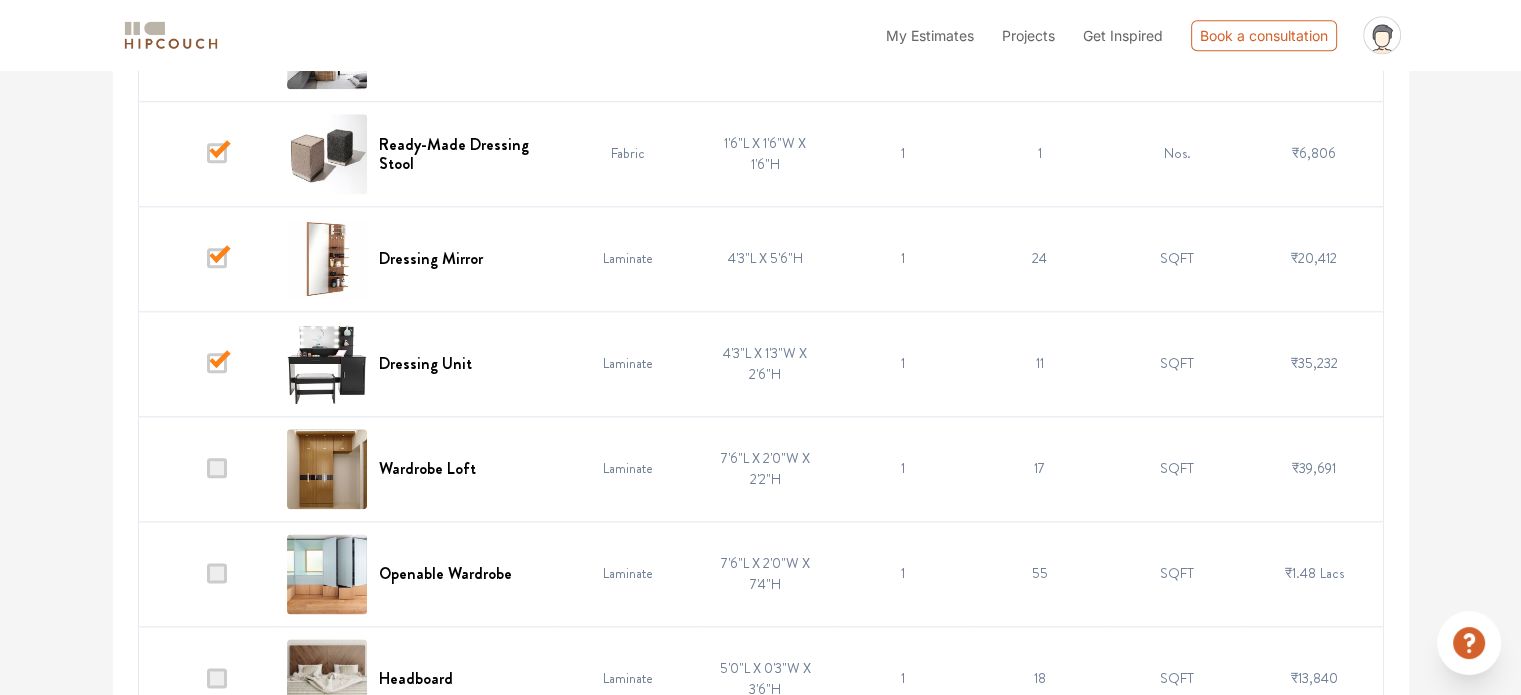 scroll, scrollTop: 2391, scrollLeft: 0, axis: vertical 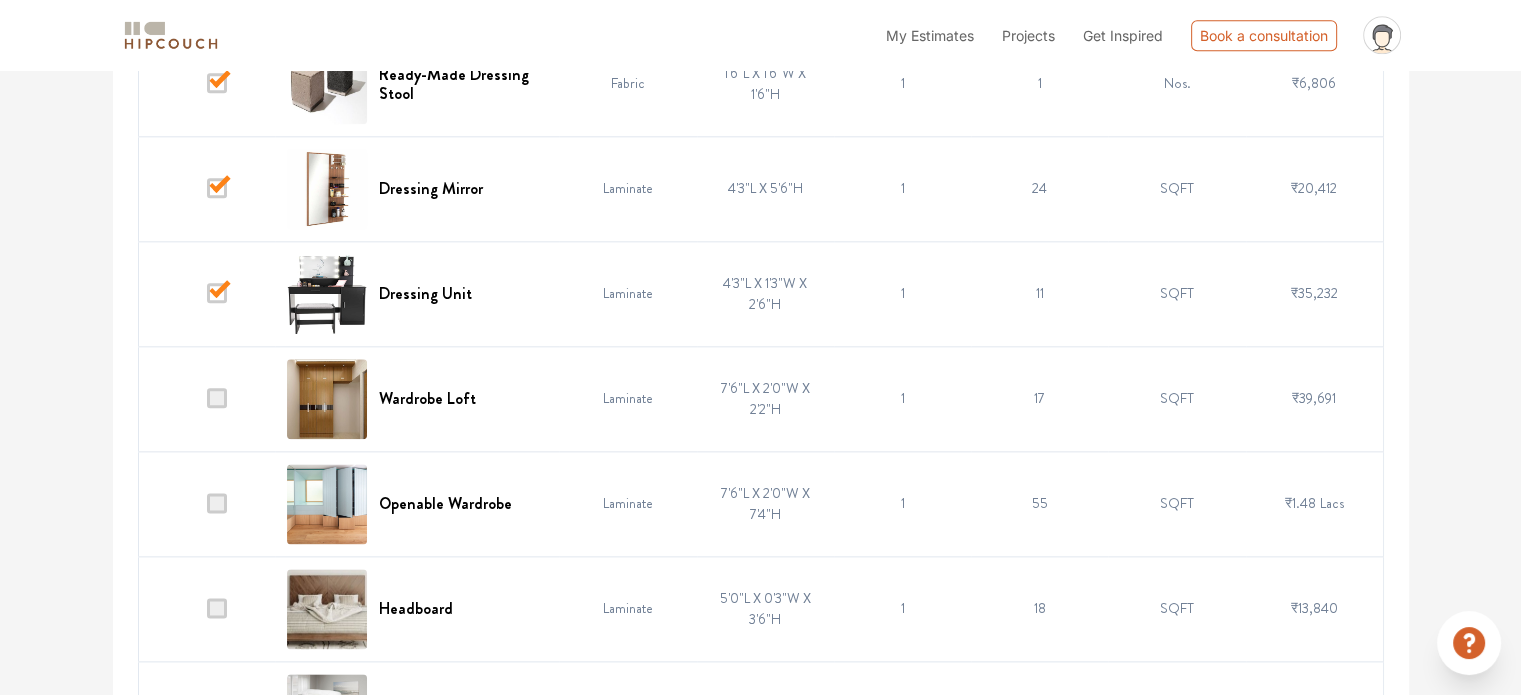click at bounding box center (217, 398) 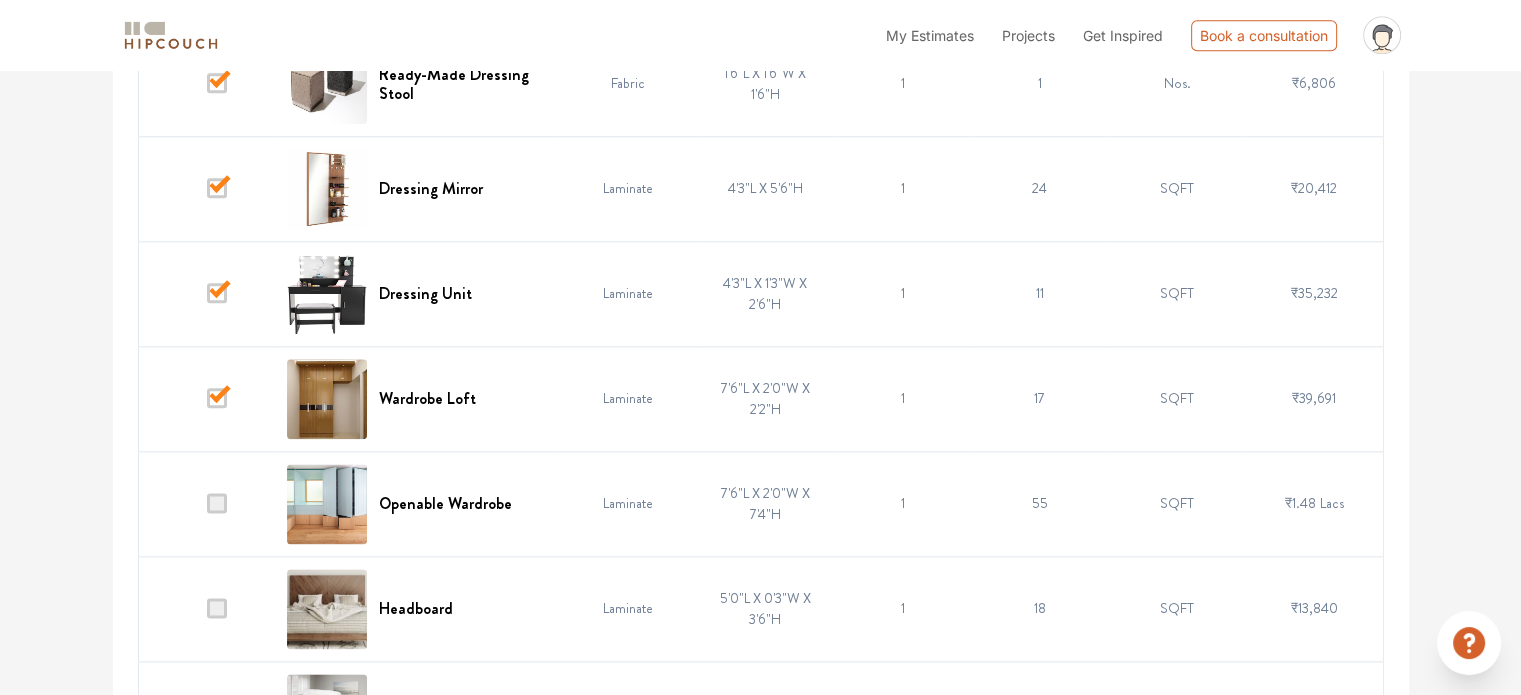 click at bounding box center (217, 503) 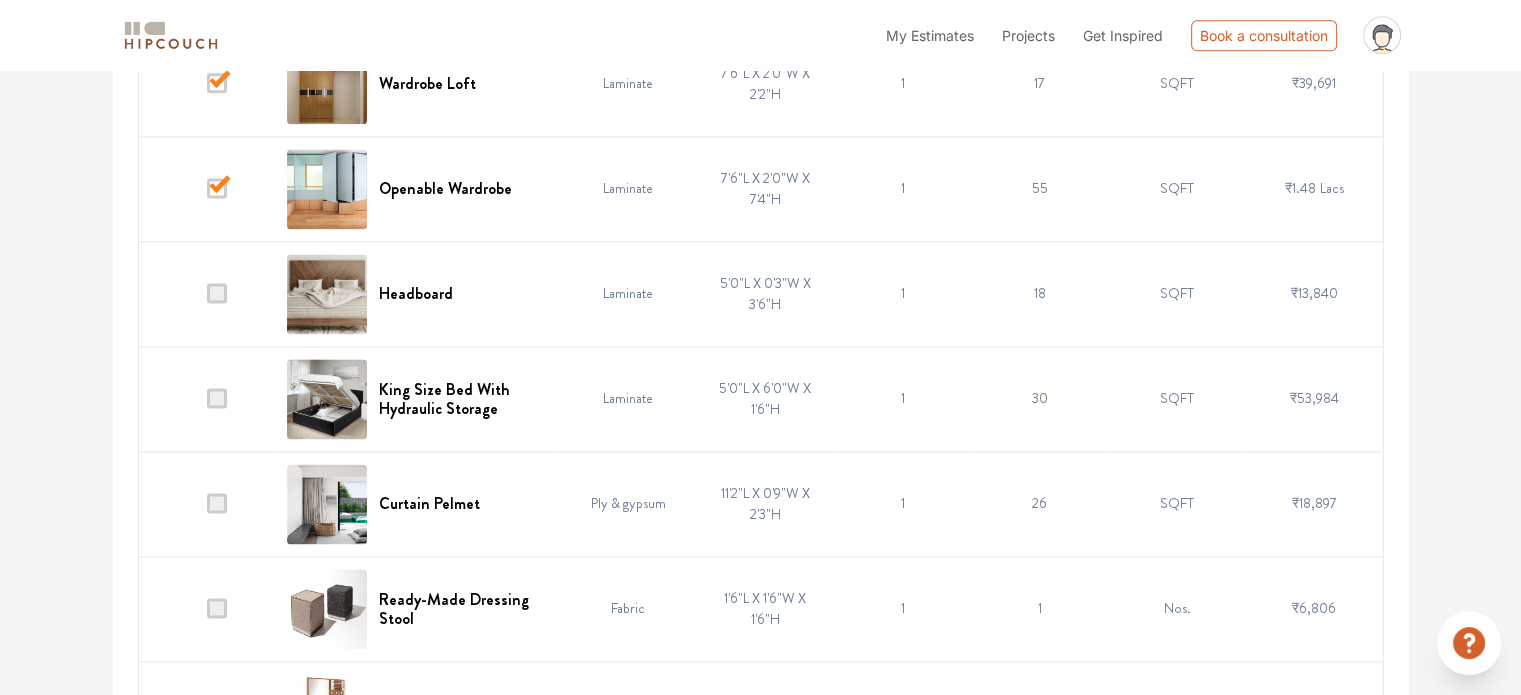 scroll, scrollTop: 2719, scrollLeft: 0, axis: vertical 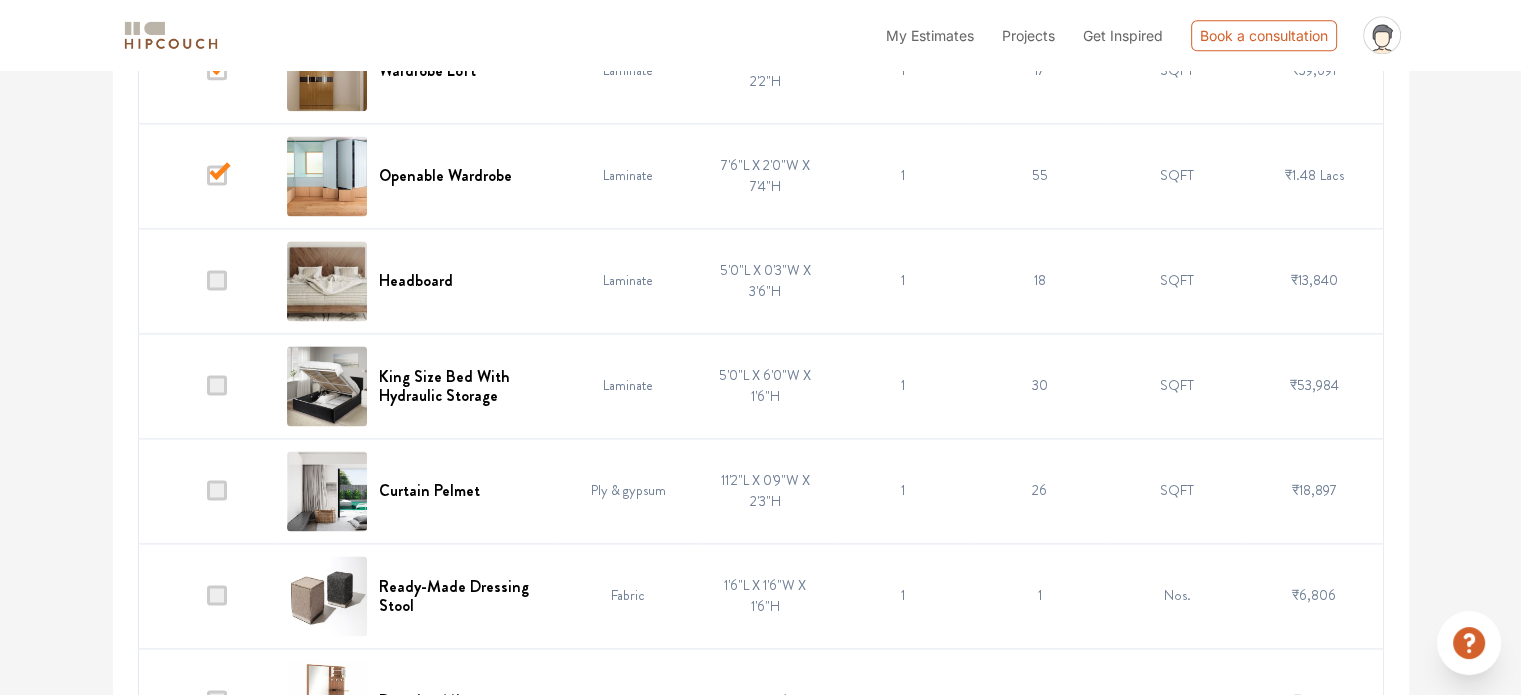 click at bounding box center [217, 385] 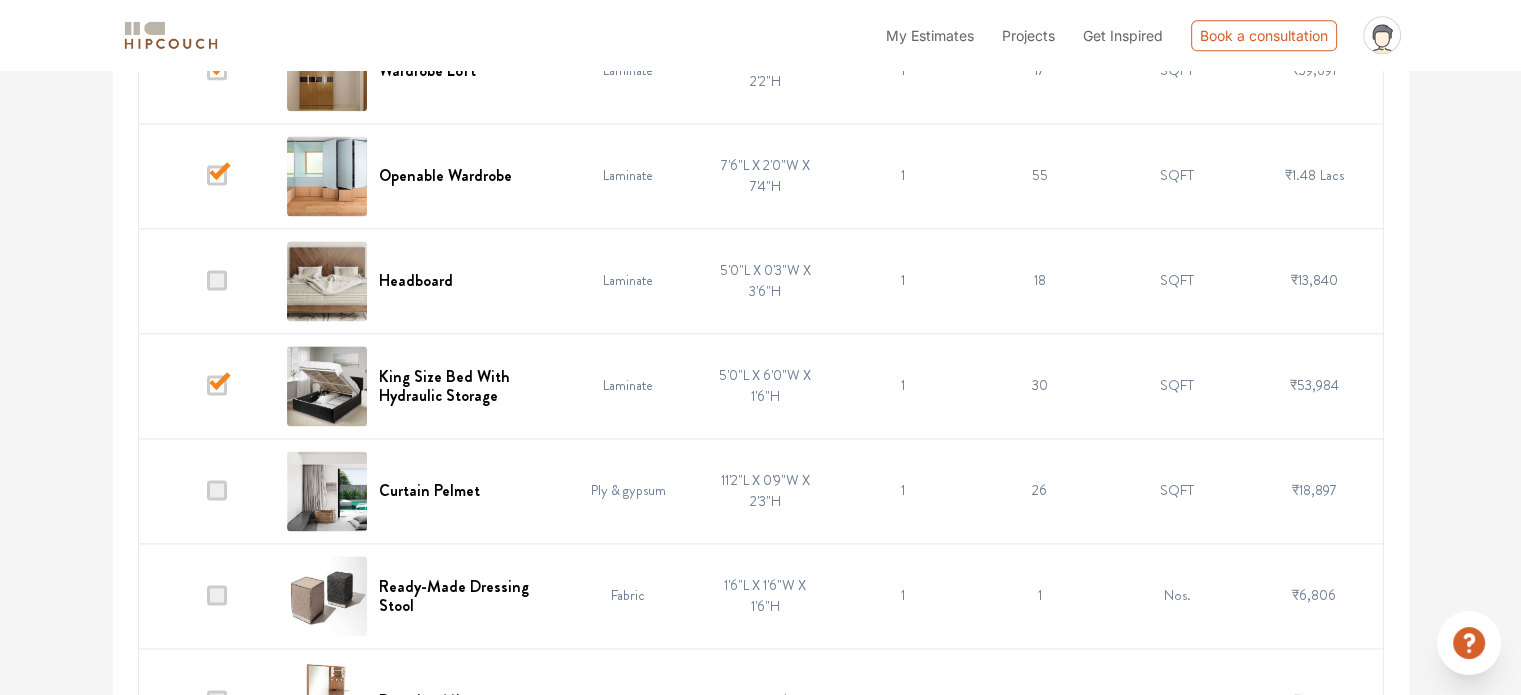 click at bounding box center (217, 280) 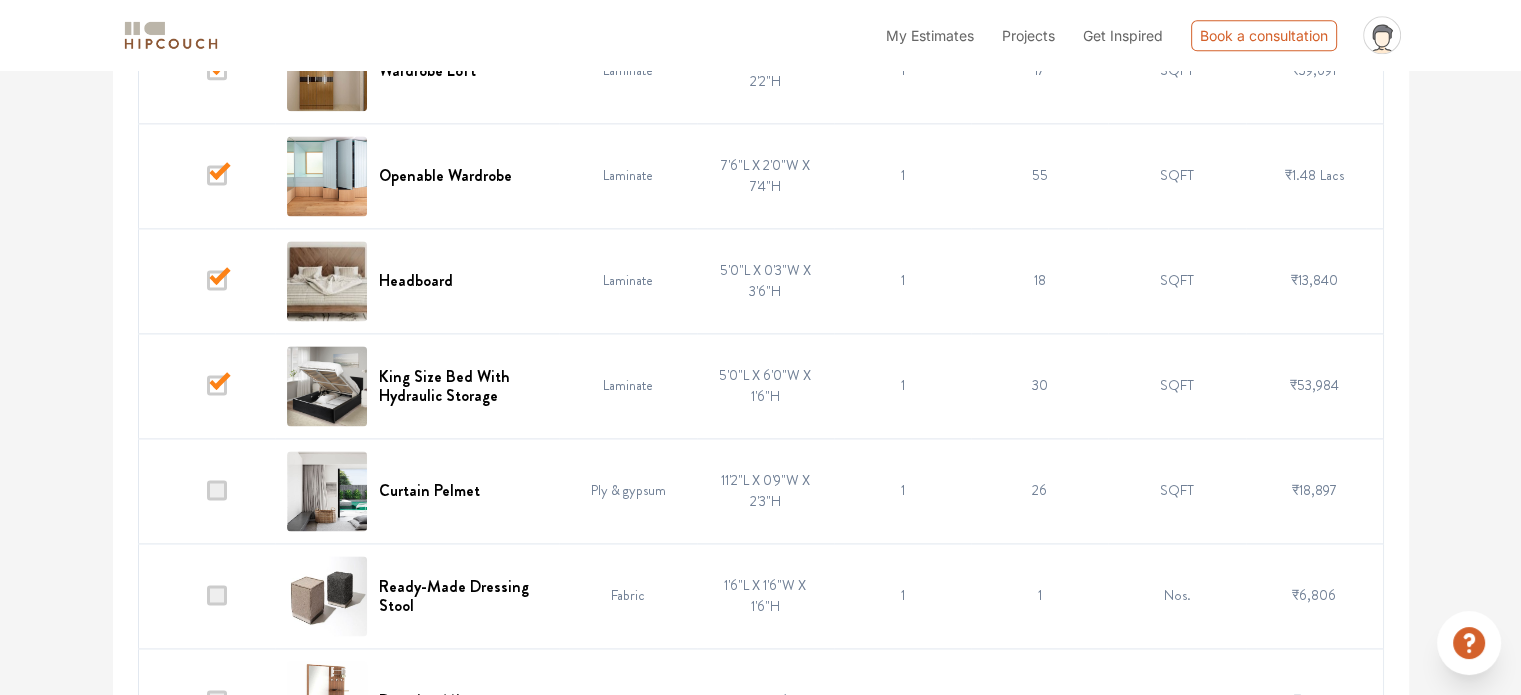click at bounding box center [217, 595] 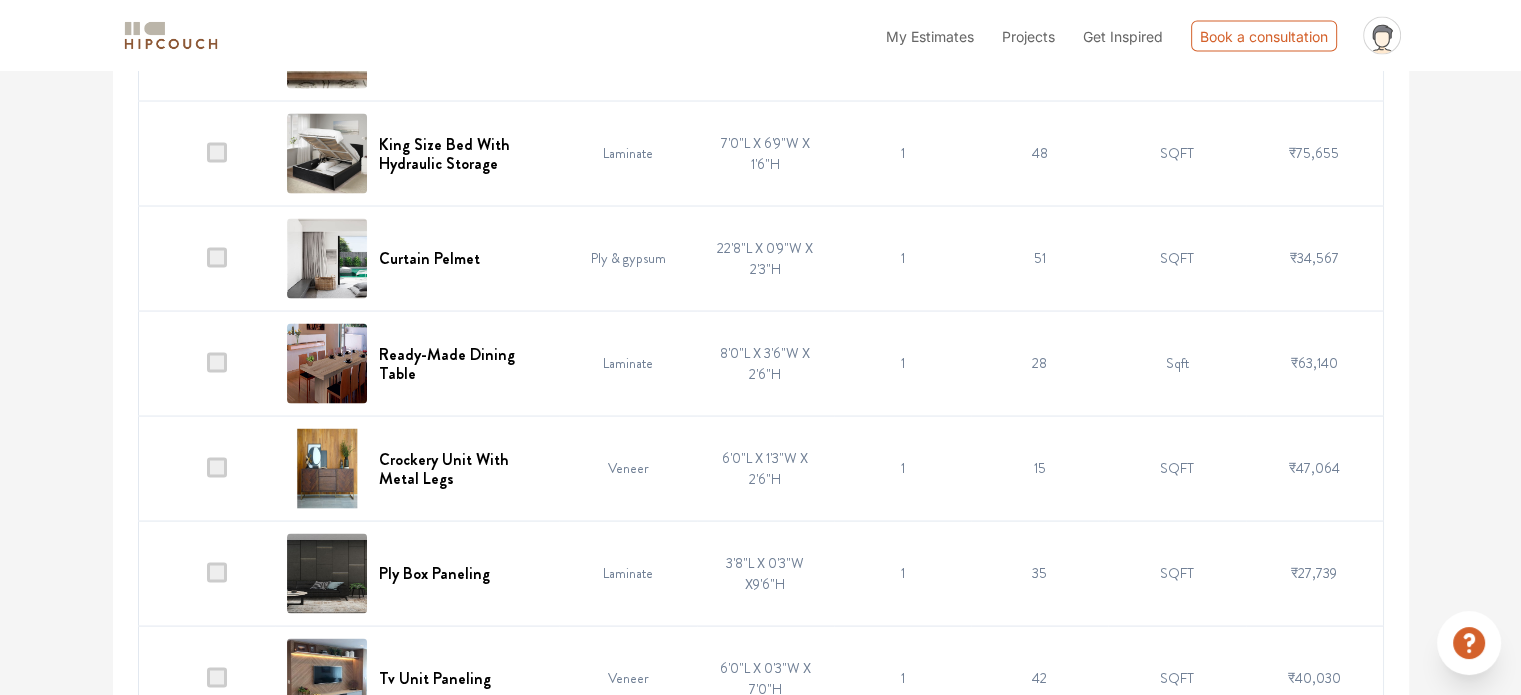 scroll, scrollTop: 3798, scrollLeft: 0, axis: vertical 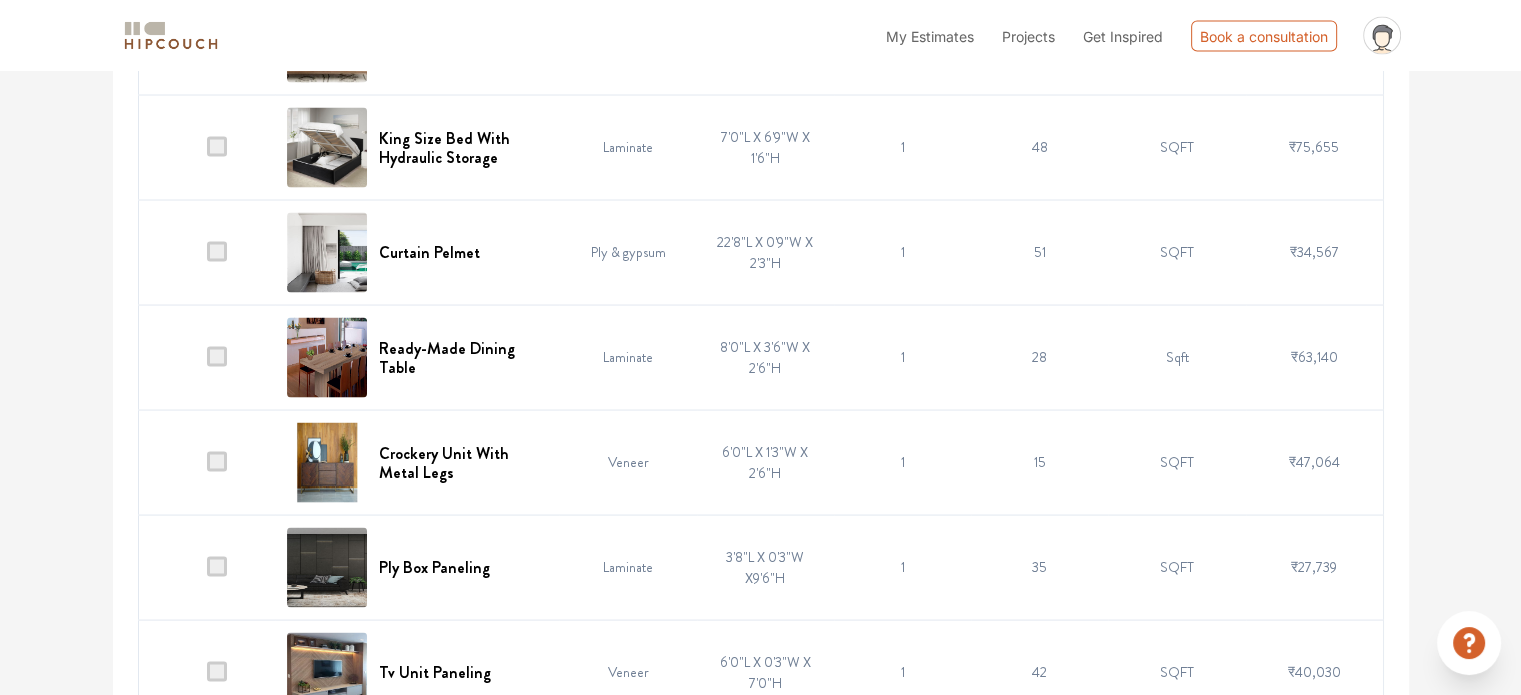 click at bounding box center (217, 461) 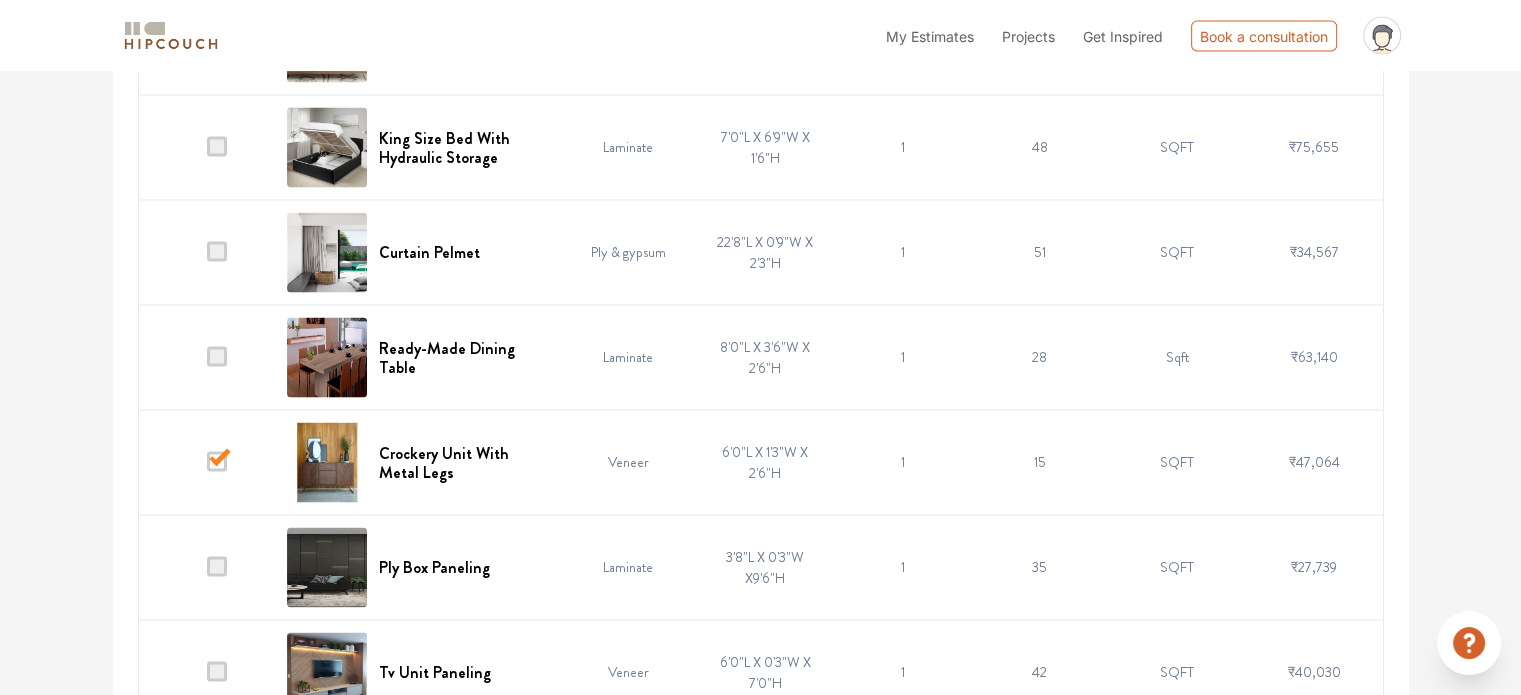click at bounding box center (217, 356) 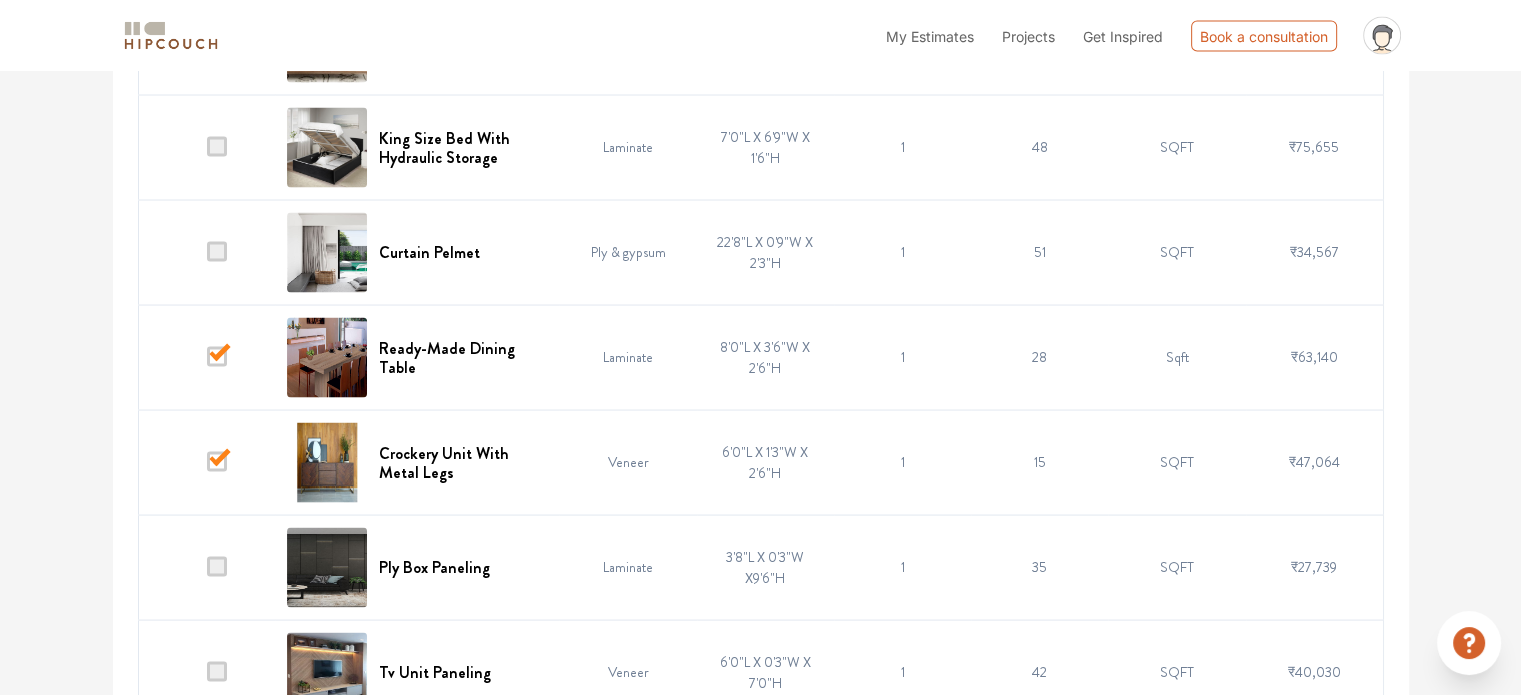 drag, startPoint x: 212, startPoint y: 242, endPoint x: 223, endPoint y: 203, distance: 40.5216 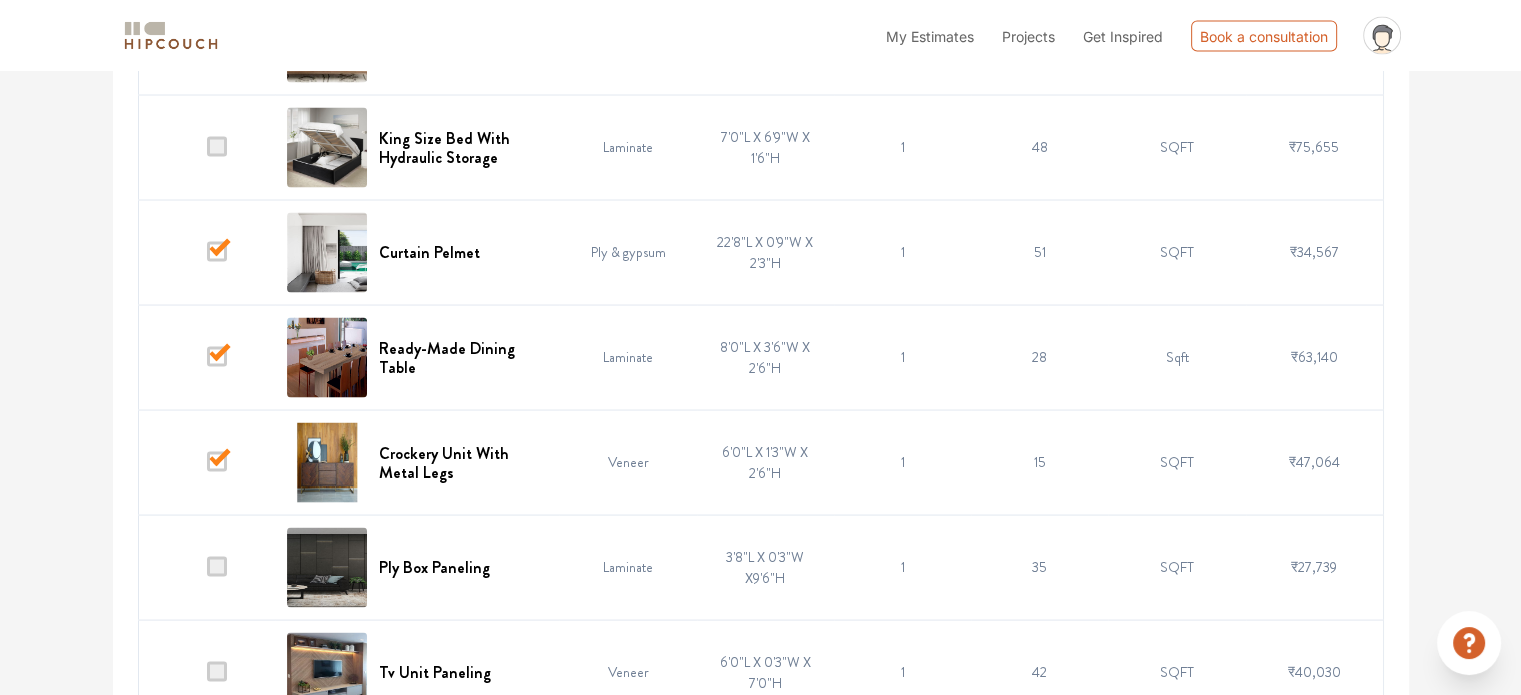 click at bounding box center (217, 146) 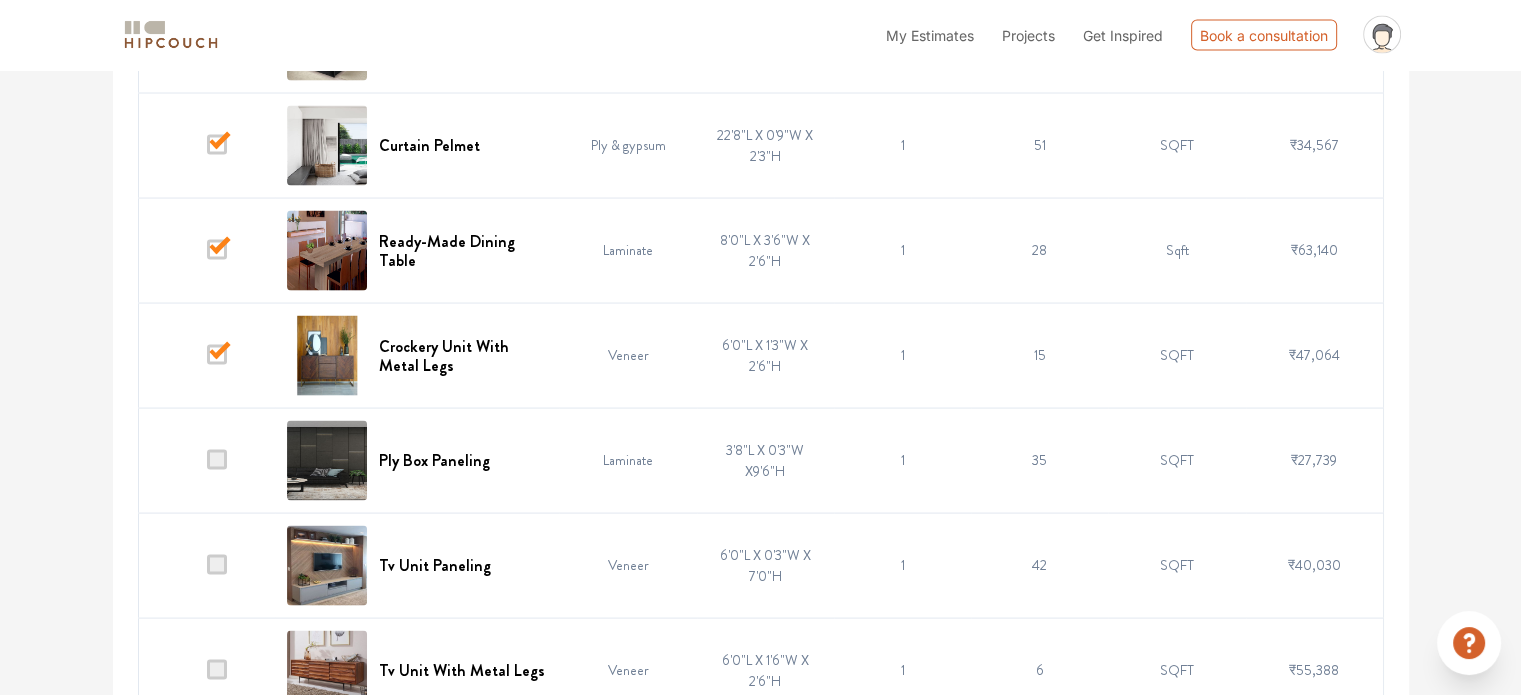 scroll, scrollTop: 3698, scrollLeft: 0, axis: vertical 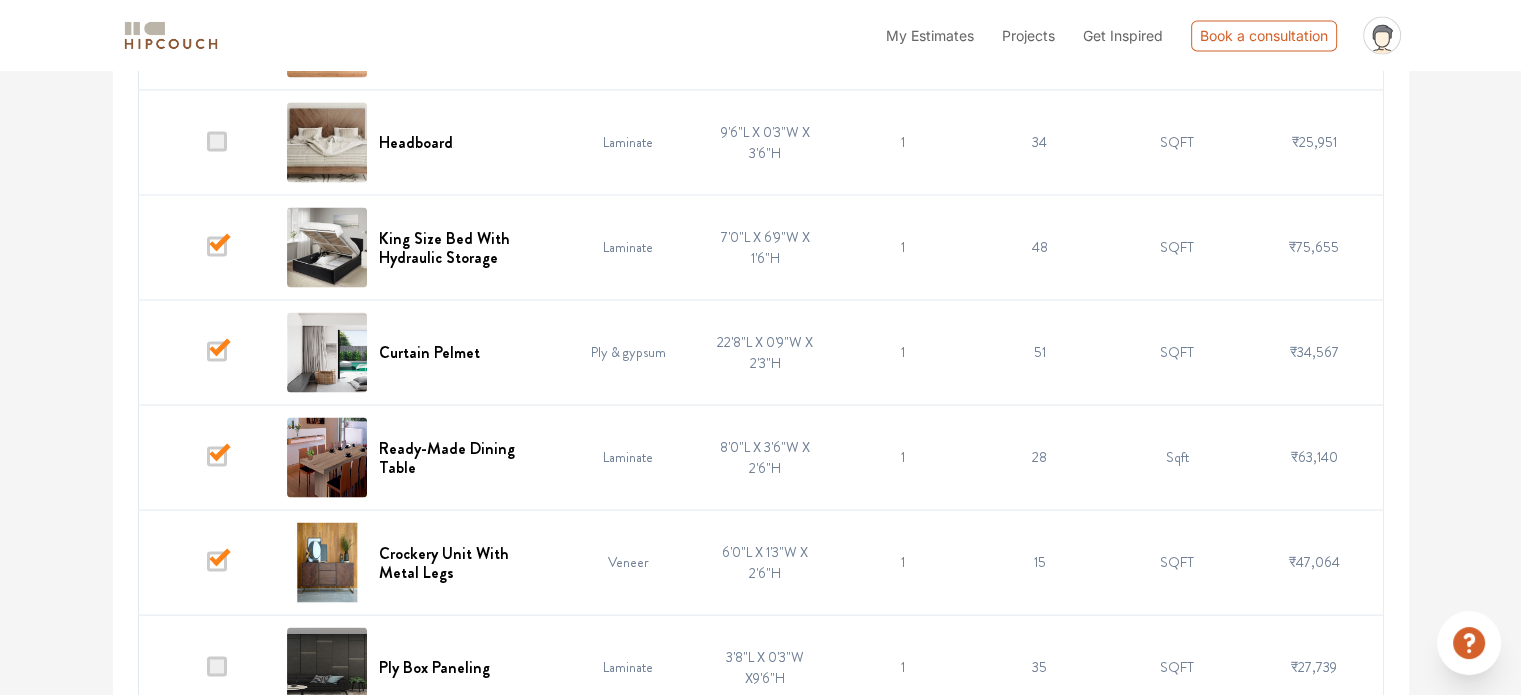 click at bounding box center [217, 141] 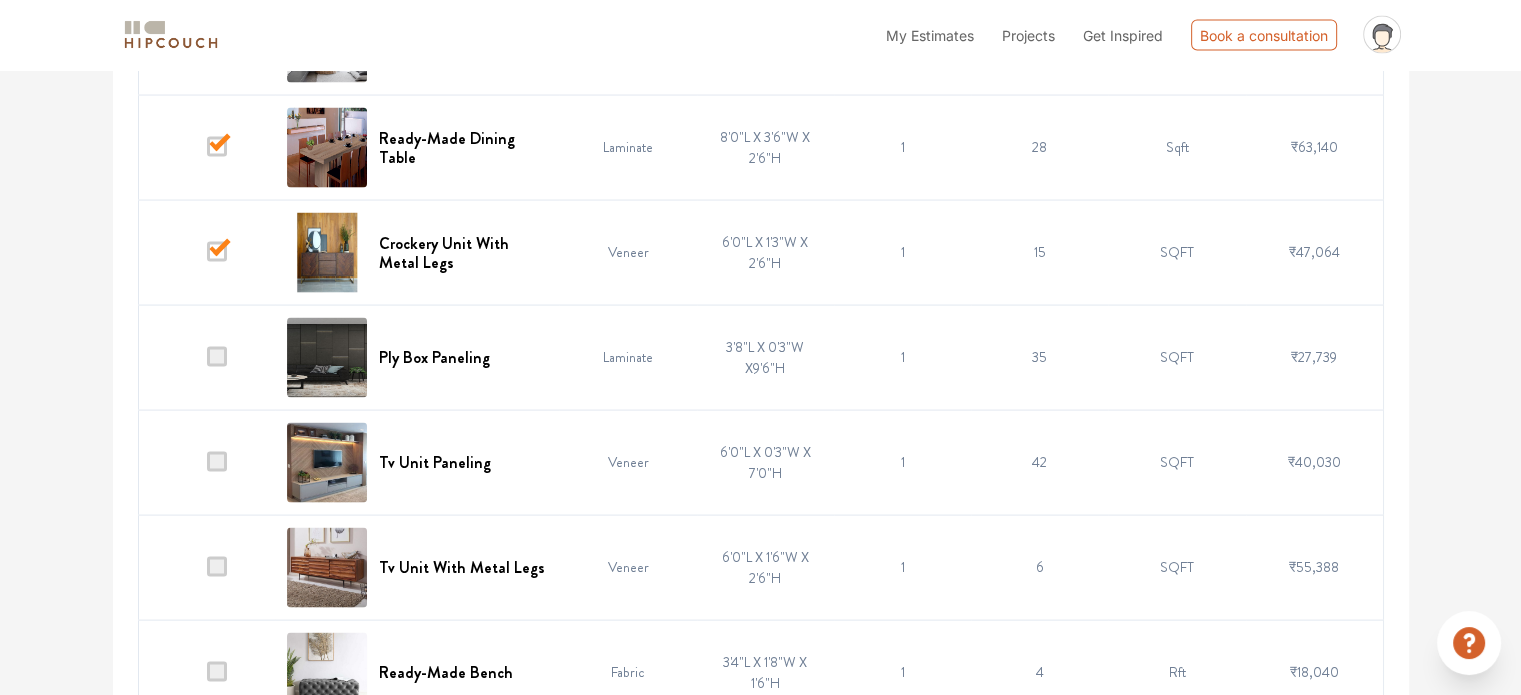 scroll, scrollTop: 4044, scrollLeft: 0, axis: vertical 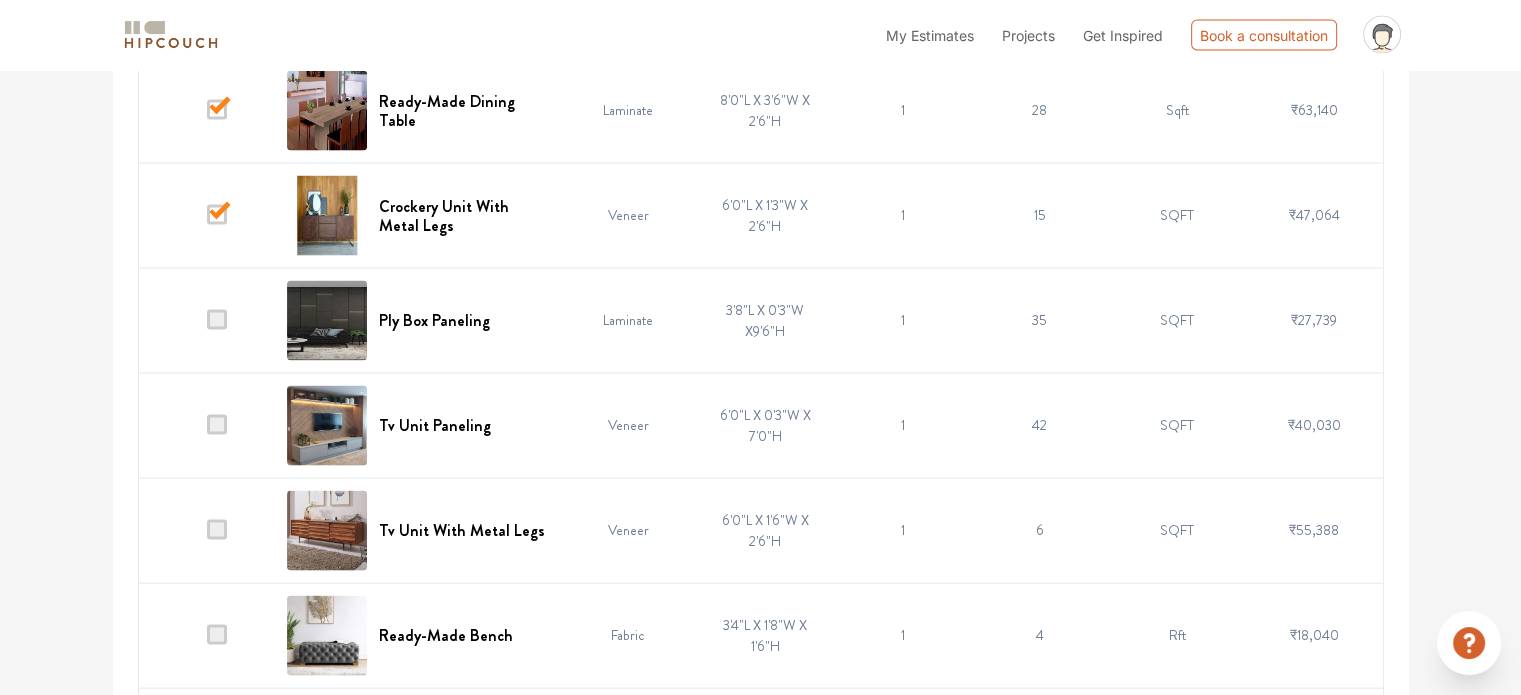 click at bounding box center [217, 320] 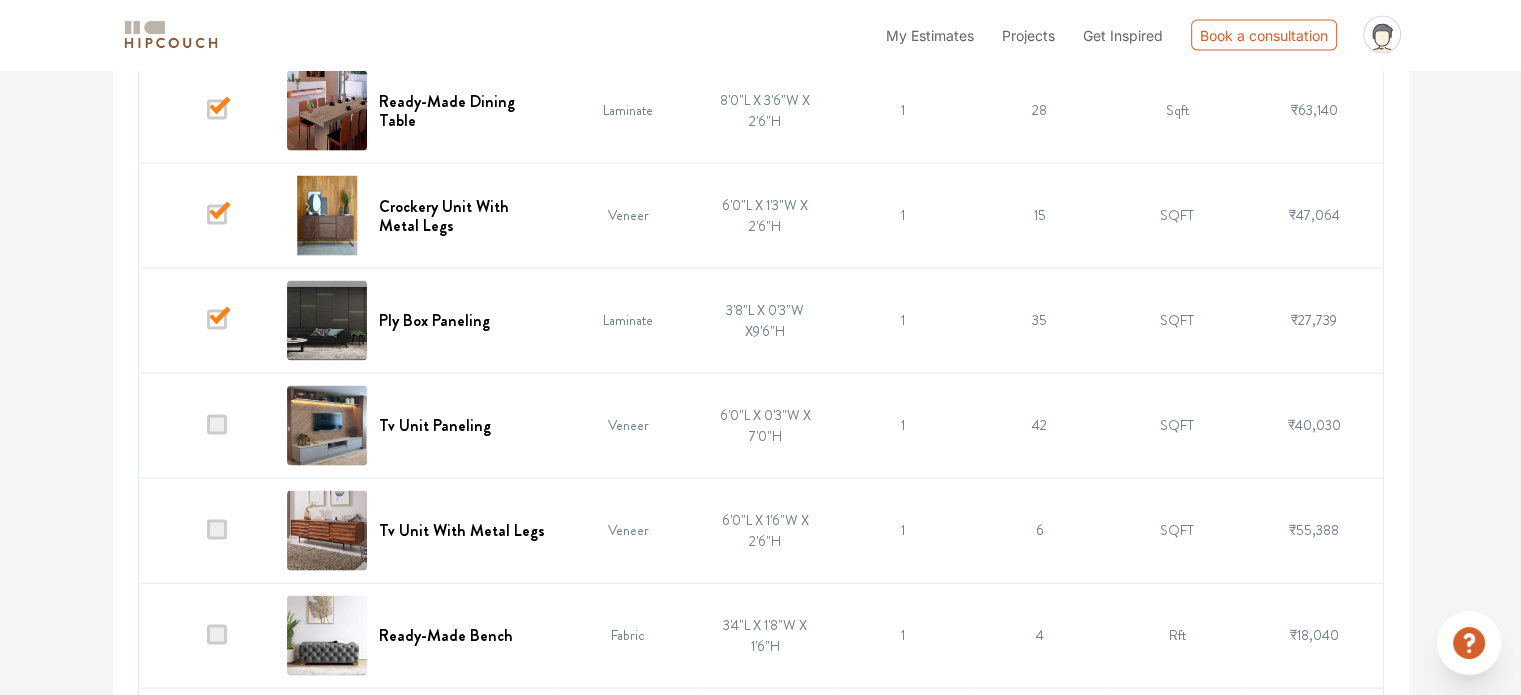 click at bounding box center [217, 425] 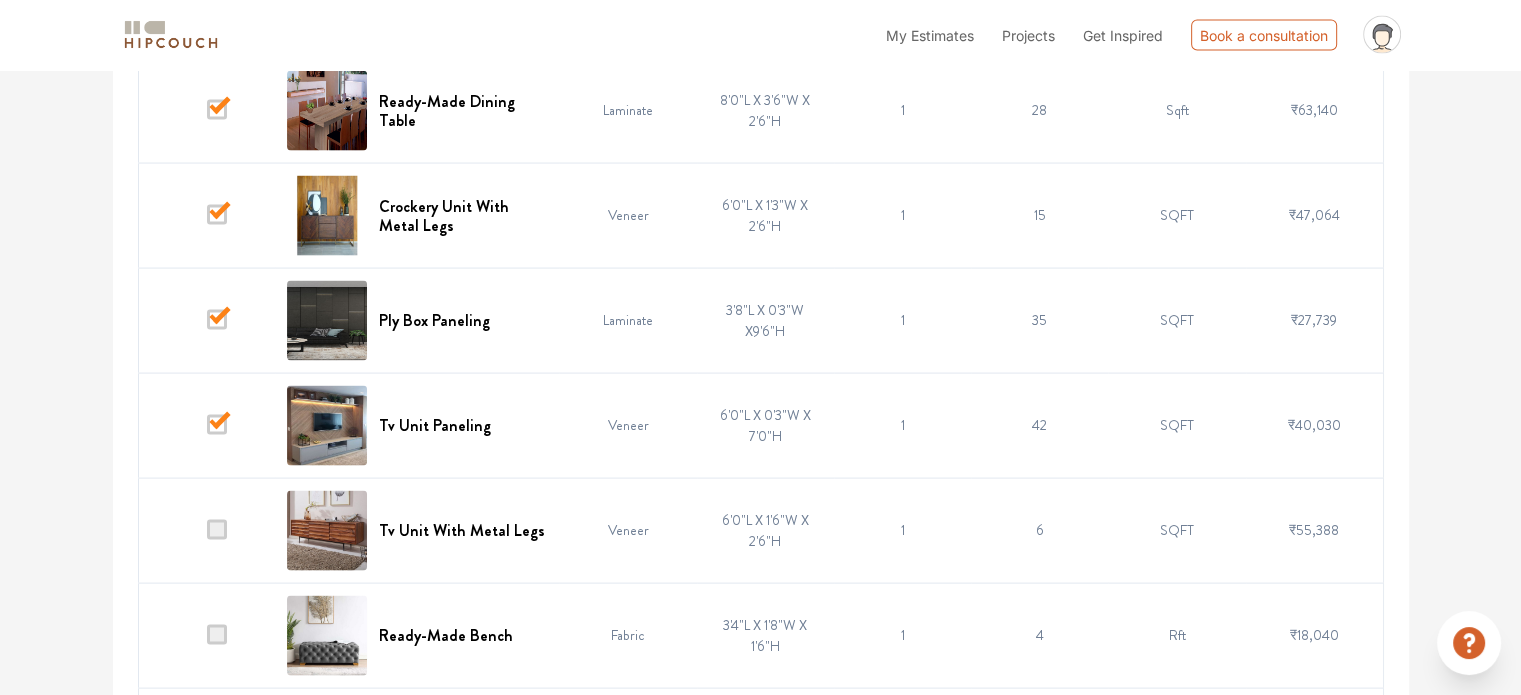 click at bounding box center [217, 530] 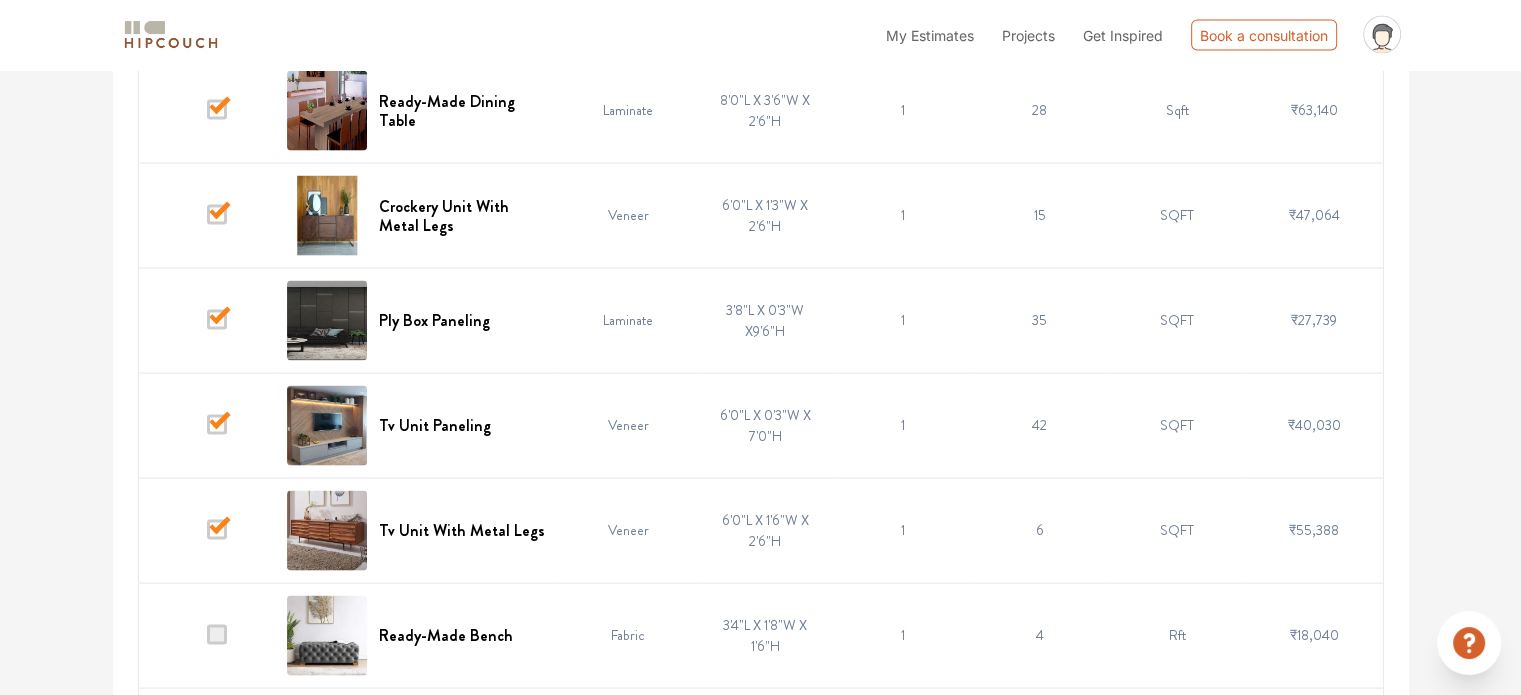drag, startPoint x: 216, startPoint y: 627, endPoint x: 240, endPoint y: 611, distance: 28.84441 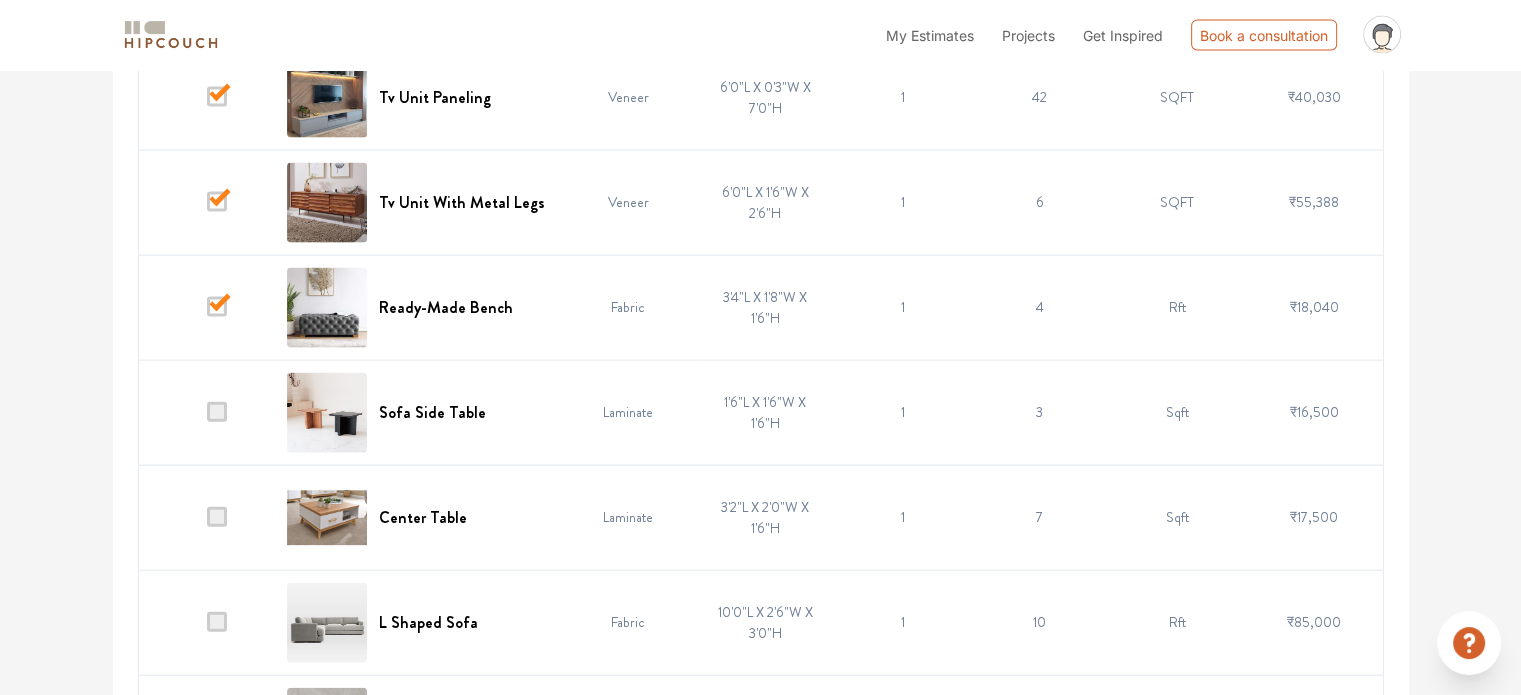 scroll, scrollTop: 4379, scrollLeft: 0, axis: vertical 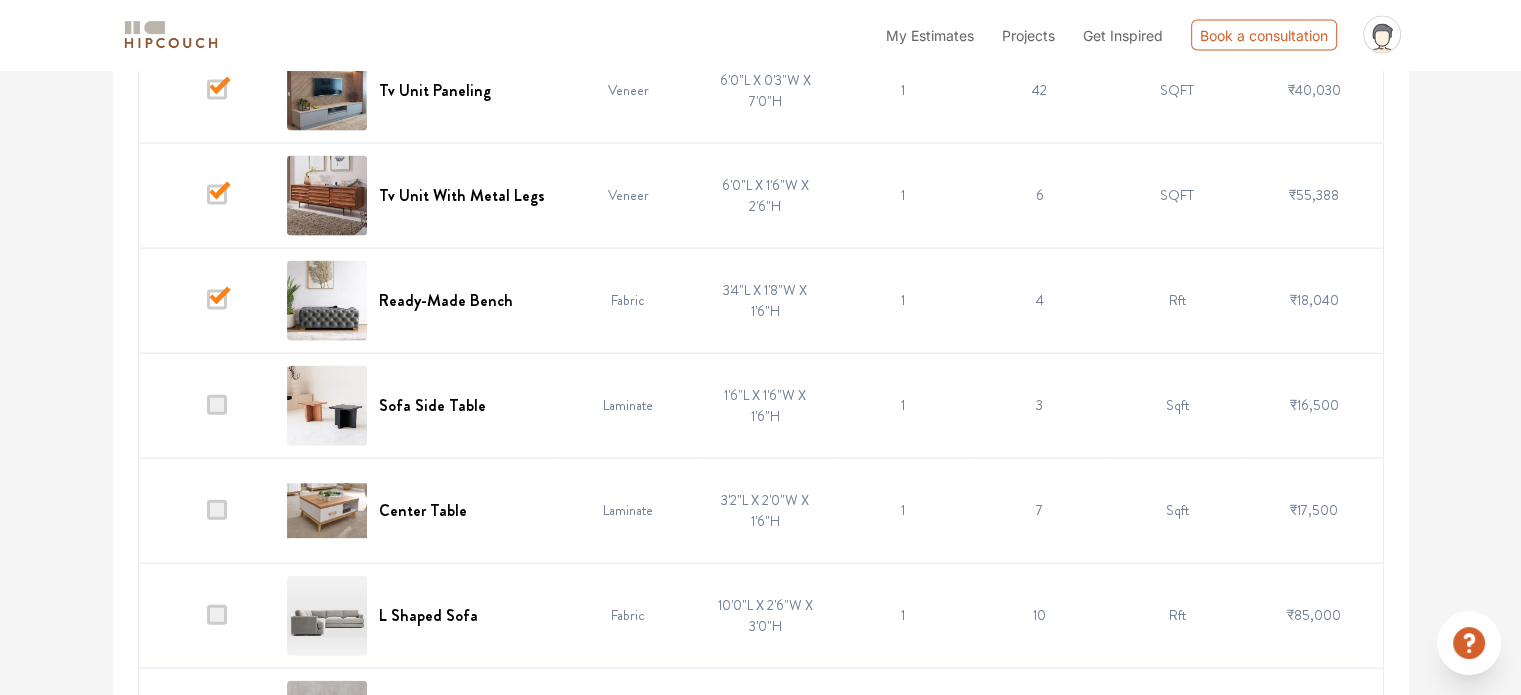 click at bounding box center (217, 405) 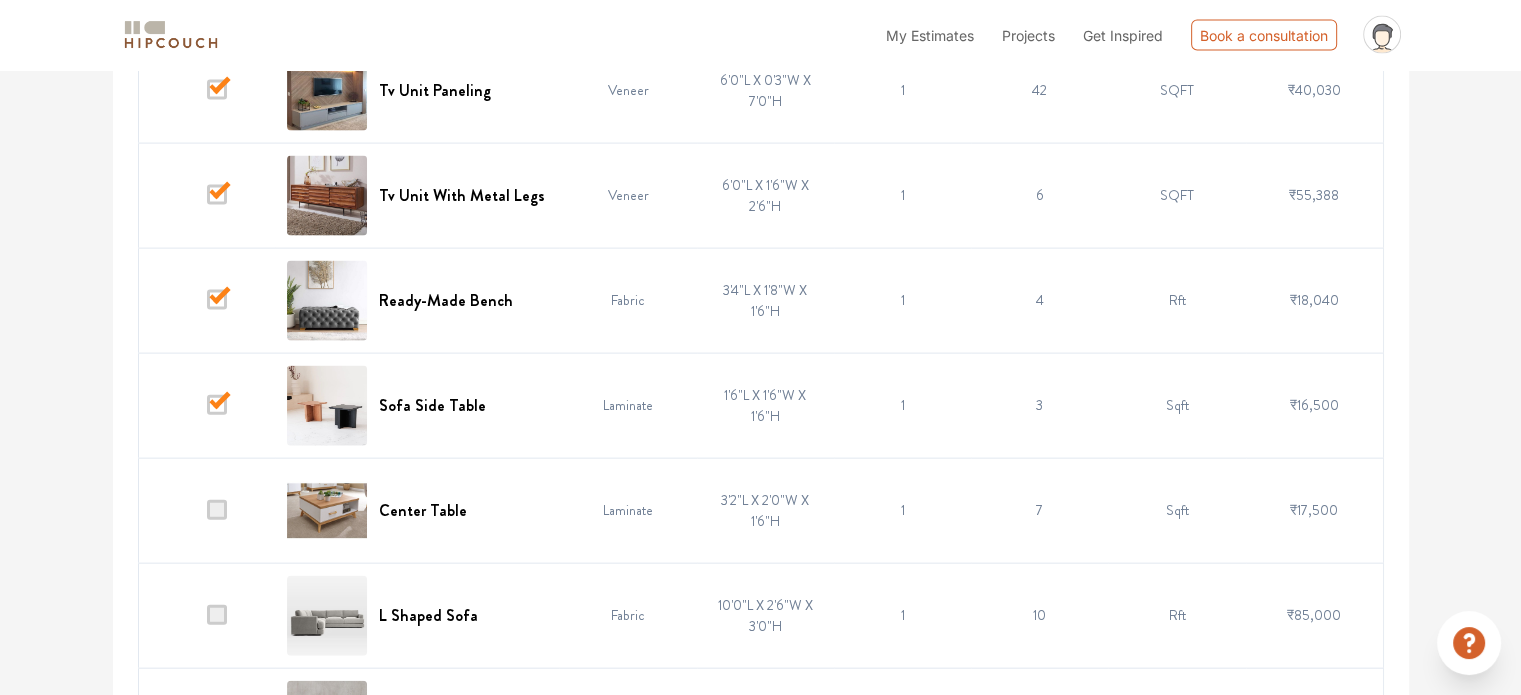 drag, startPoint x: 213, startPoint y: 499, endPoint x: 240, endPoint y: 496, distance: 27.166155 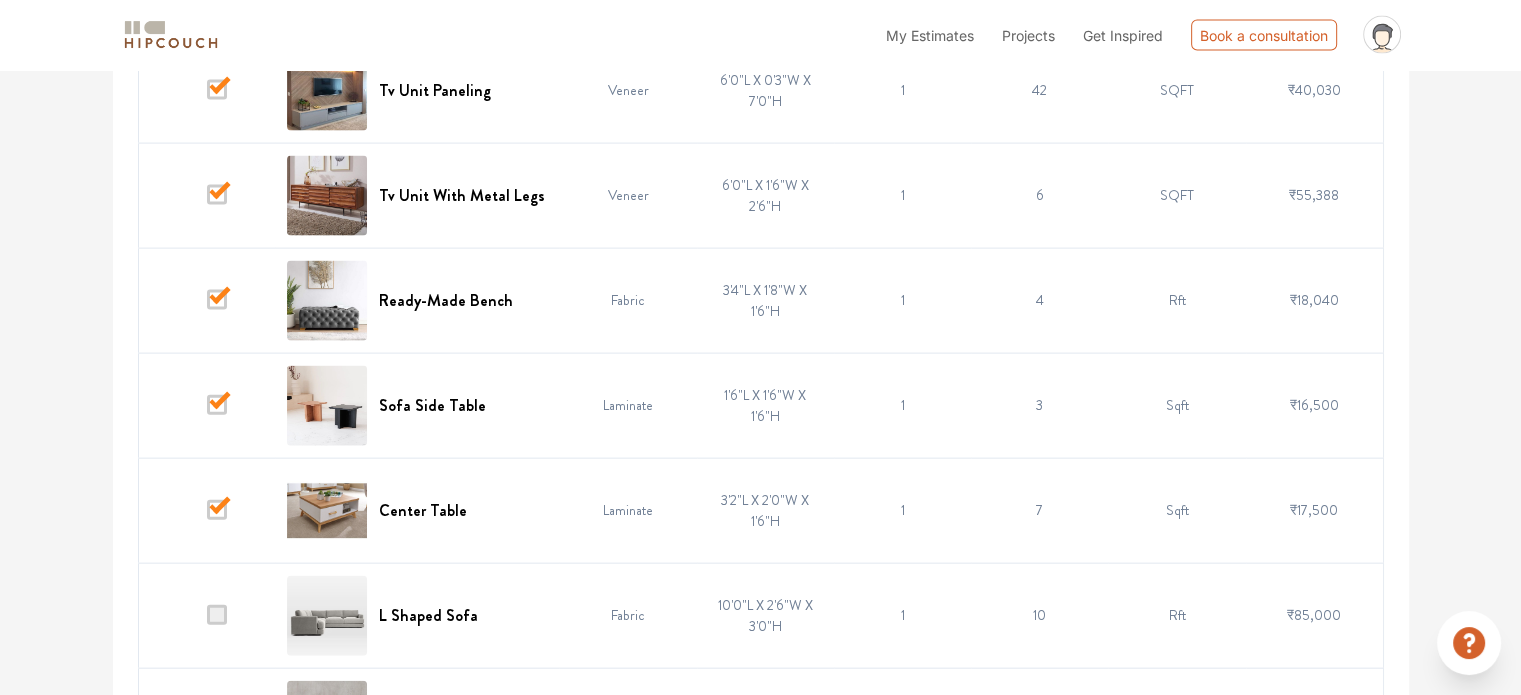 scroll, scrollTop: 4463, scrollLeft: 0, axis: vertical 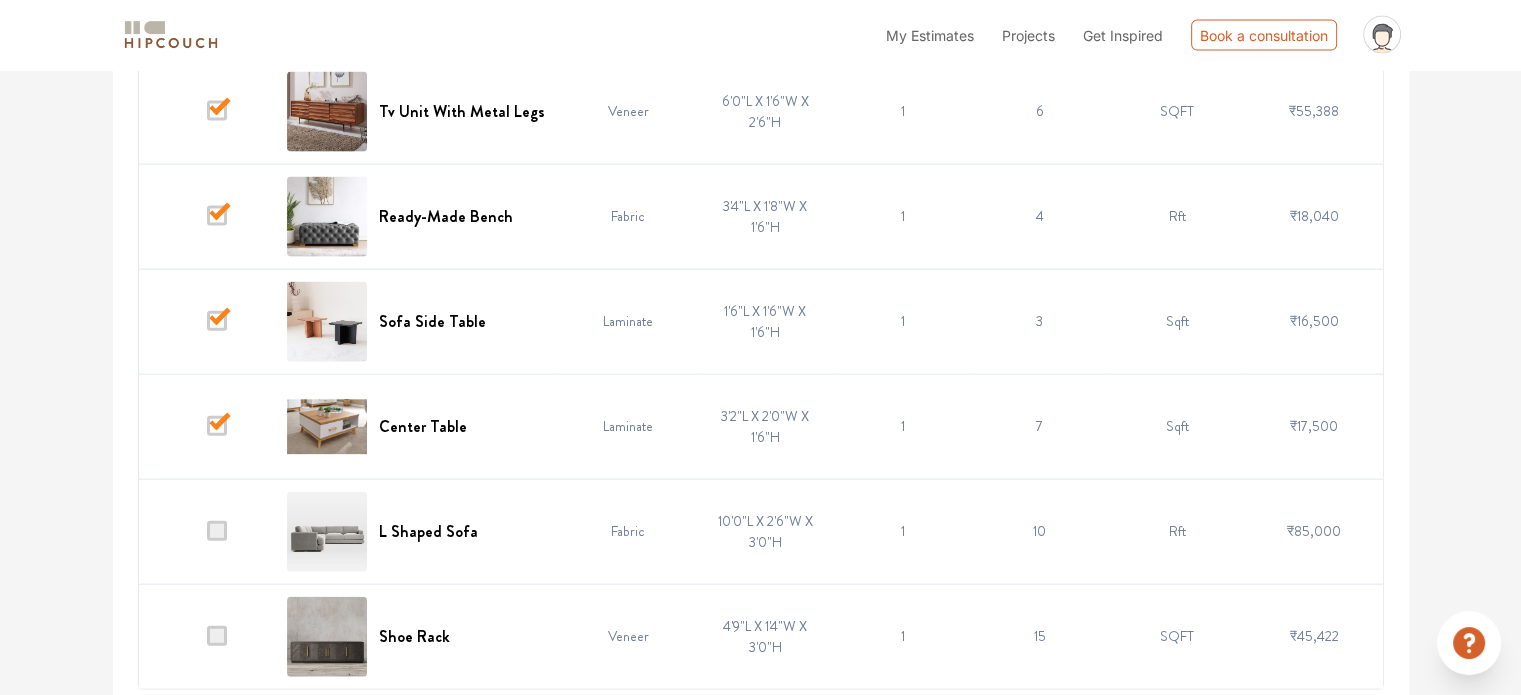 drag, startPoint x: 211, startPoint y: 626, endPoint x: 212, endPoint y: 585, distance: 41.01219 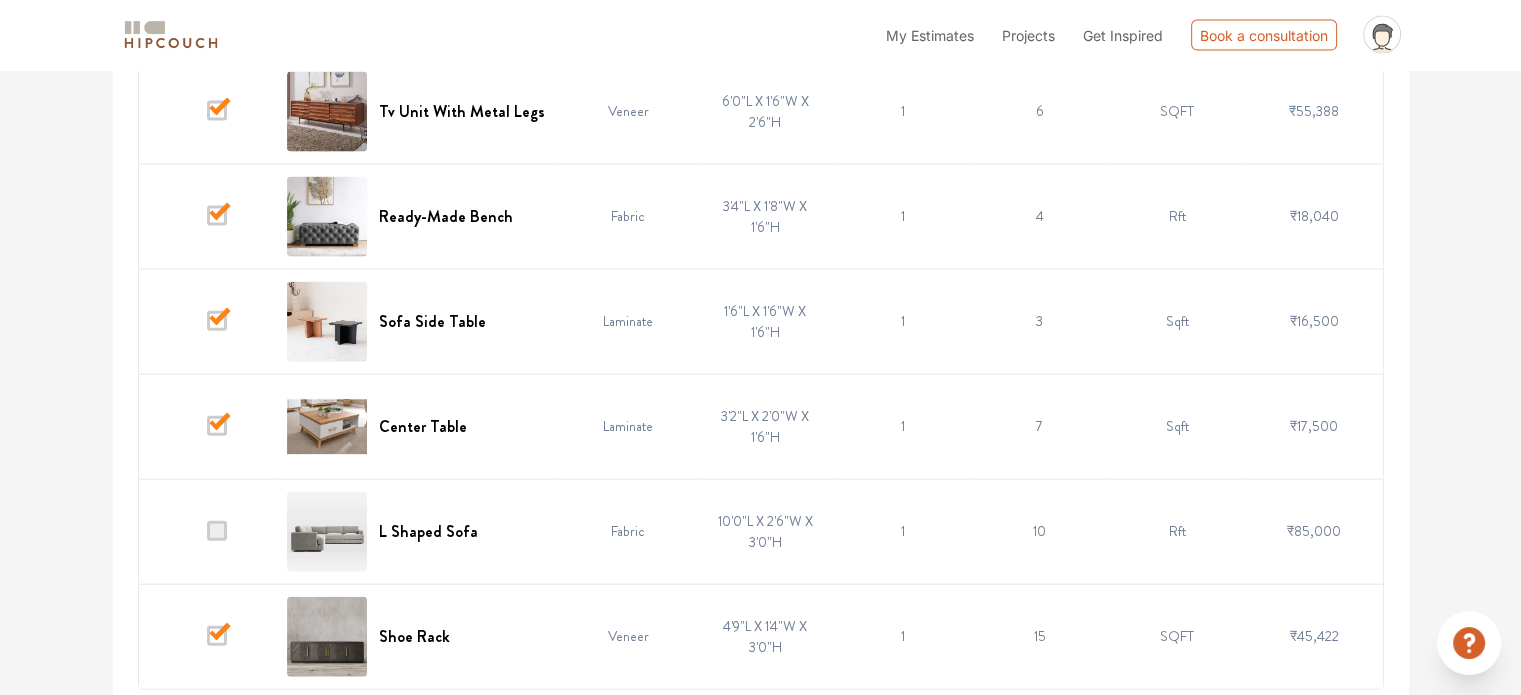 click at bounding box center [217, 531] 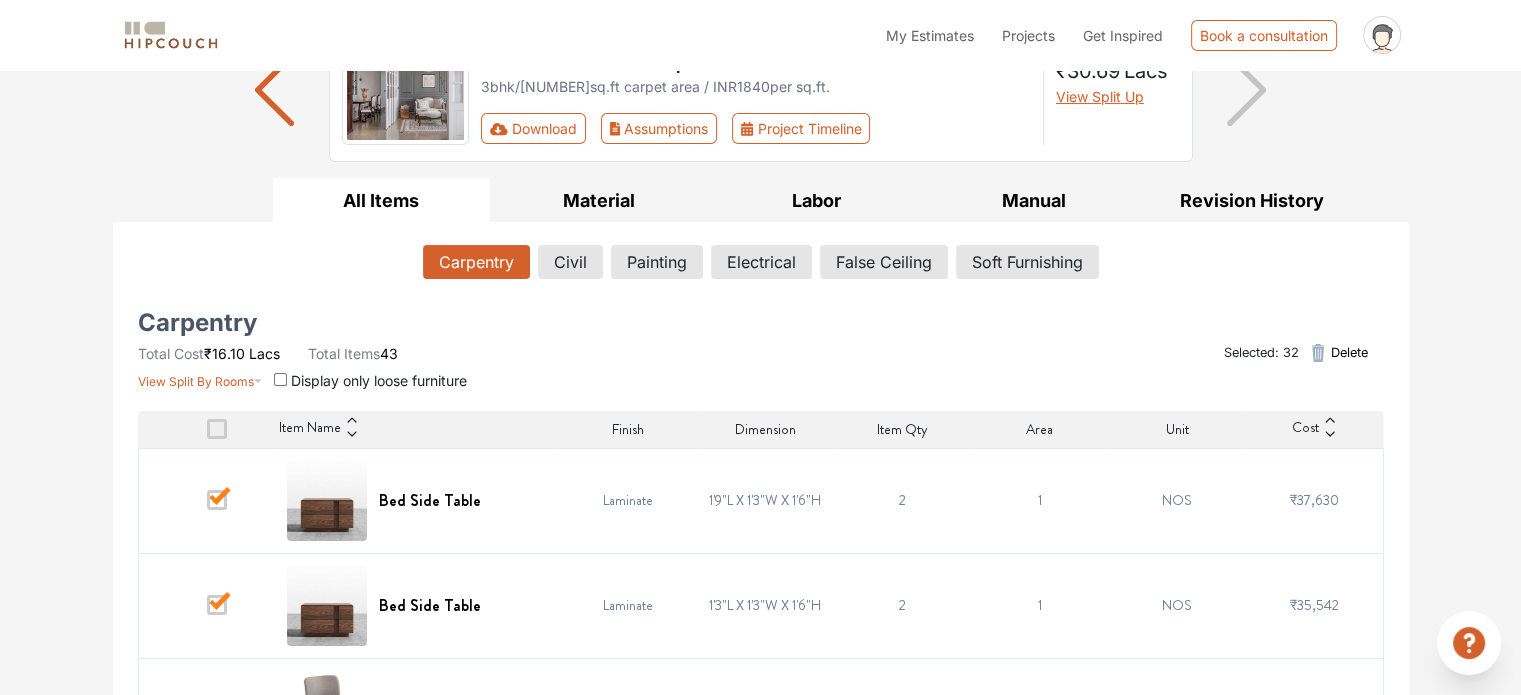 scroll, scrollTop: 189, scrollLeft: 0, axis: vertical 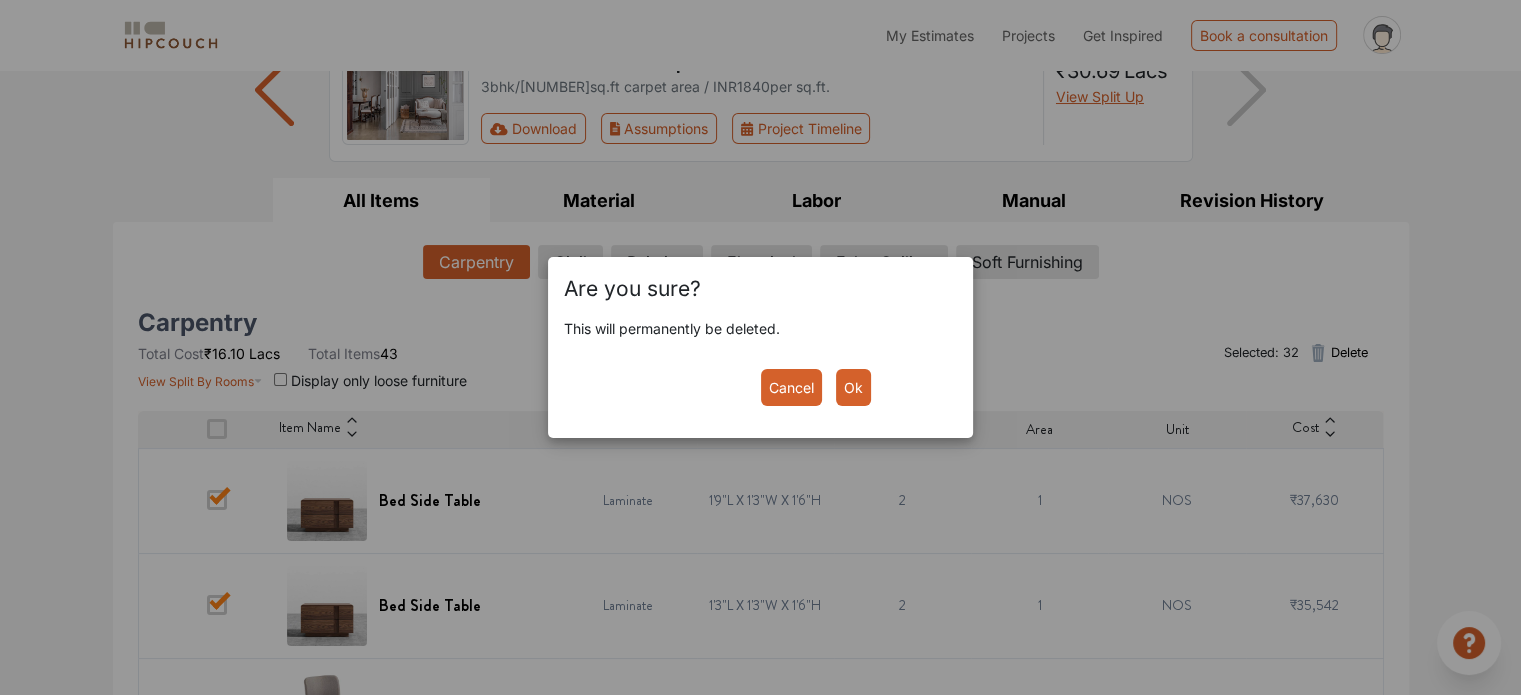 click on "Ok" at bounding box center (853, 387) 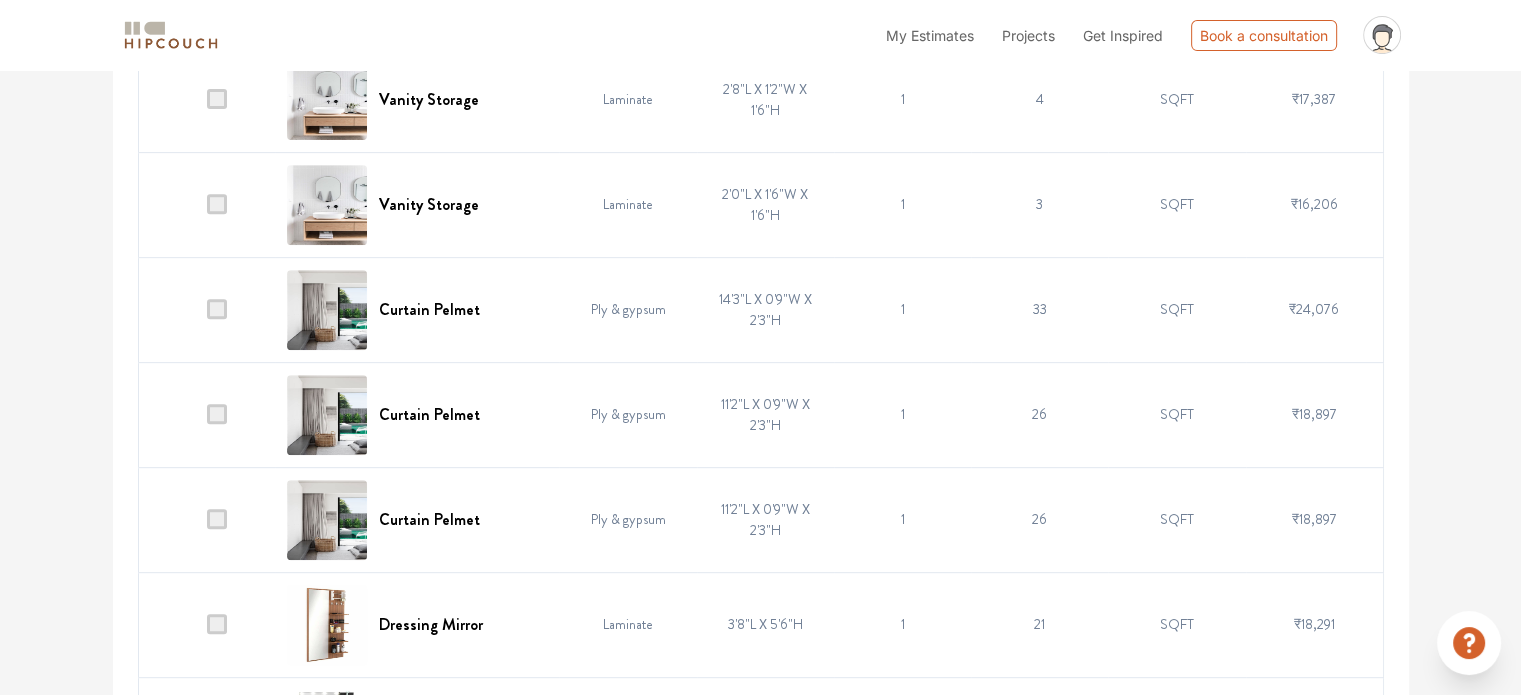 scroll, scrollTop: 804, scrollLeft: 0, axis: vertical 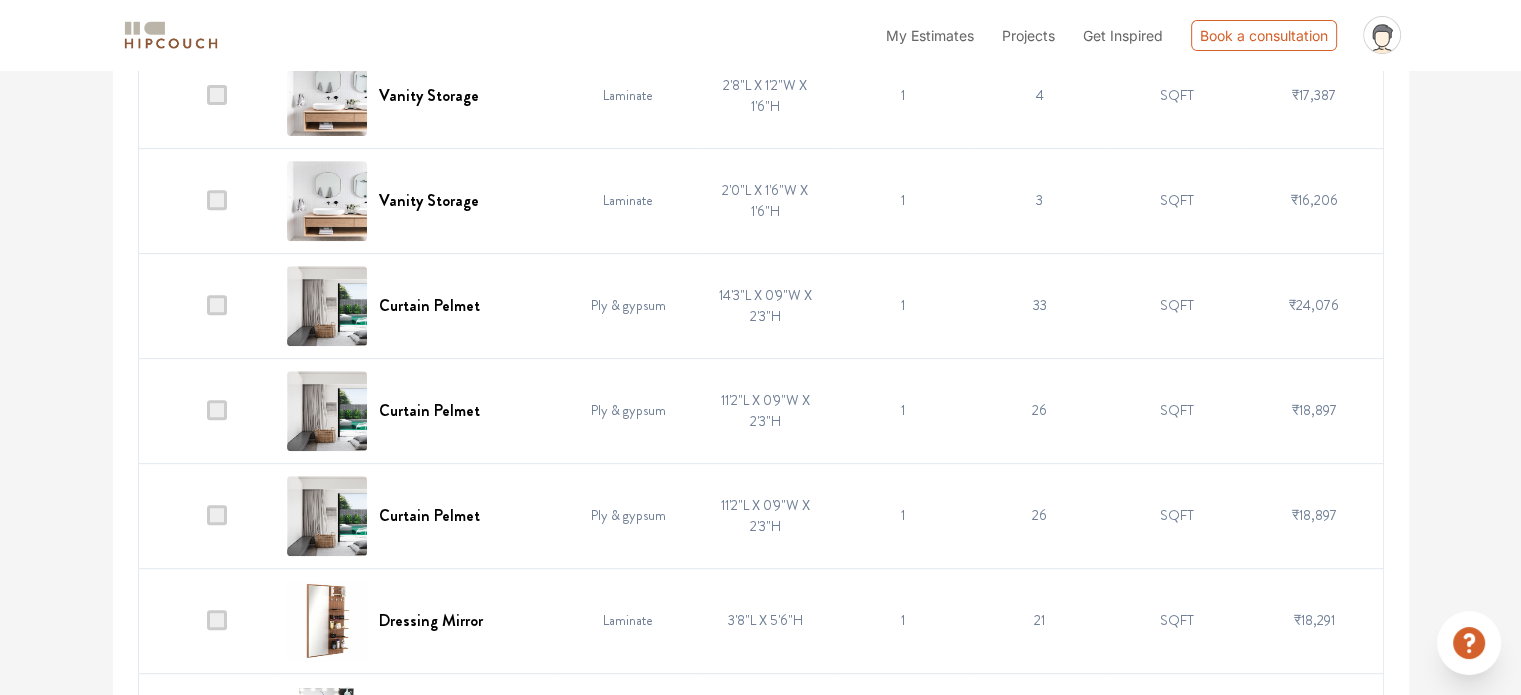 click at bounding box center [217, 515] 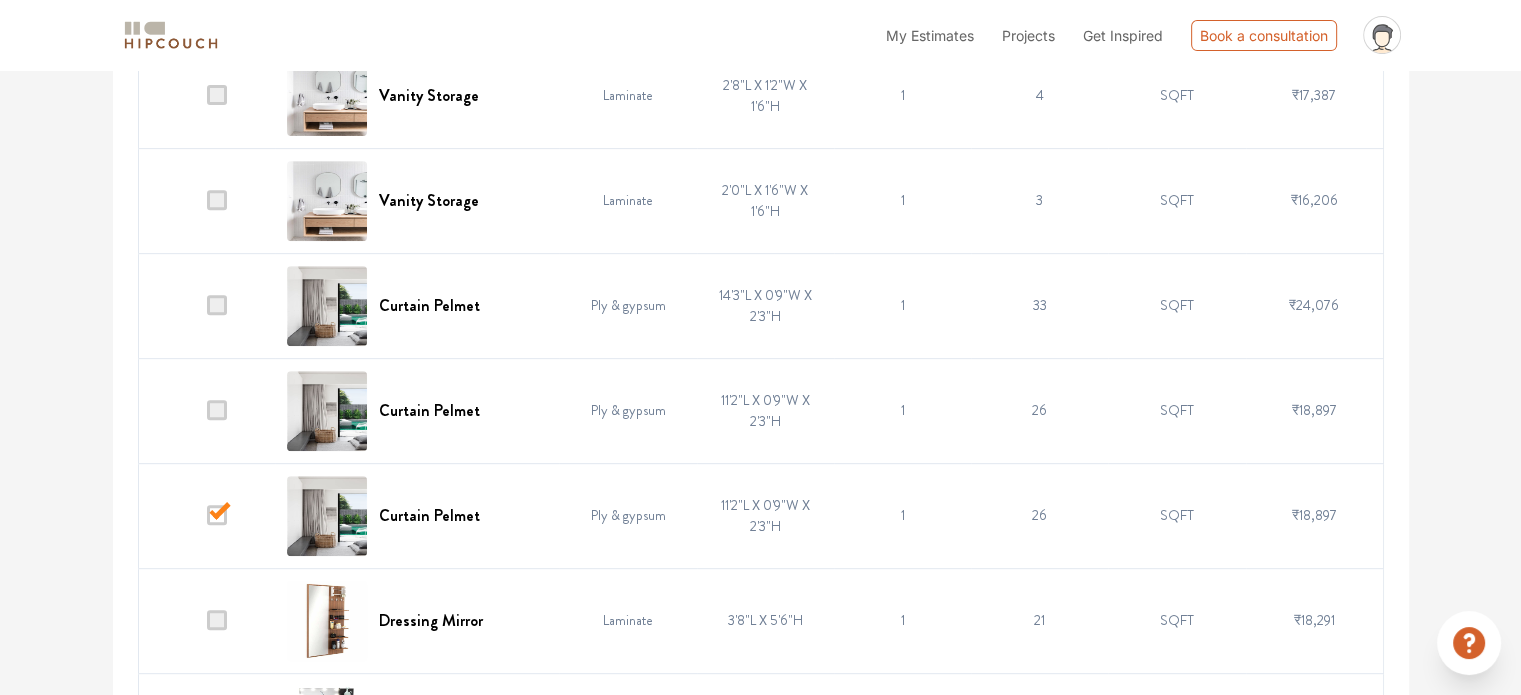 click at bounding box center [217, 515] 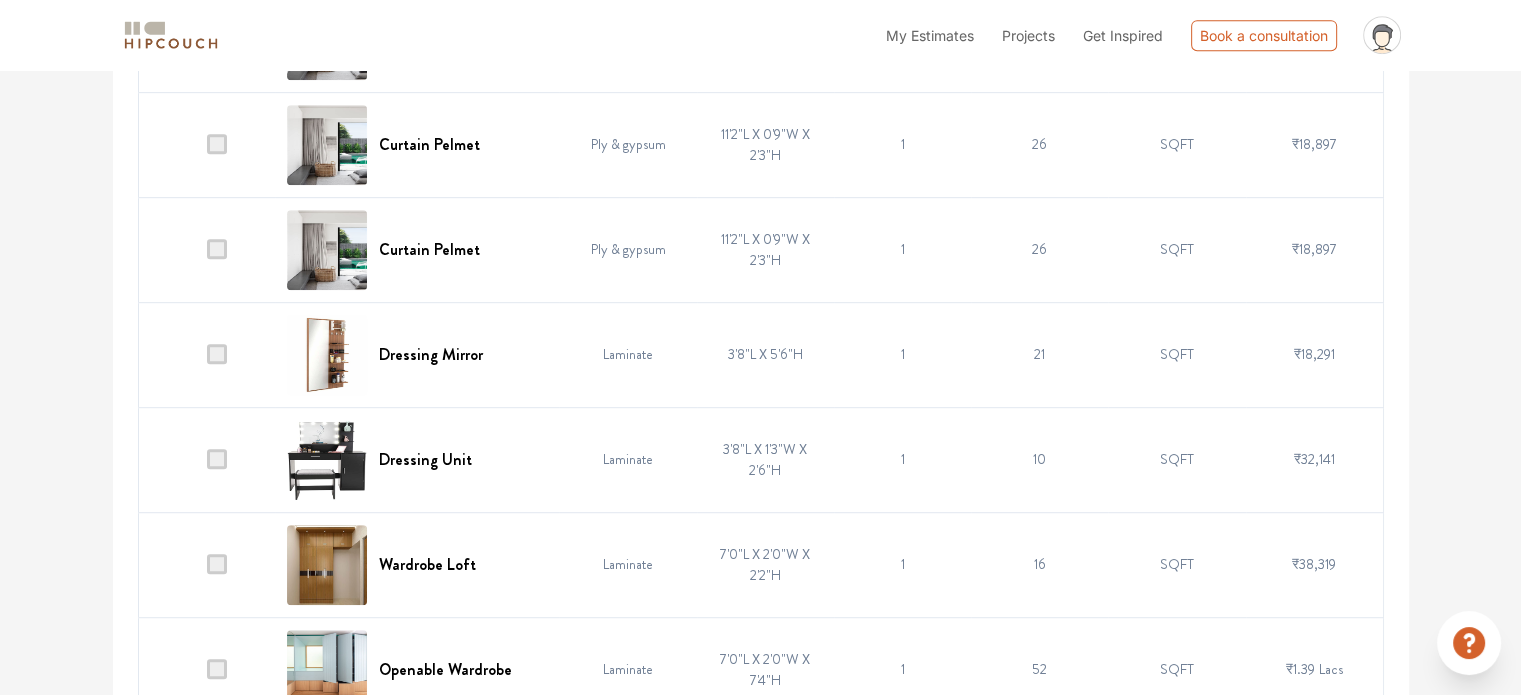 scroll, scrollTop: 1072, scrollLeft: 0, axis: vertical 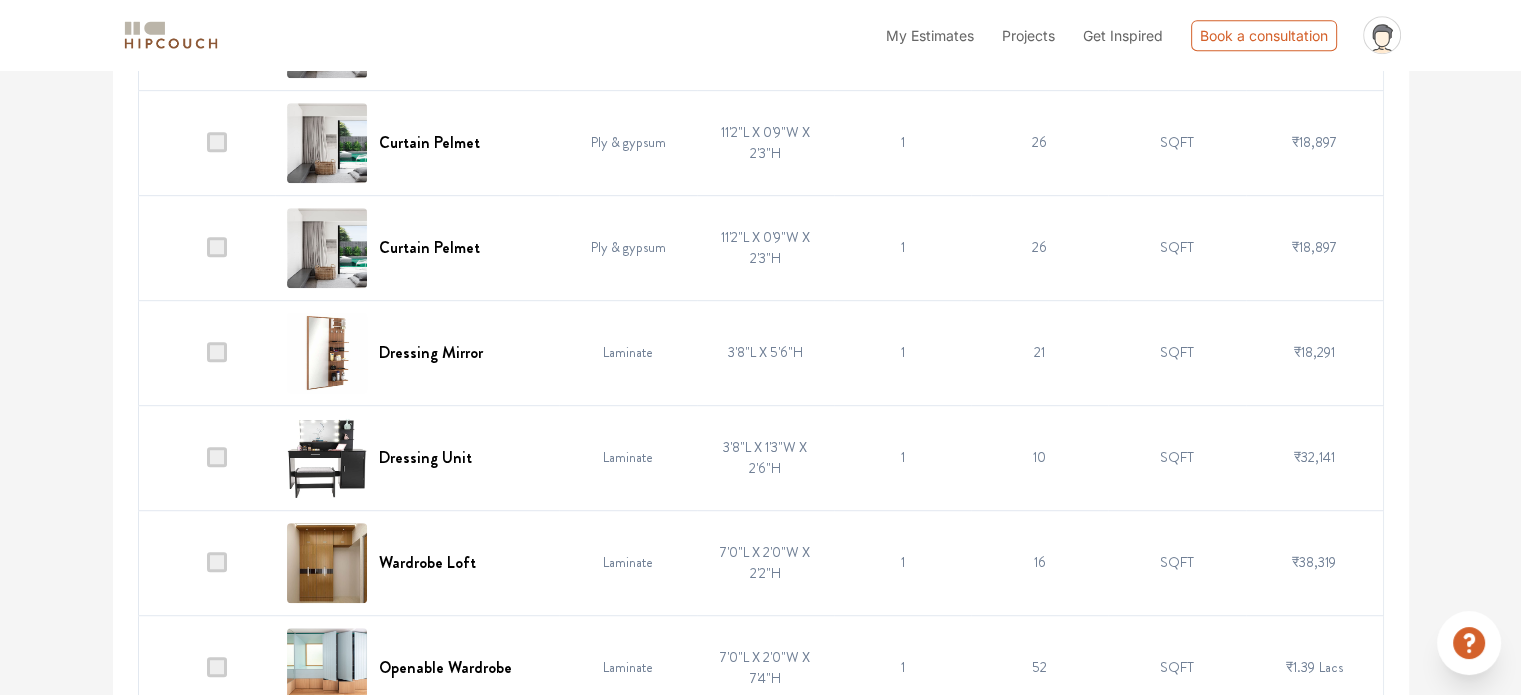 click at bounding box center [217, 352] 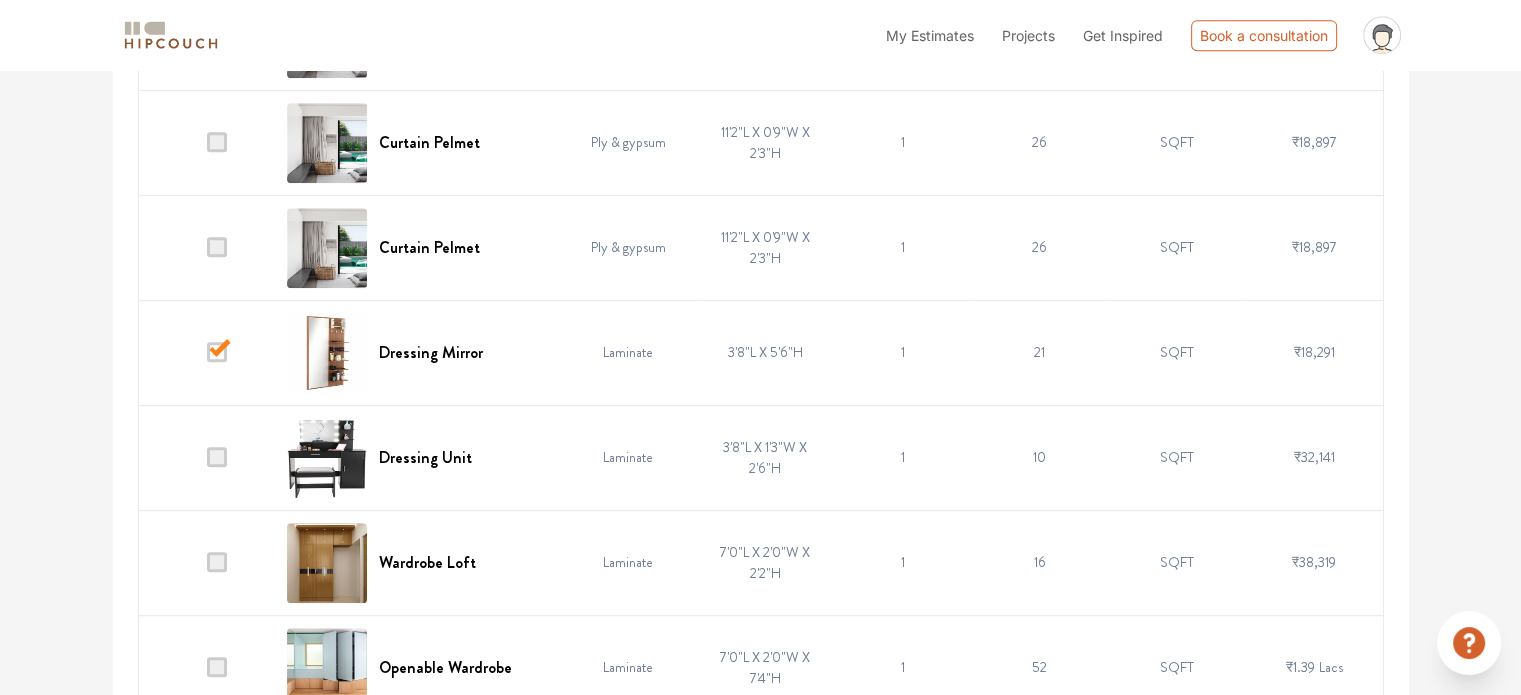 click at bounding box center [217, 457] 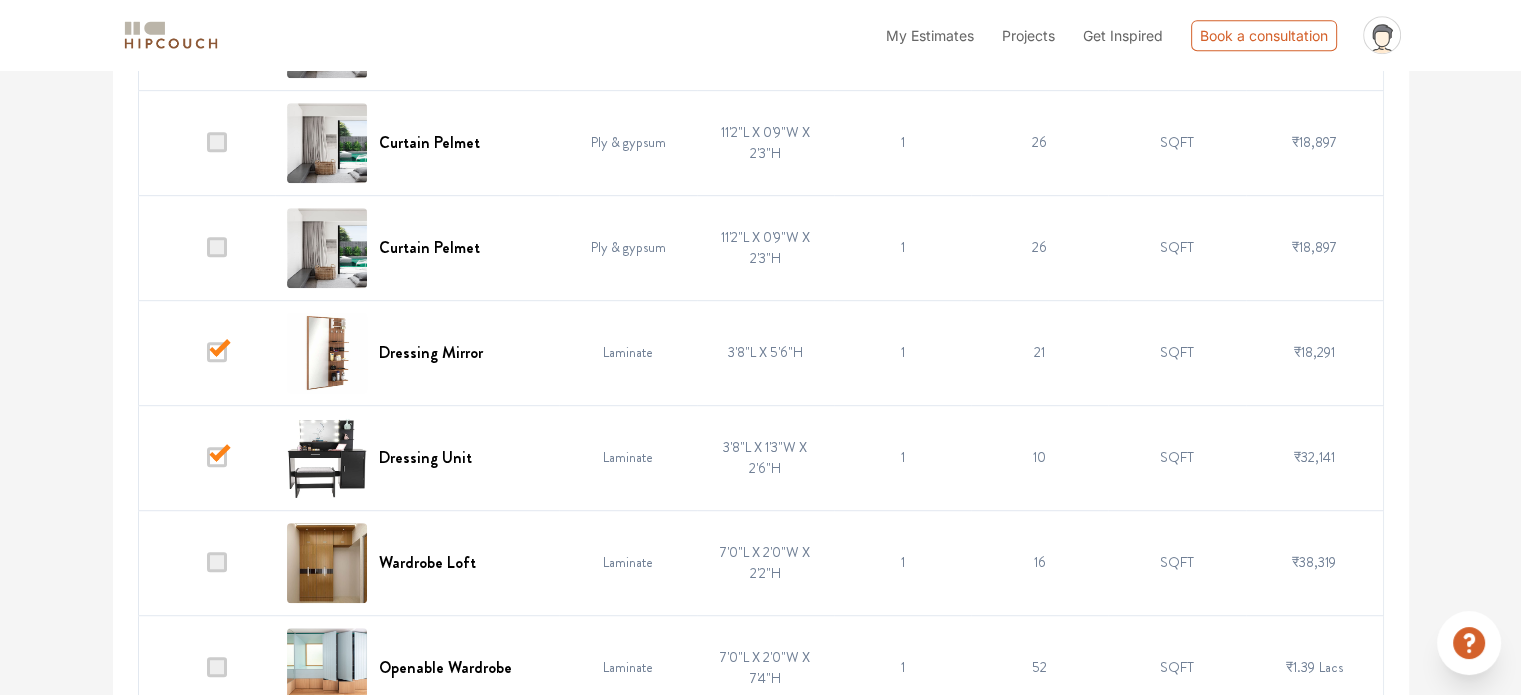 drag, startPoint x: 218, startPoint y: 565, endPoint x: 240, endPoint y: 561, distance: 22.36068 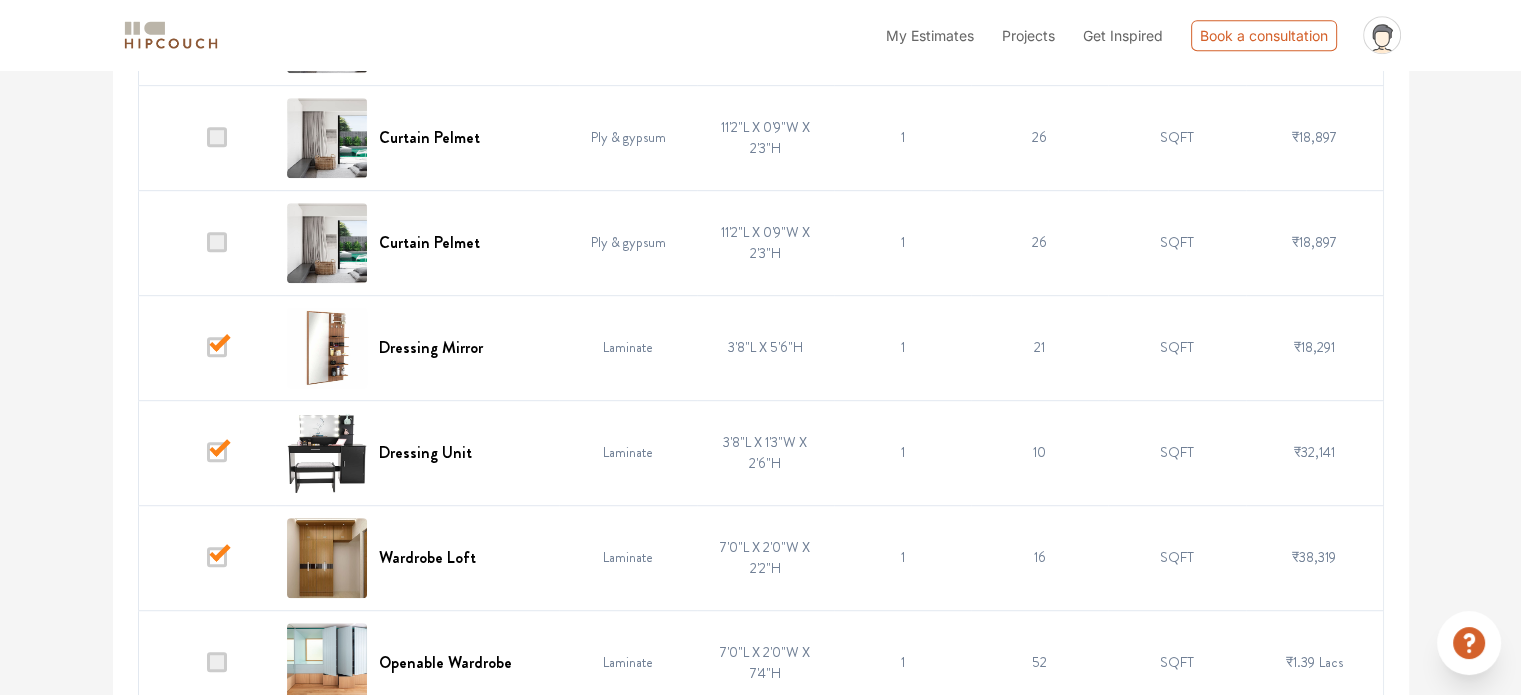 scroll, scrollTop: 1109, scrollLeft: 0, axis: vertical 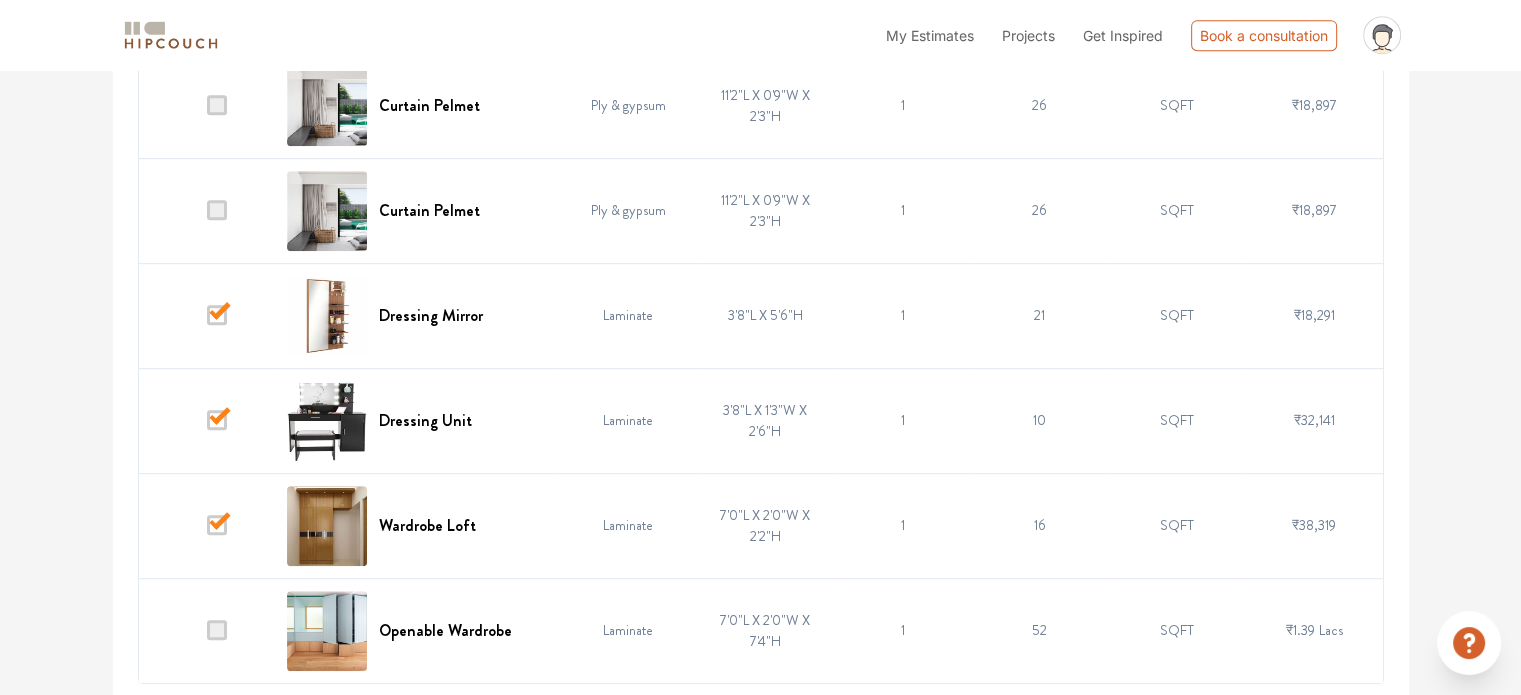 click at bounding box center [217, 630] 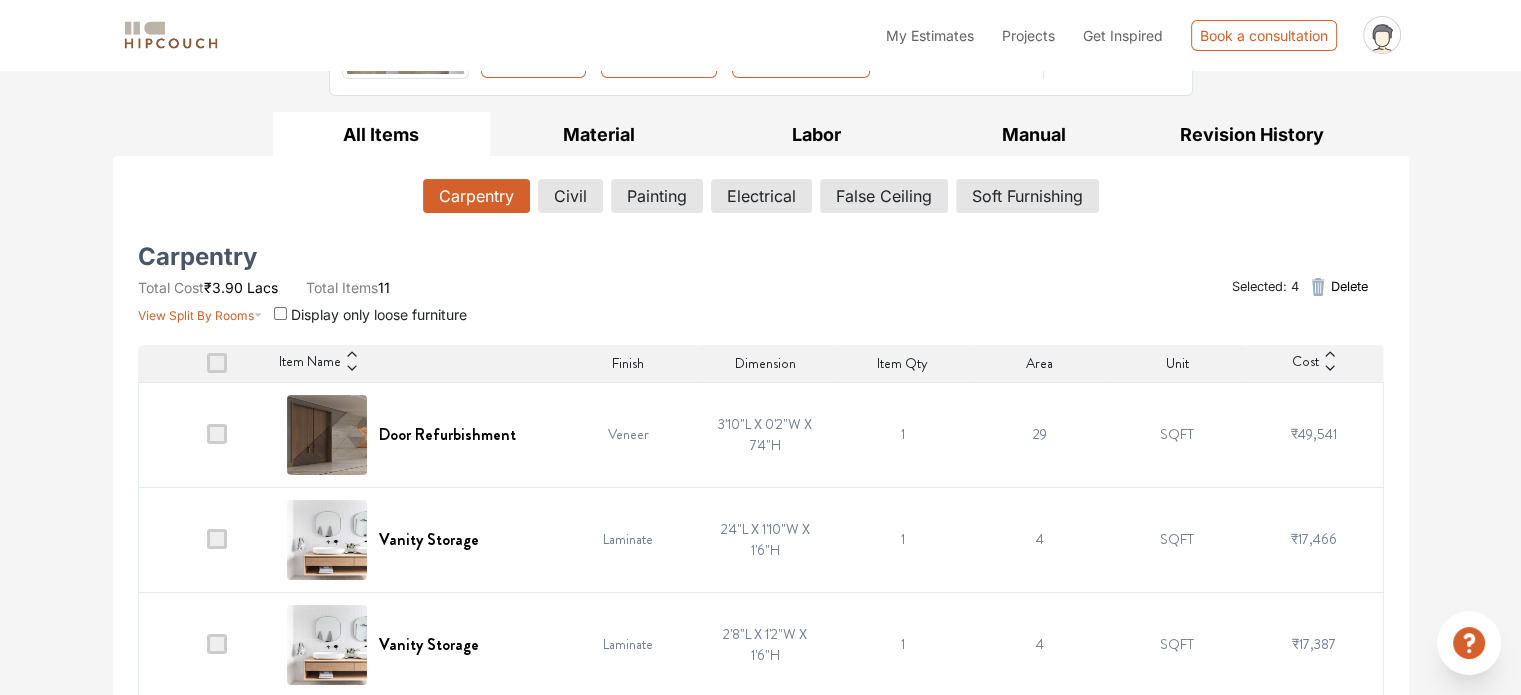 scroll, scrollTop: 232, scrollLeft: 0, axis: vertical 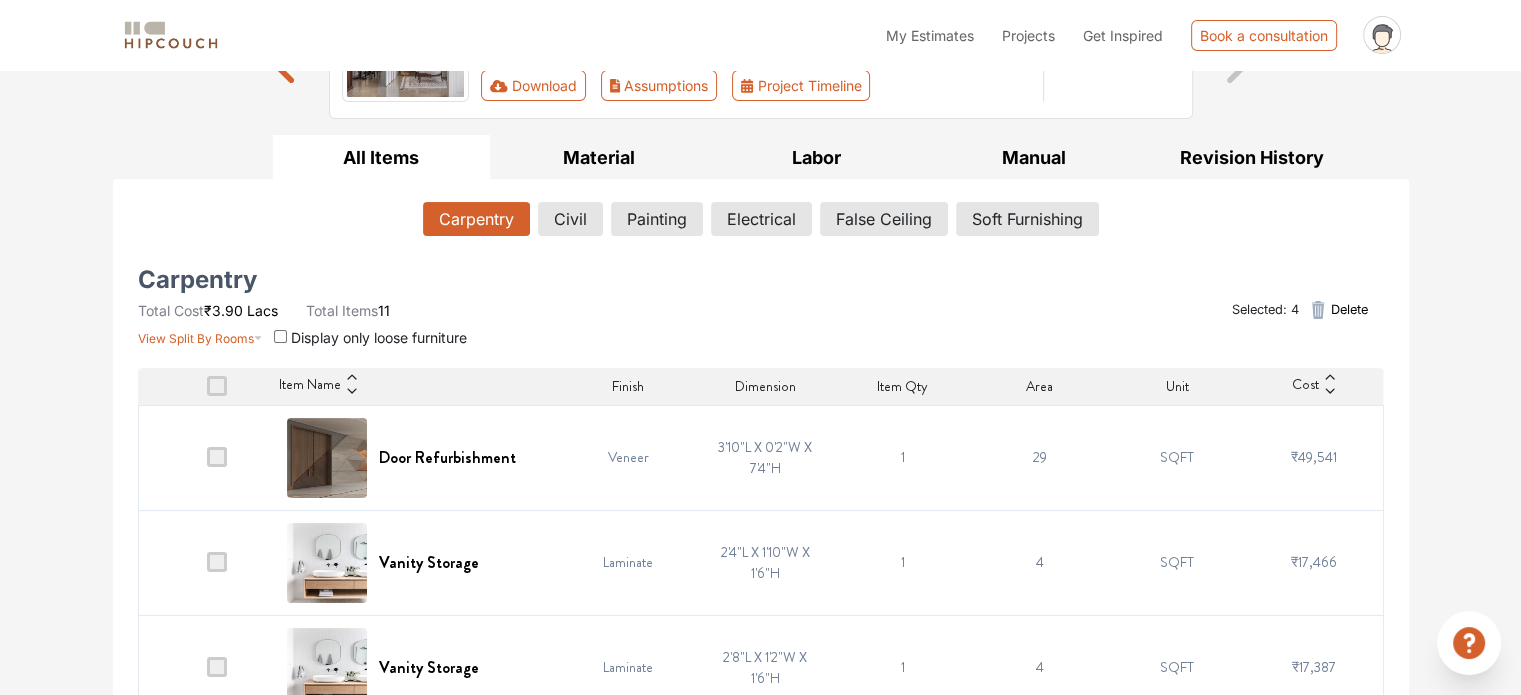 click on "Delete" at bounding box center (1348, 309) 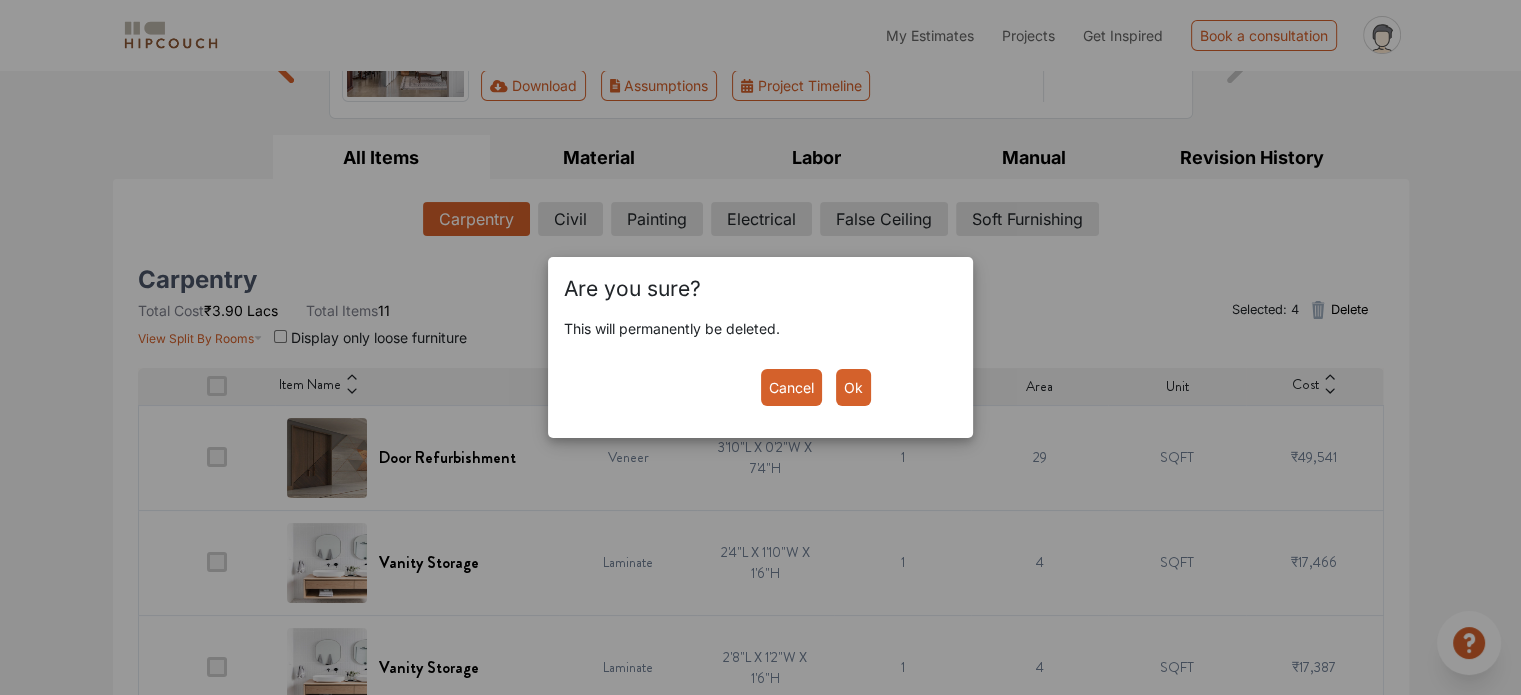 click on "Ok" at bounding box center [853, 387] 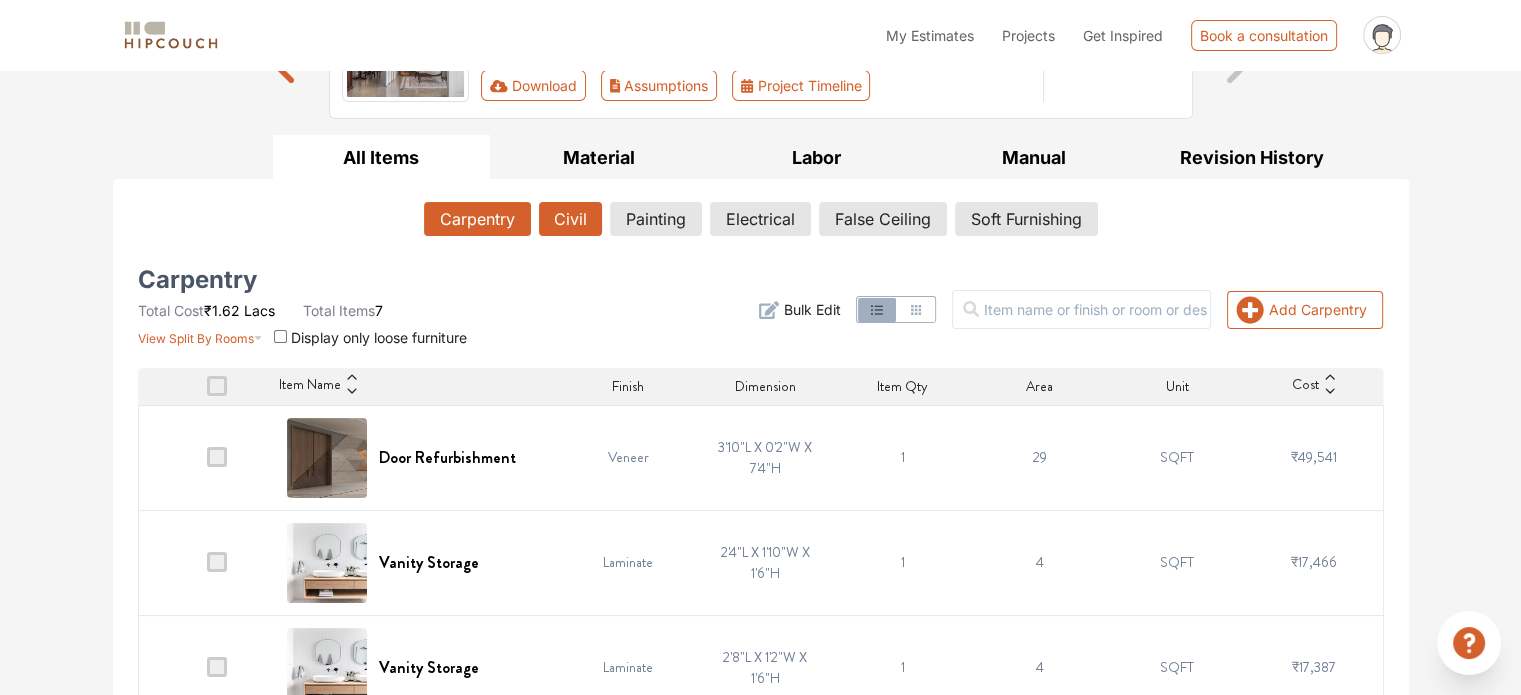 click on "Civil" at bounding box center (570, 219) 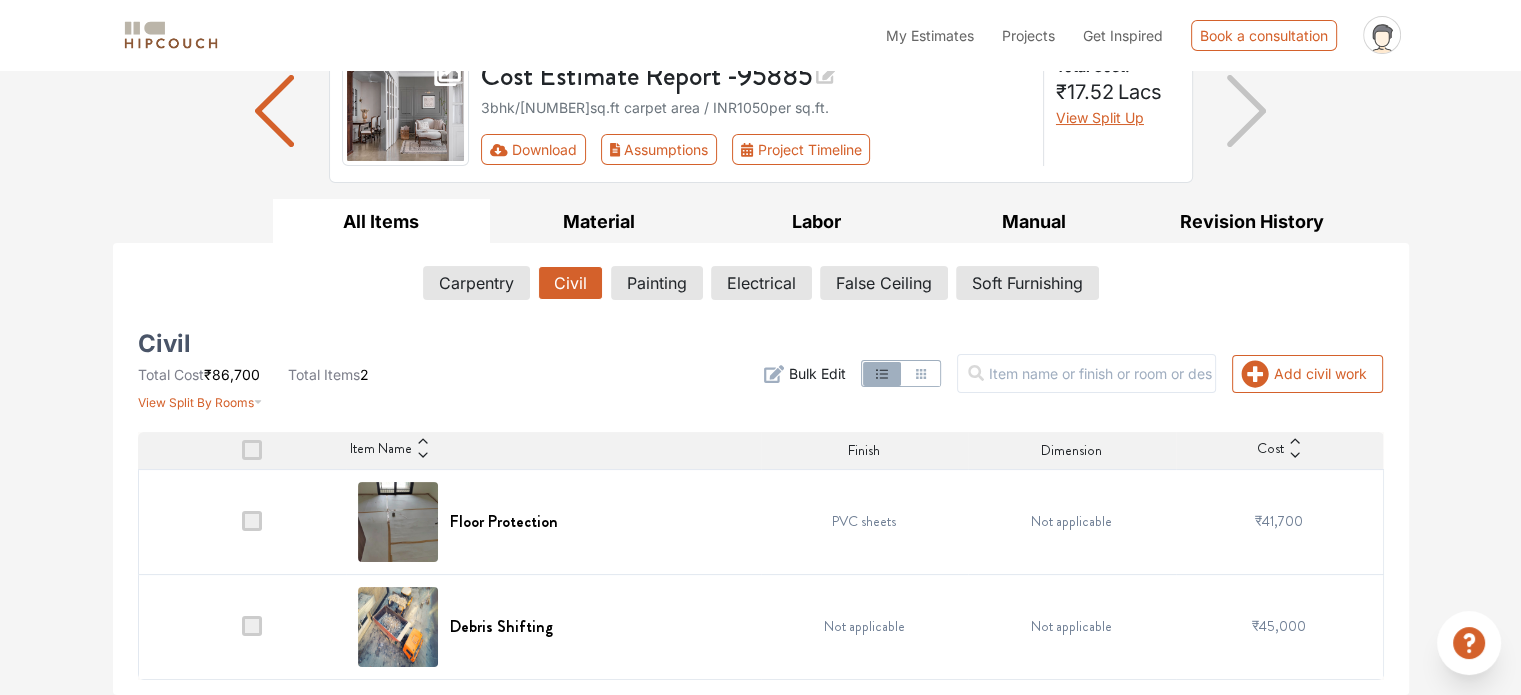 scroll, scrollTop: 166, scrollLeft: 0, axis: vertical 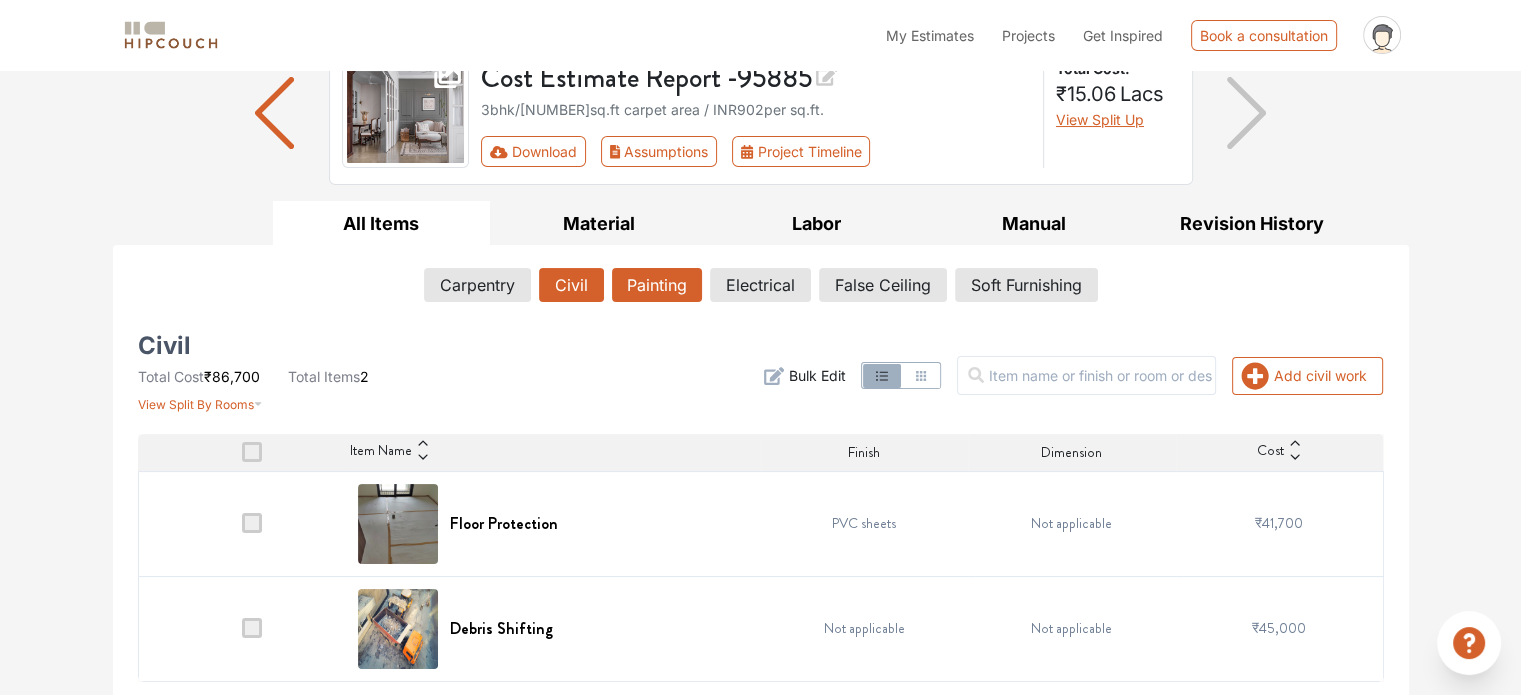 click on "Painting" at bounding box center [657, 285] 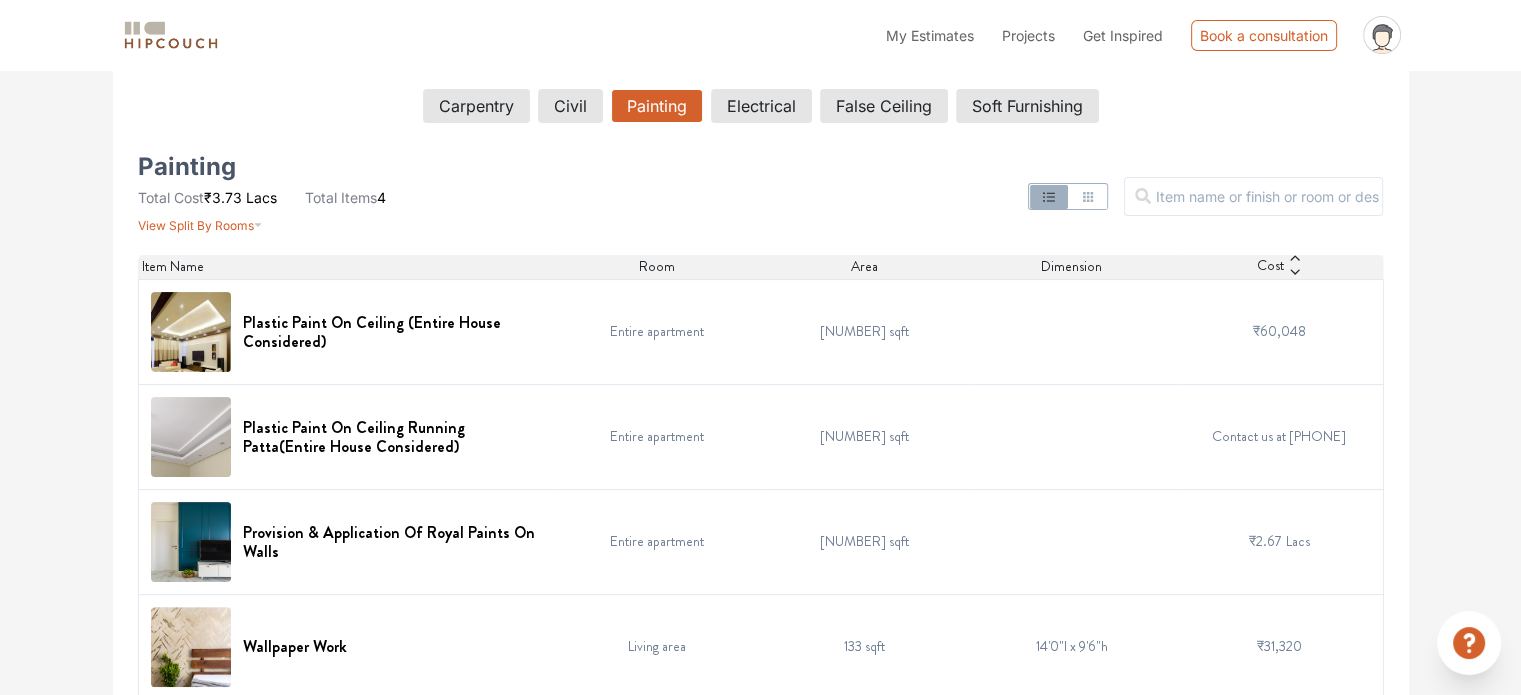 scroll, scrollTop: 363, scrollLeft: 0, axis: vertical 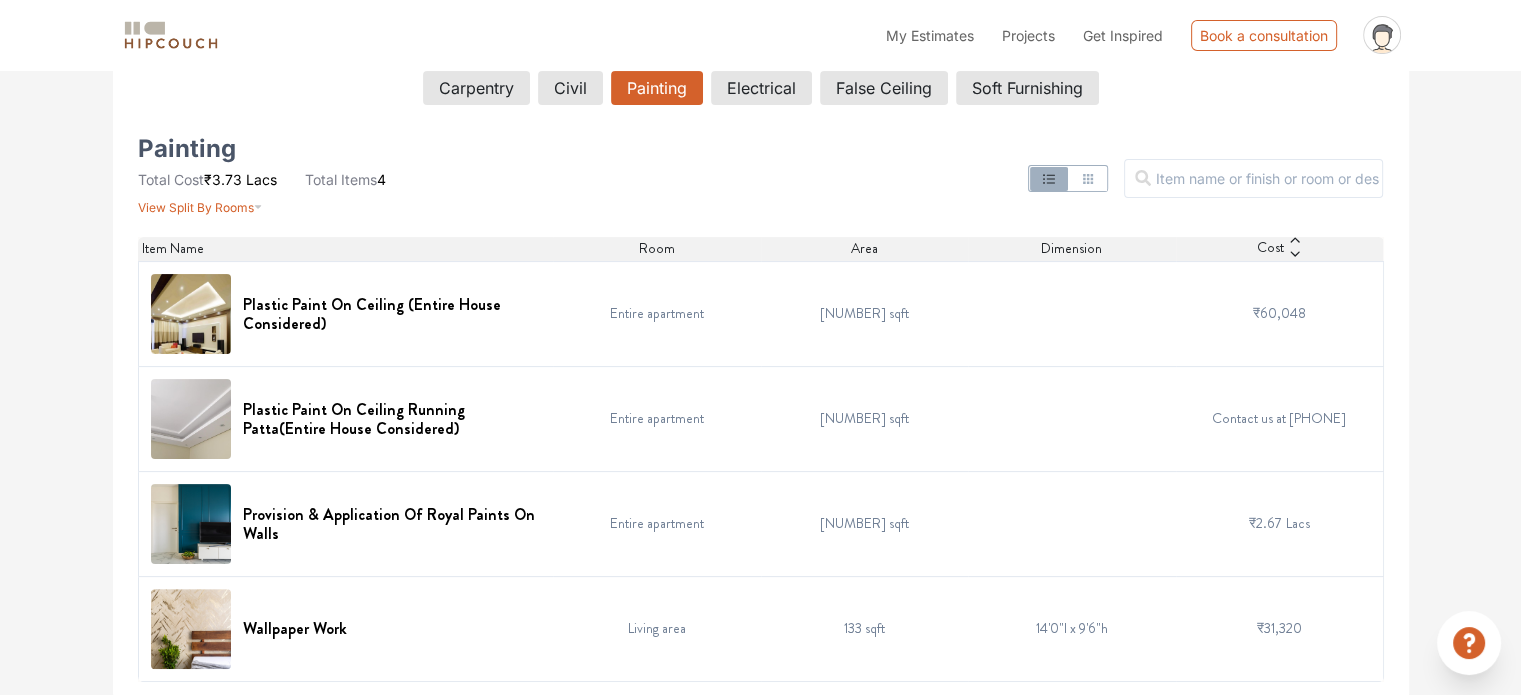 click on "Wallpaper Work" at bounding box center (346, 629) 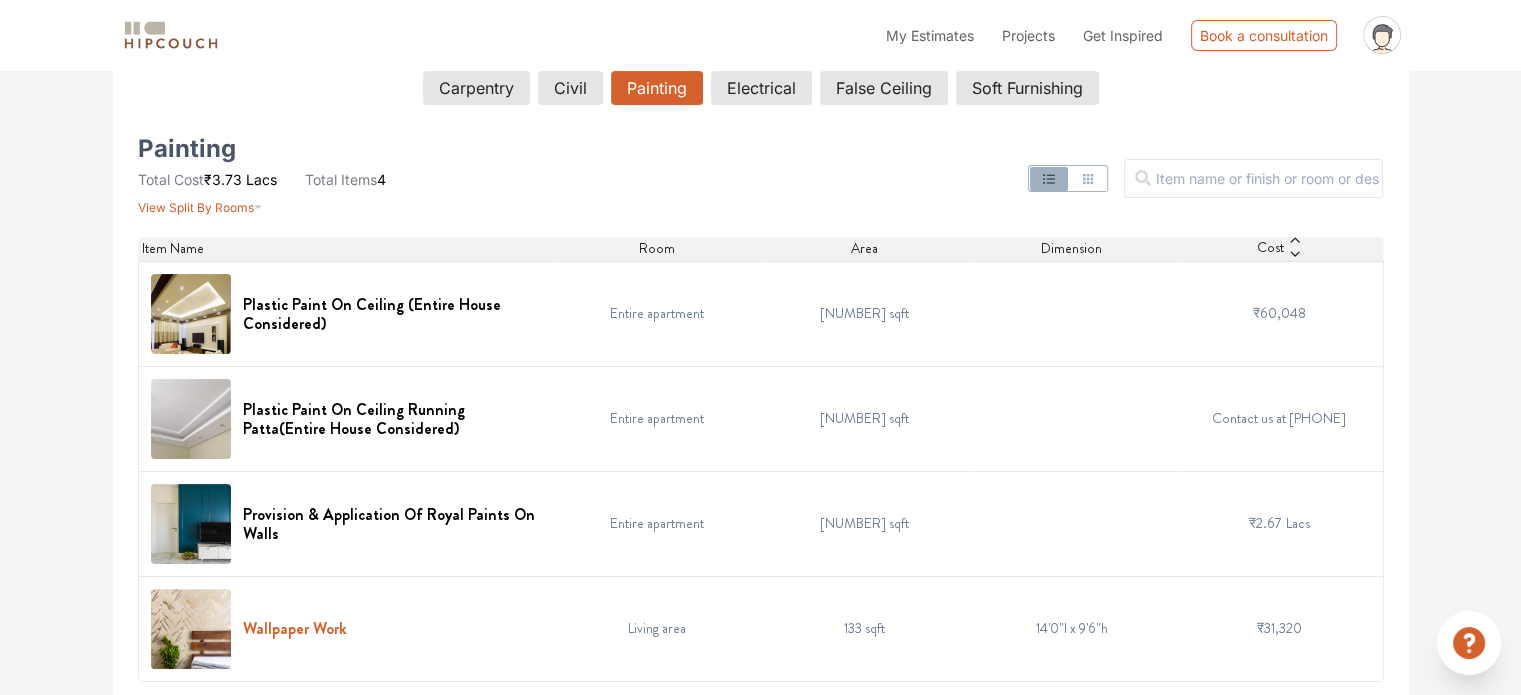 click on "Wallpaper Work" at bounding box center (295, 628) 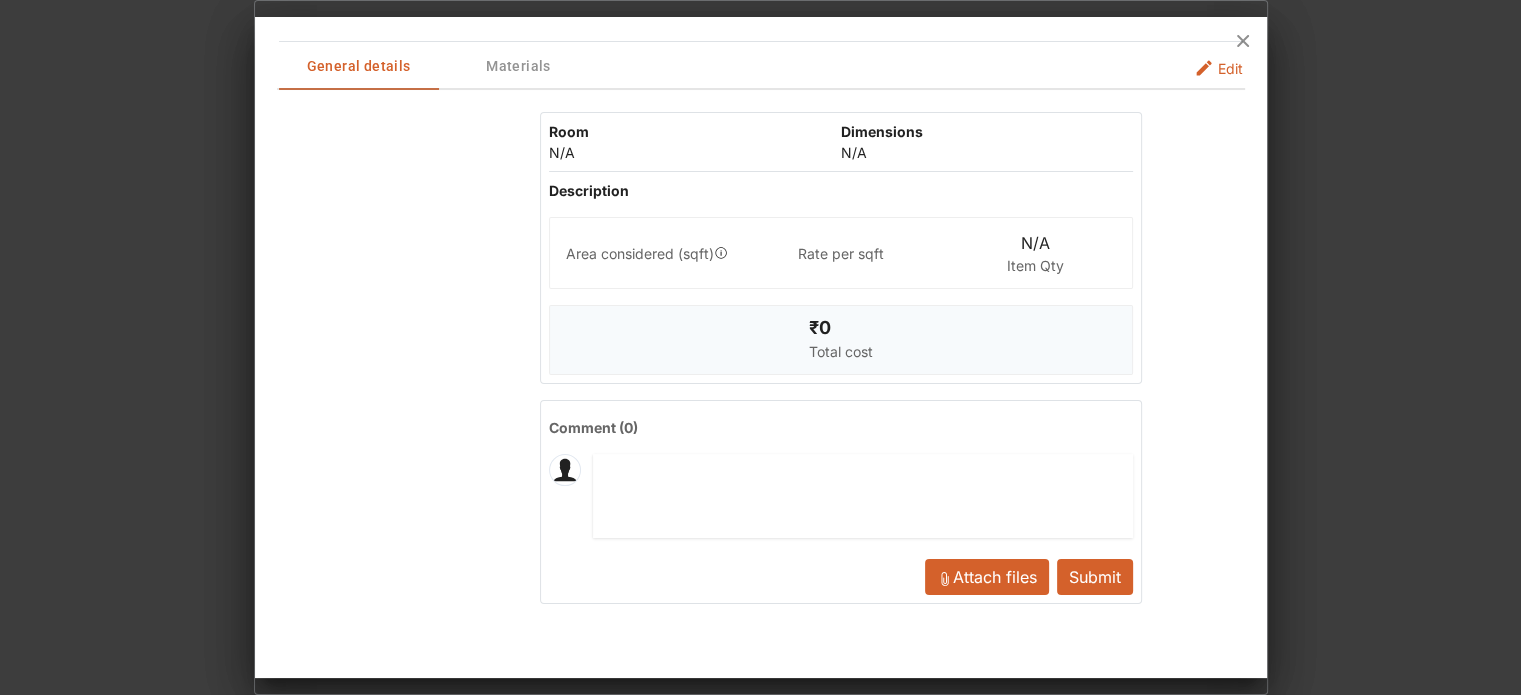 scroll, scrollTop: 0, scrollLeft: 0, axis: both 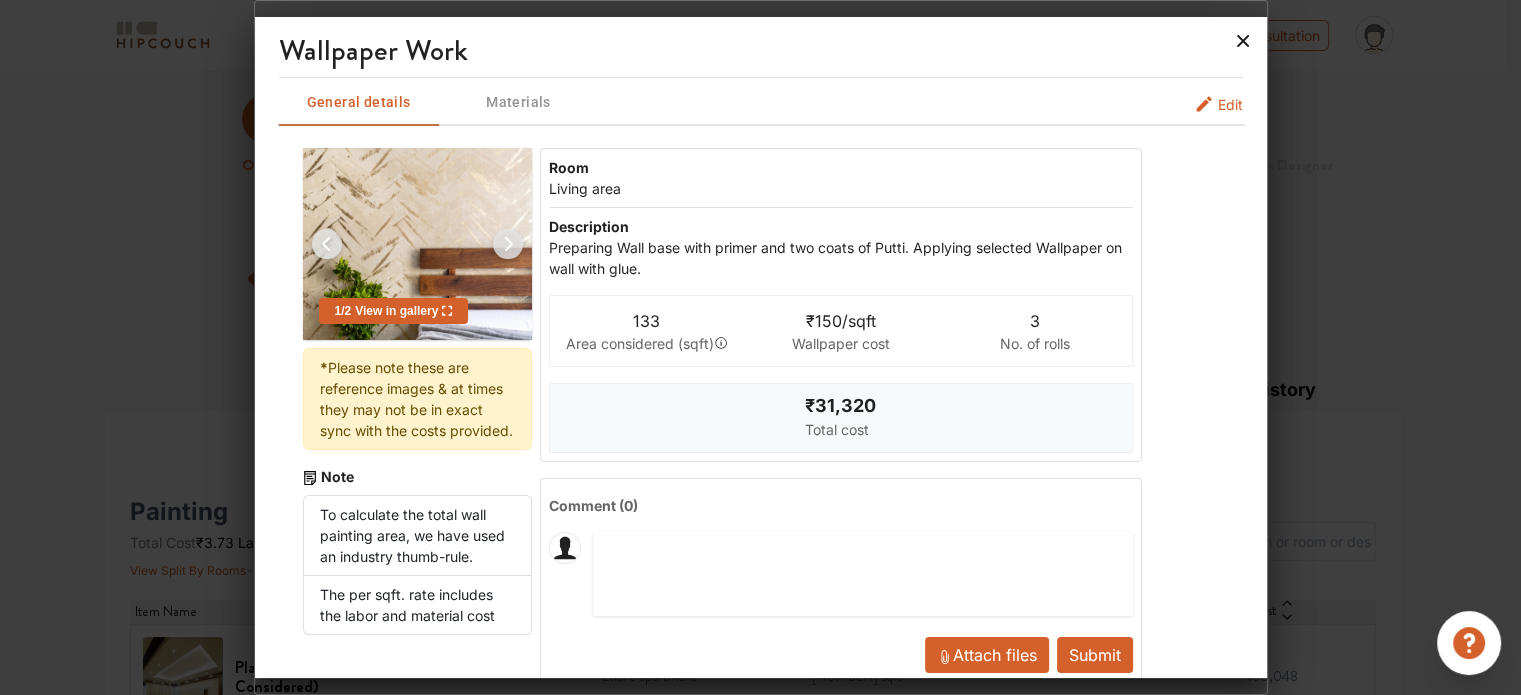 click 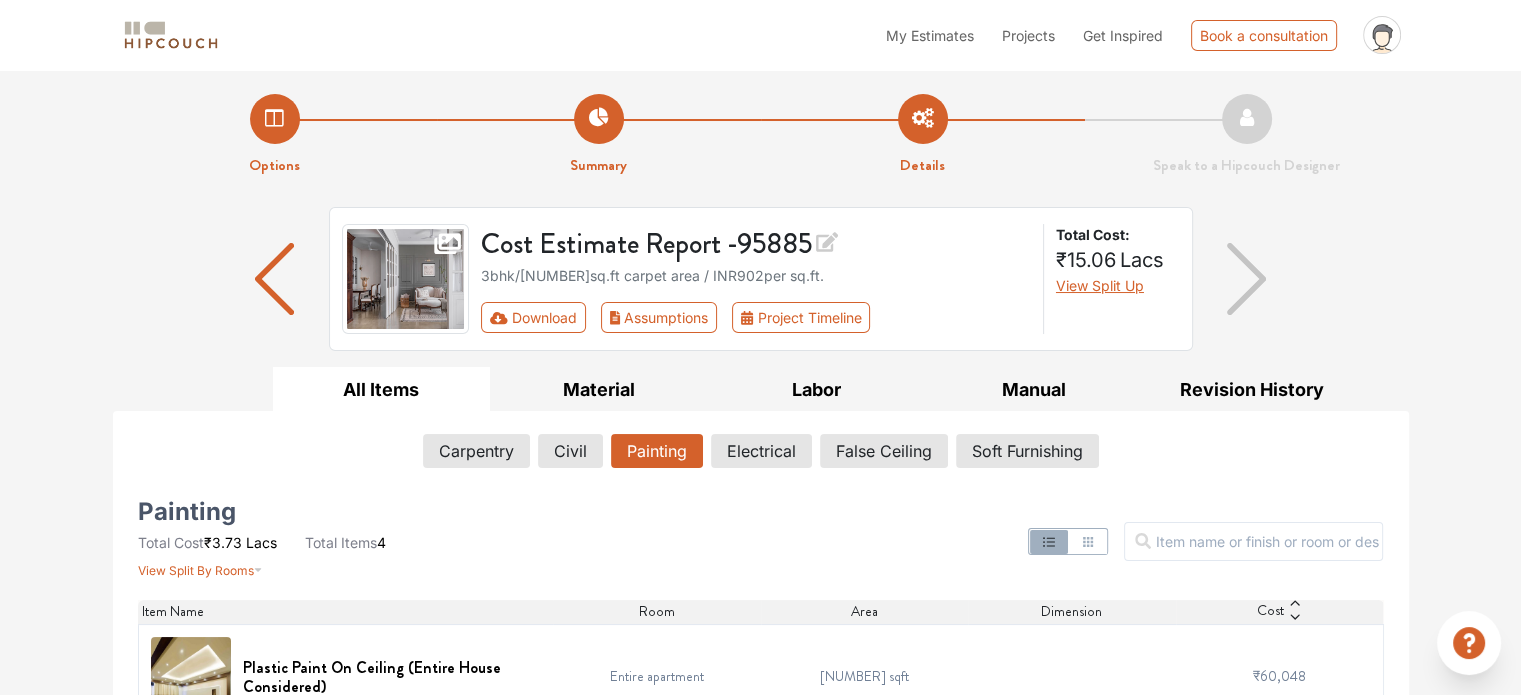 scroll, scrollTop: 363, scrollLeft: 0, axis: vertical 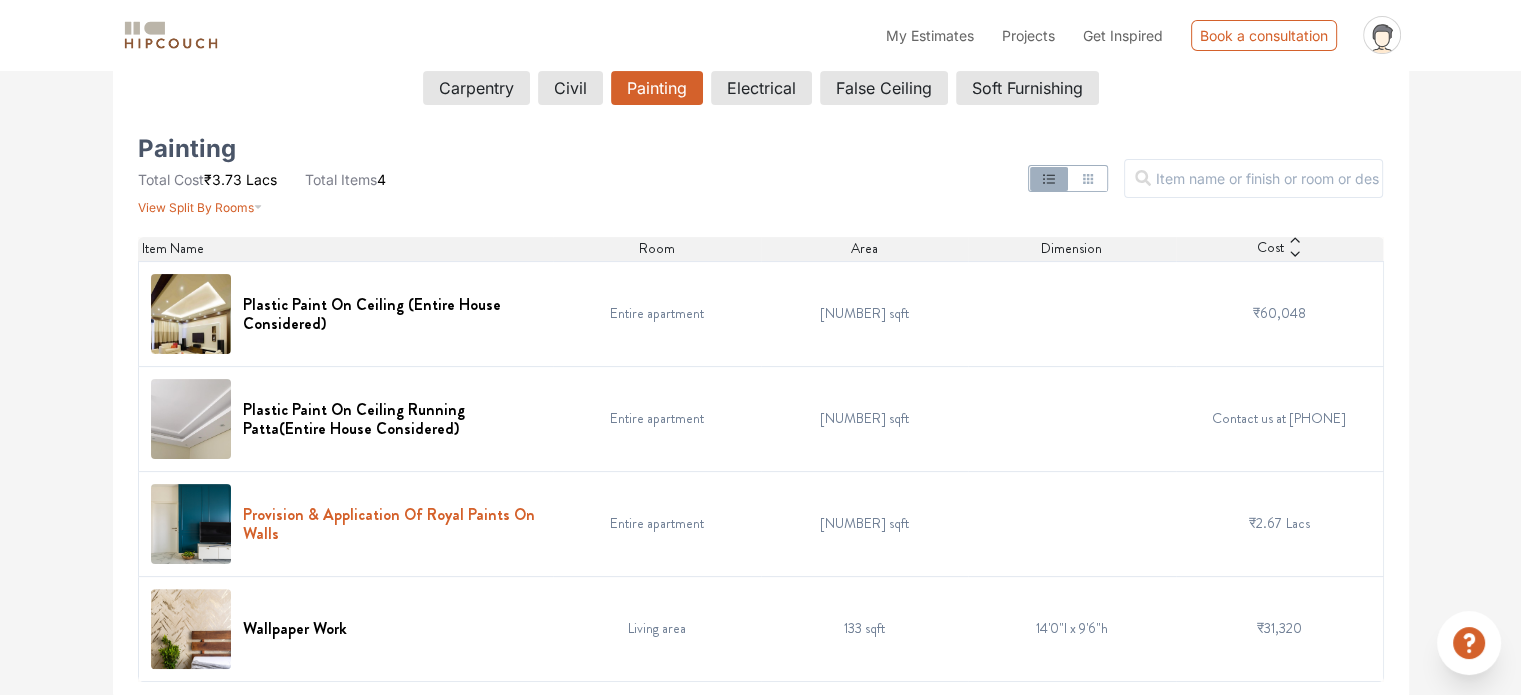 click on "Provision & Application Of Royal Paints On Walls" at bounding box center (392, 524) 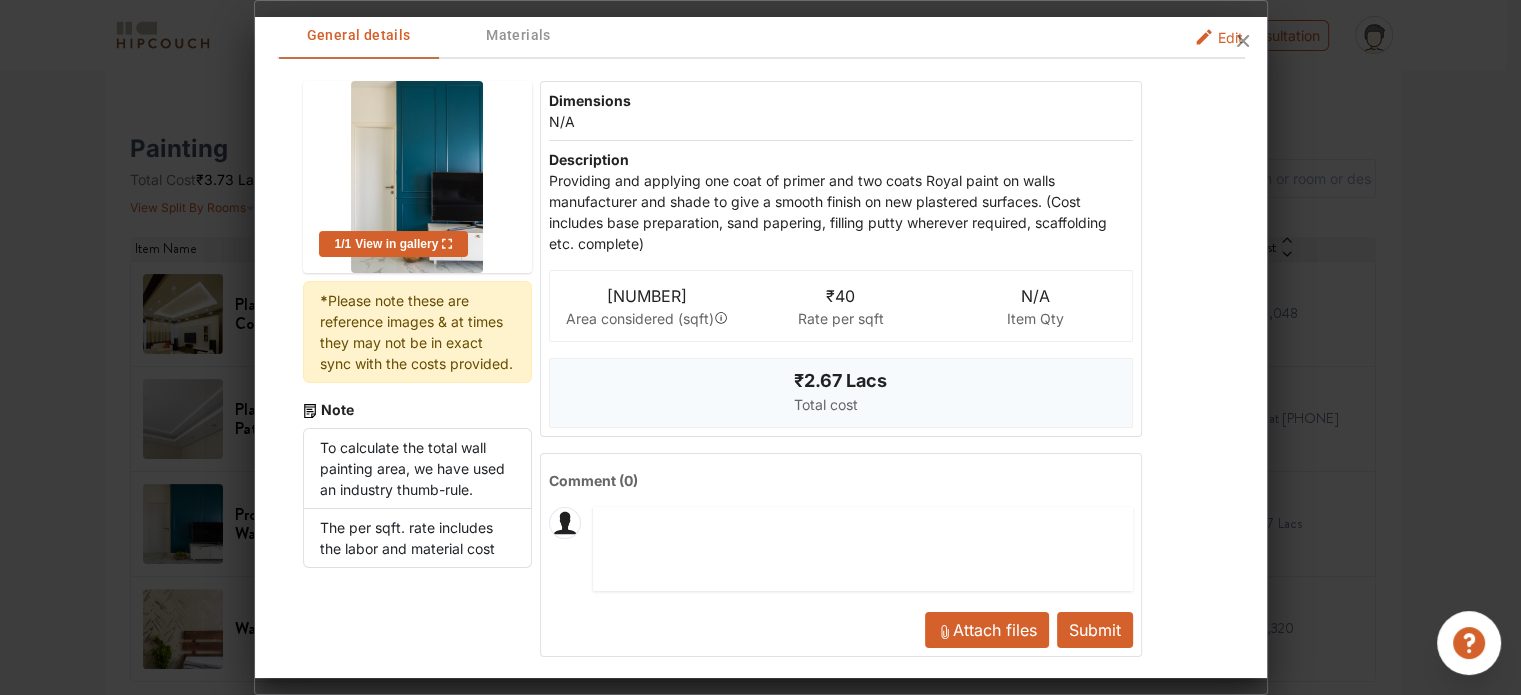 scroll, scrollTop: 76, scrollLeft: 0, axis: vertical 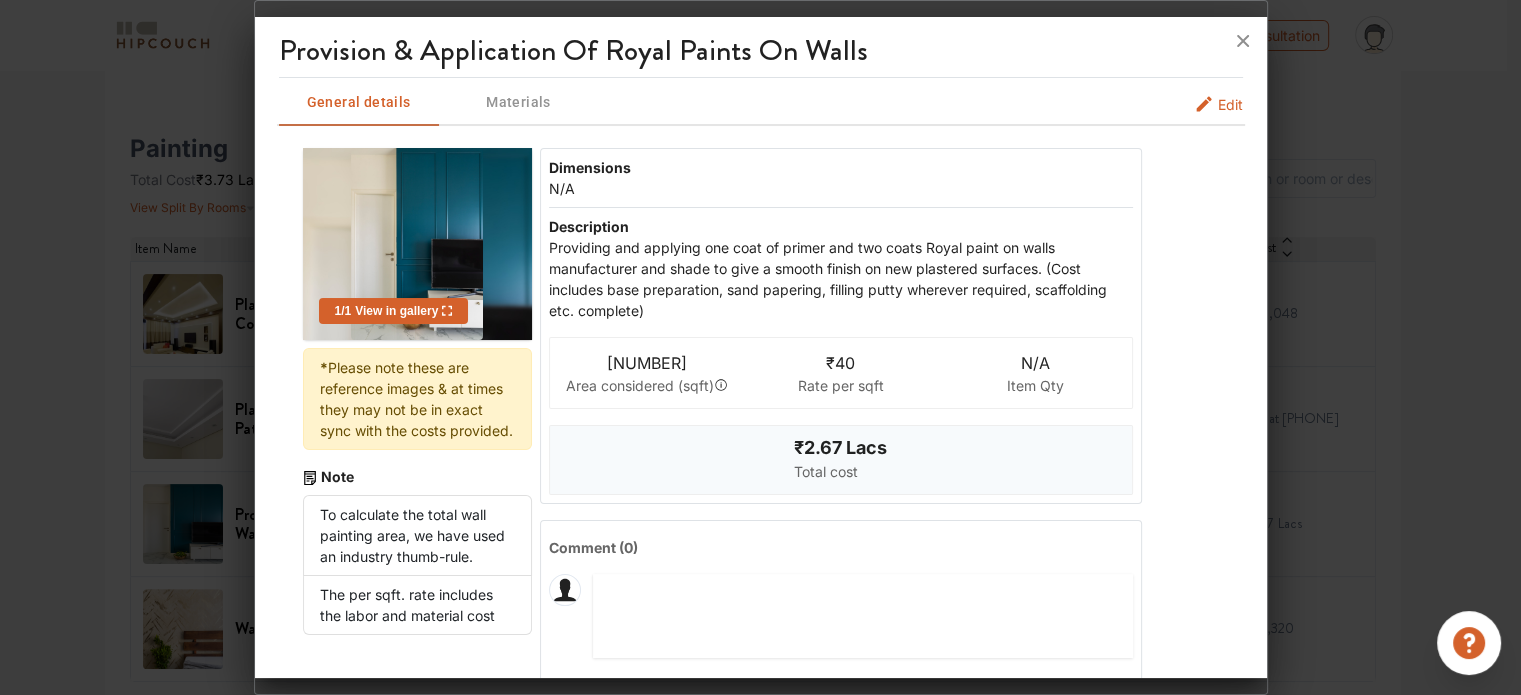 click on "Edit" at bounding box center [1230, 104] 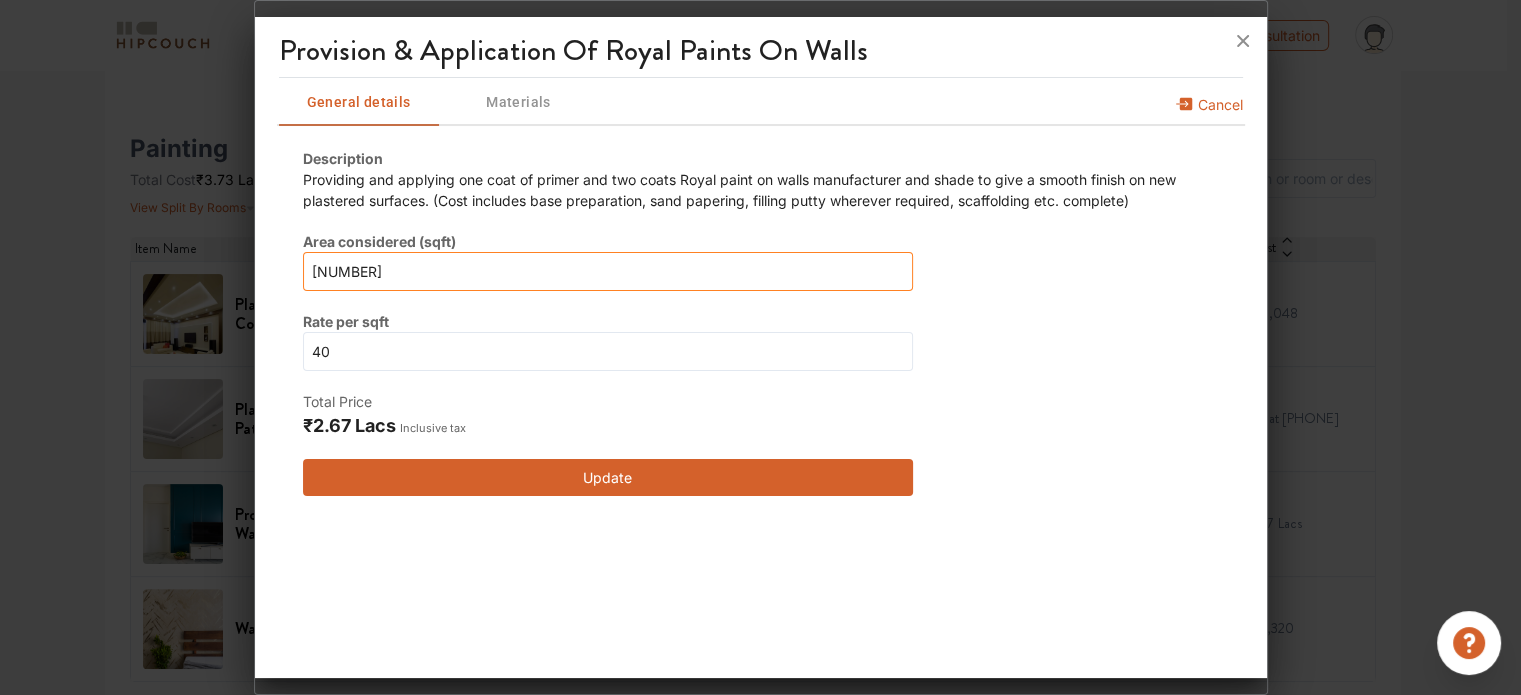 drag, startPoint x: 371, startPoint y: 277, endPoint x: 252, endPoint y: 272, distance: 119.104996 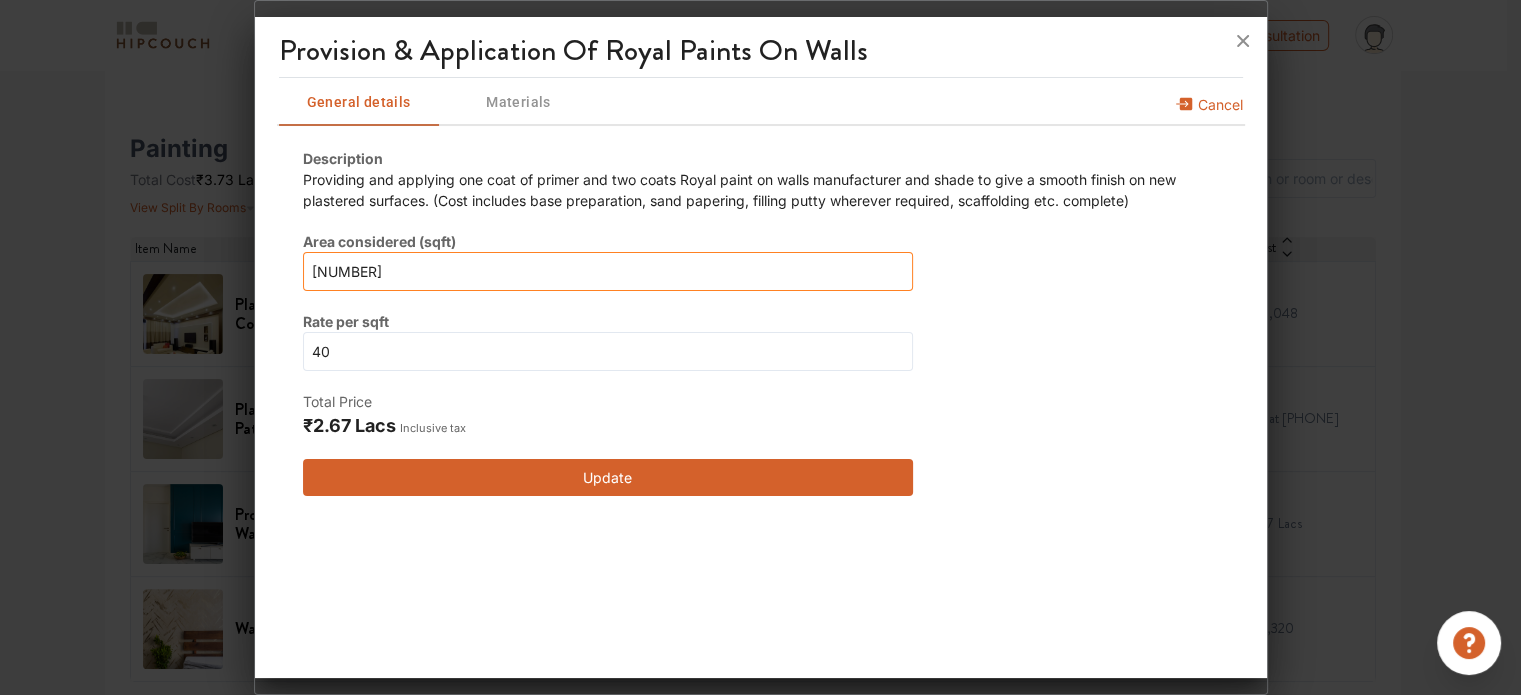 type on "0" 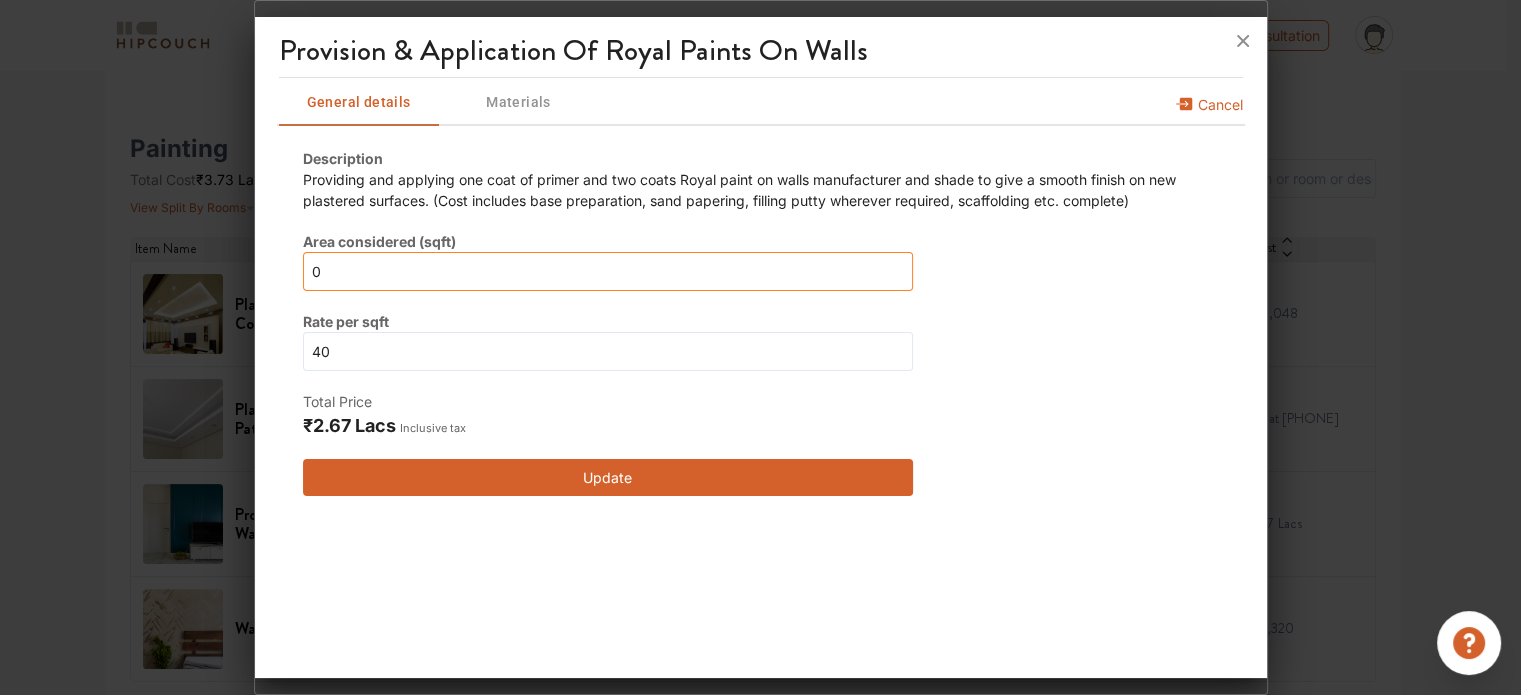 type on "0" 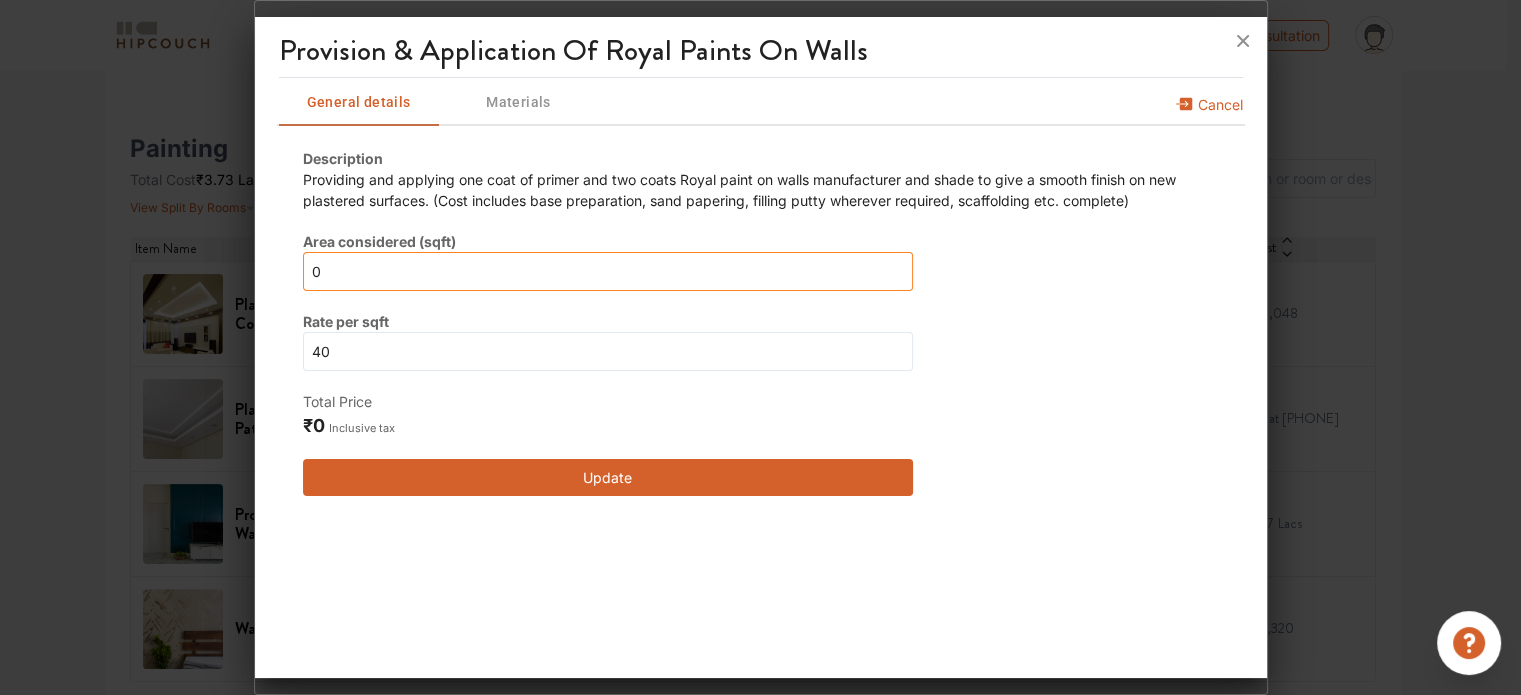 type on "0" 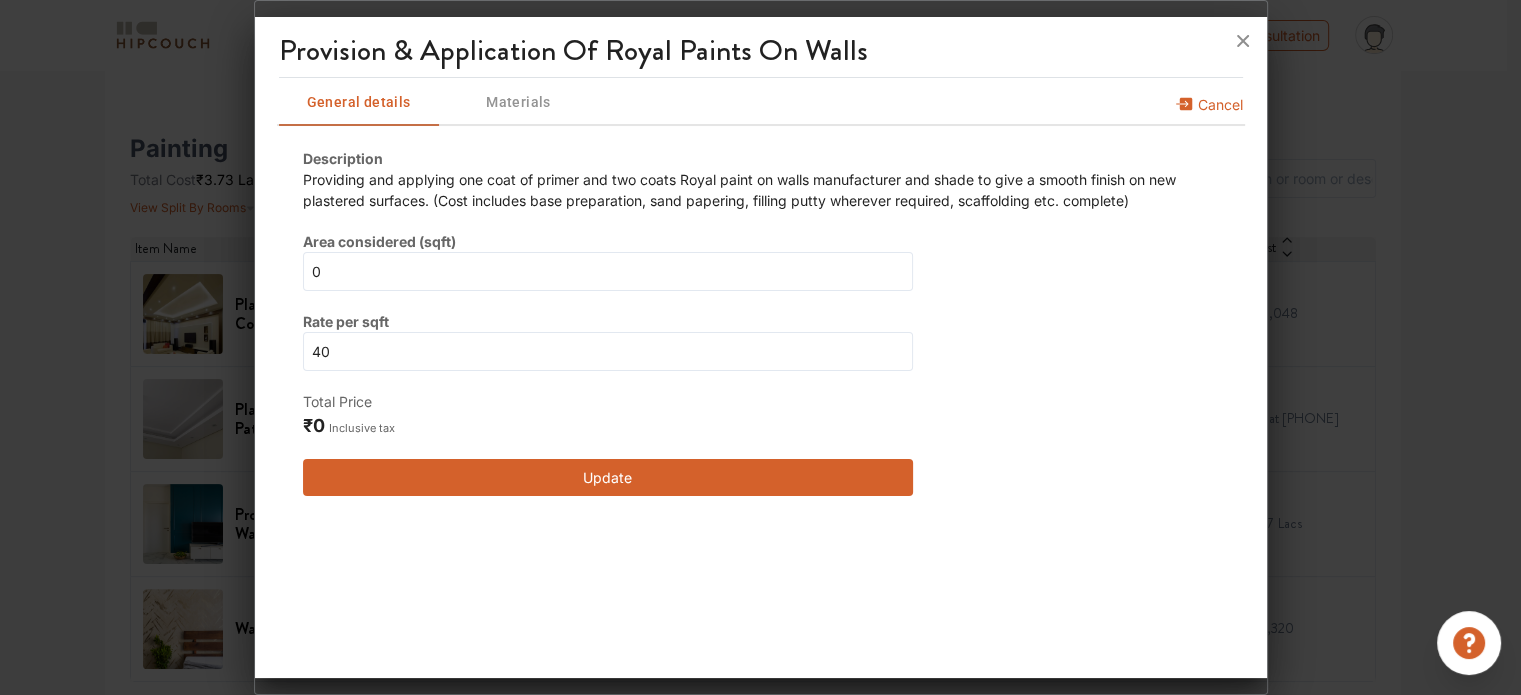 click on "Update" at bounding box center [608, 477] 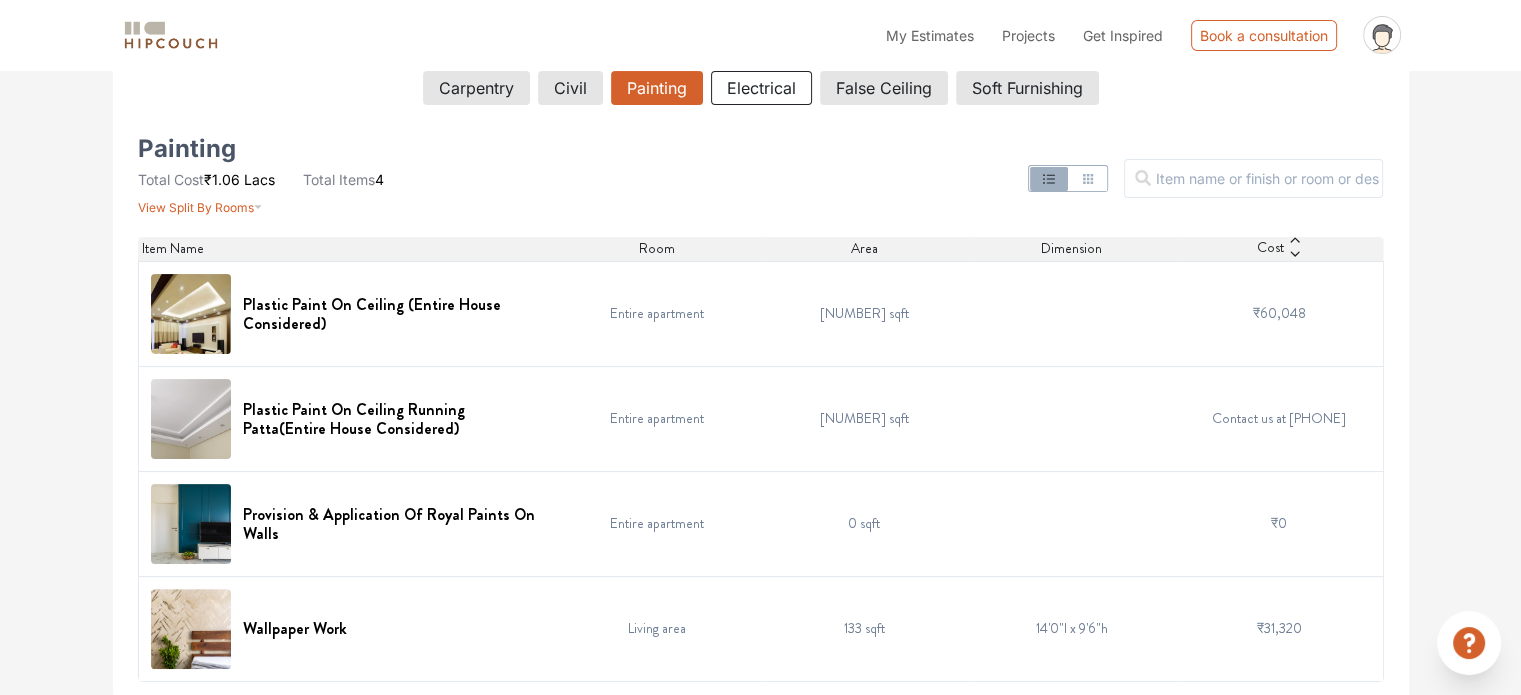 click on "Electrical" at bounding box center [761, 88] 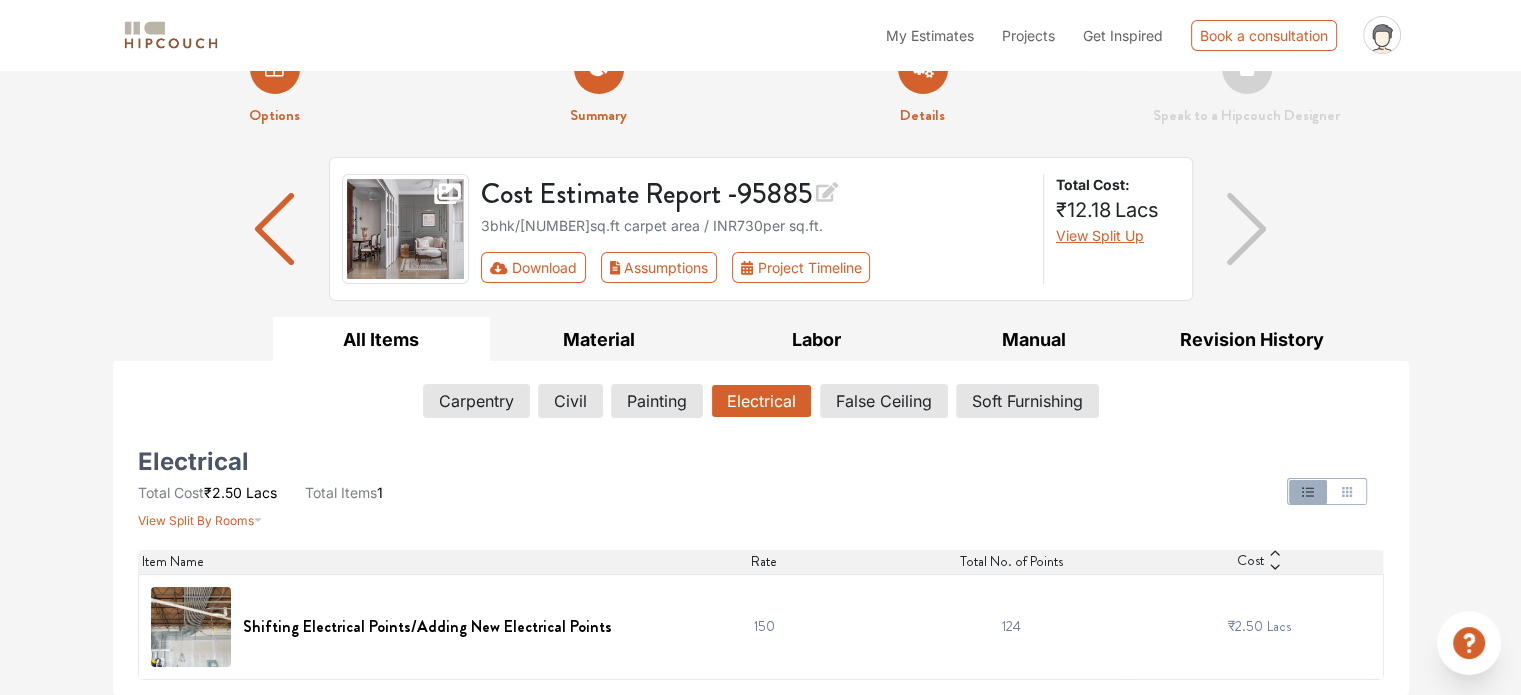 scroll, scrollTop: 48, scrollLeft: 0, axis: vertical 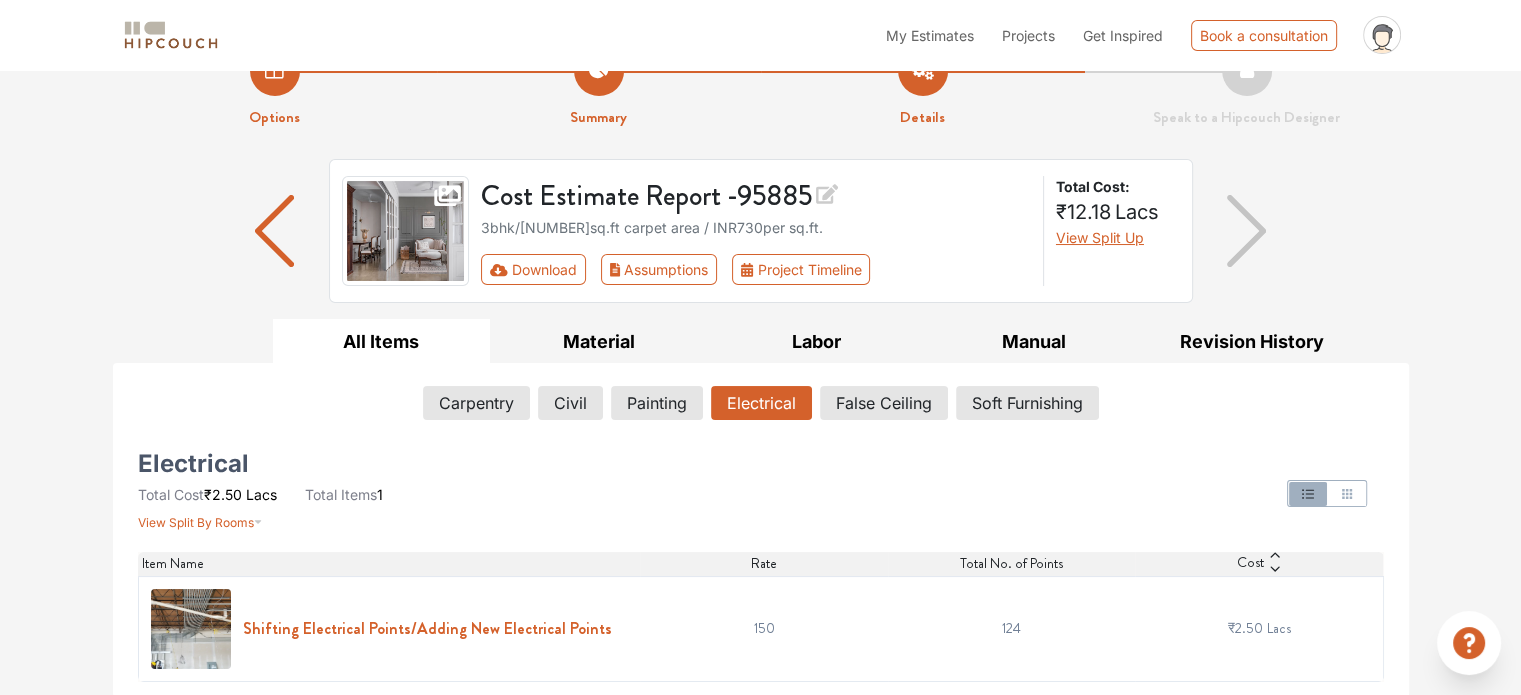 click on "Shifting Electrical Points/Adding New Electrical Points" at bounding box center (427, 628) 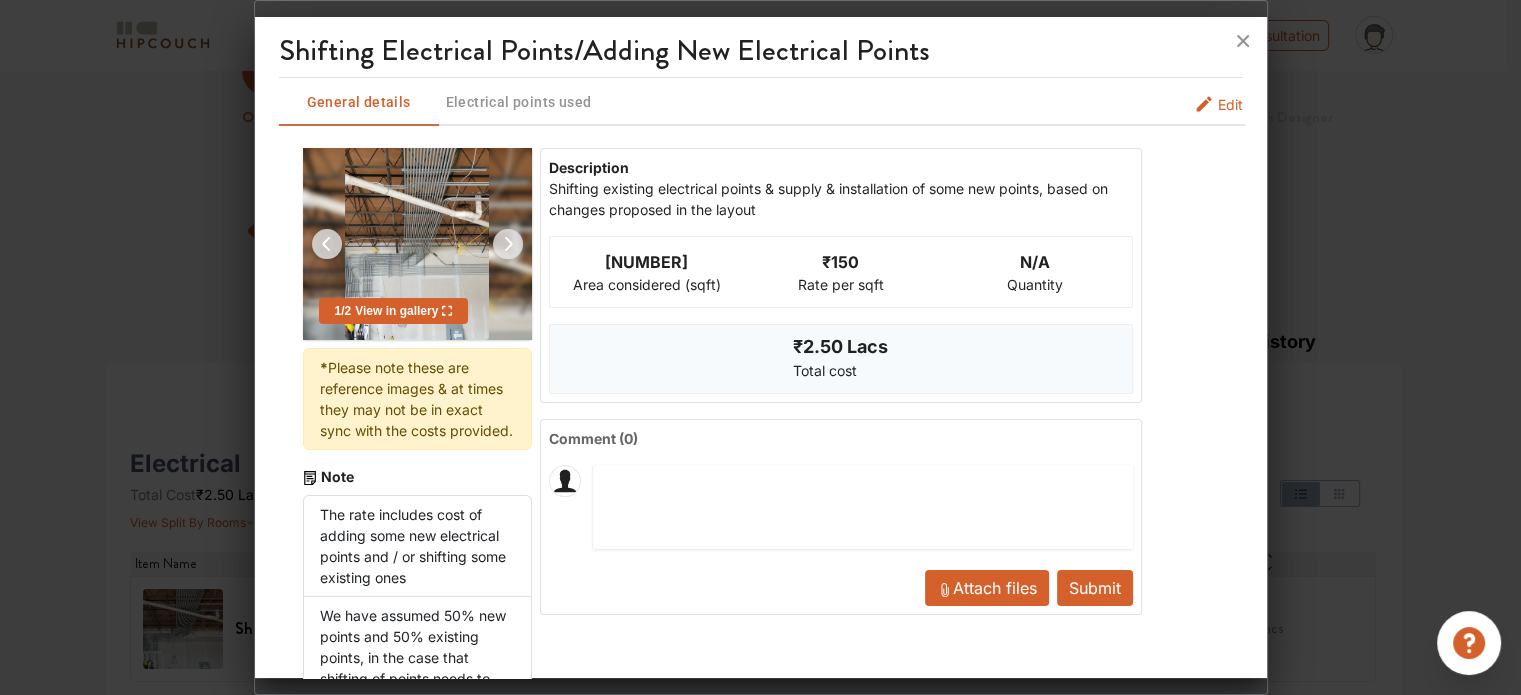 click on "Edit" at bounding box center (1230, 104) 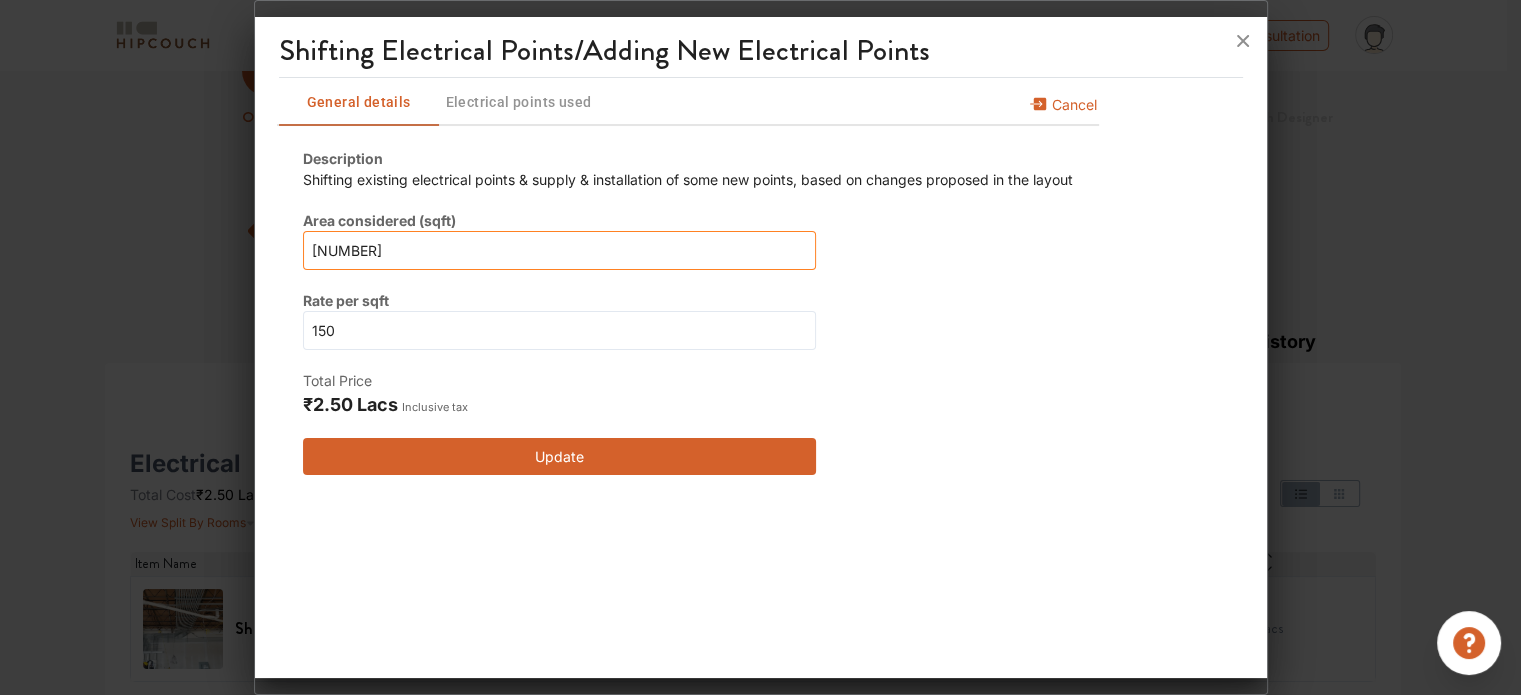 drag, startPoint x: 378, startPoint y: 248, endPoint x: 163, endPoint y: 227, distance: 216.02315 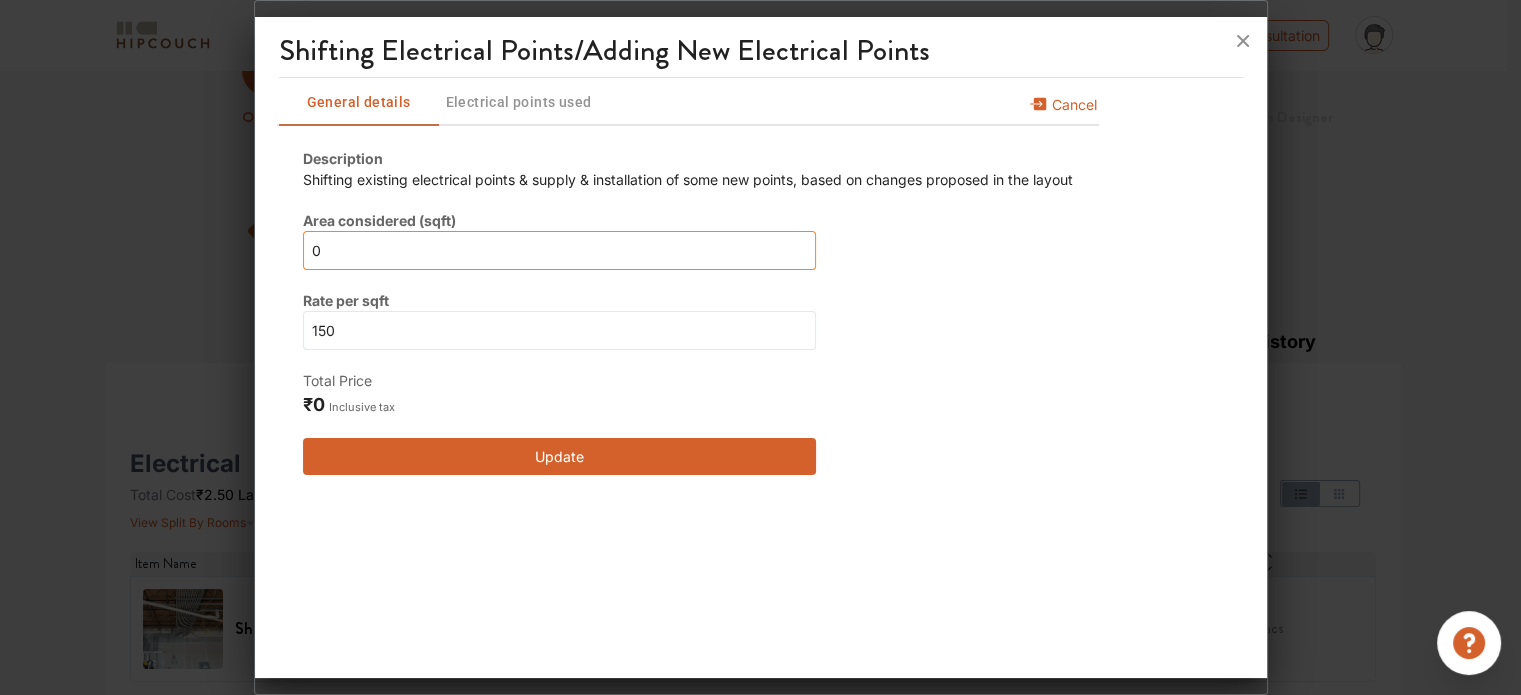 type on "0" 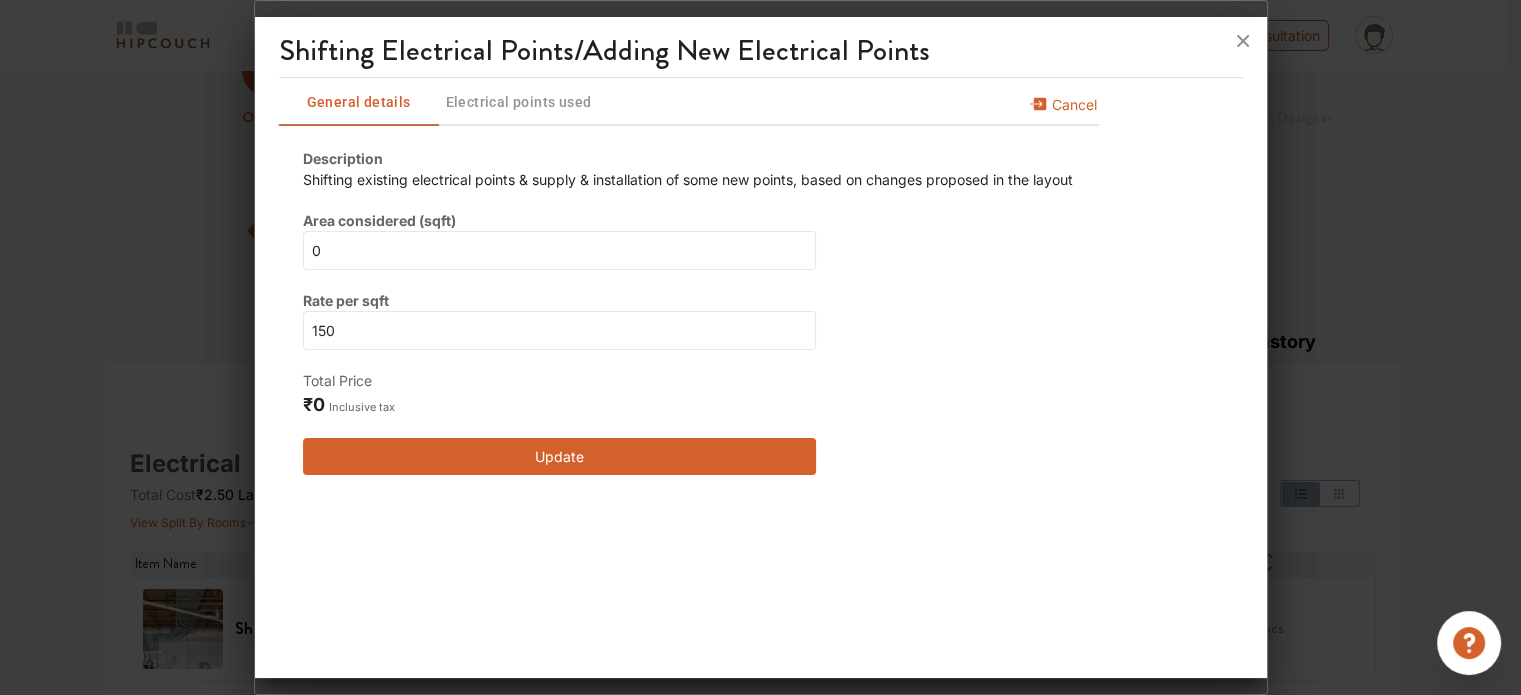 click on "Update" at bounding box center (559, 456) 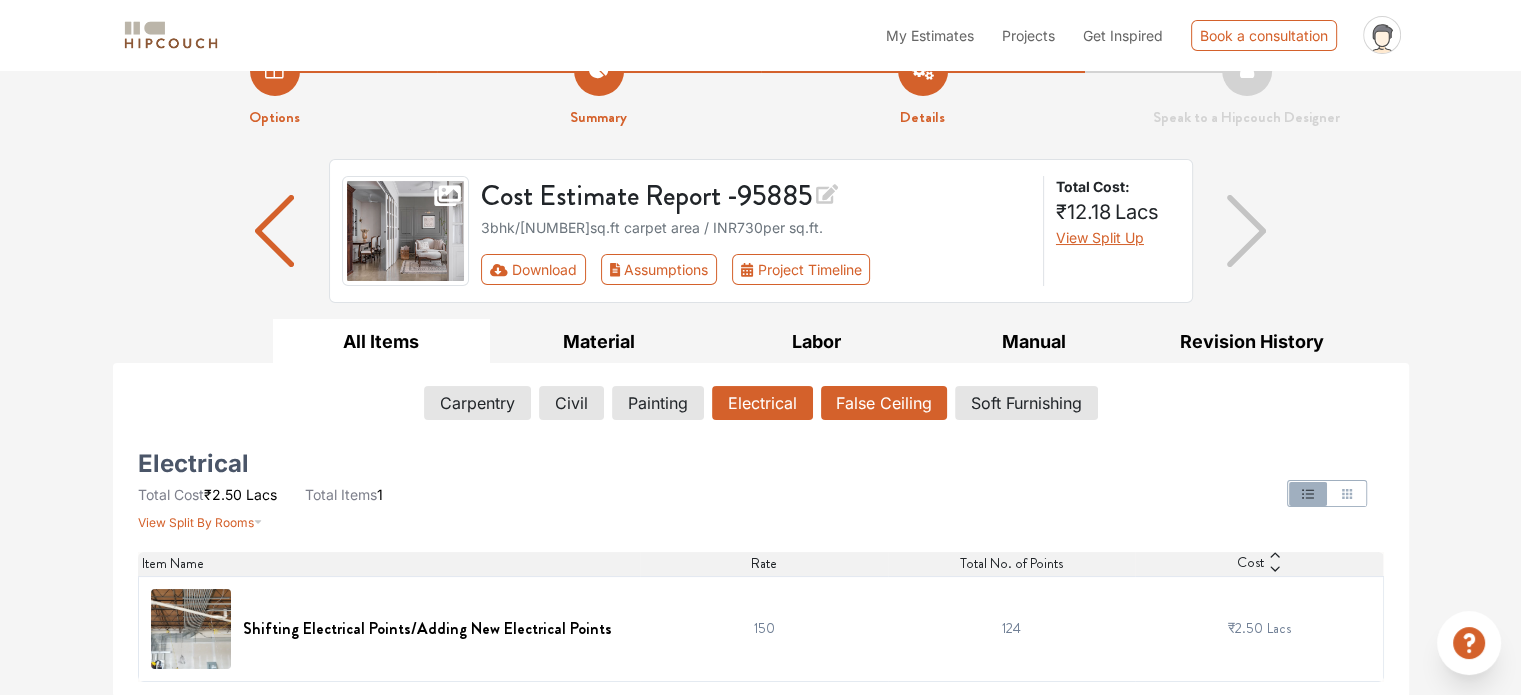 click on "False Ceiling" at bounding box center (884, 403) 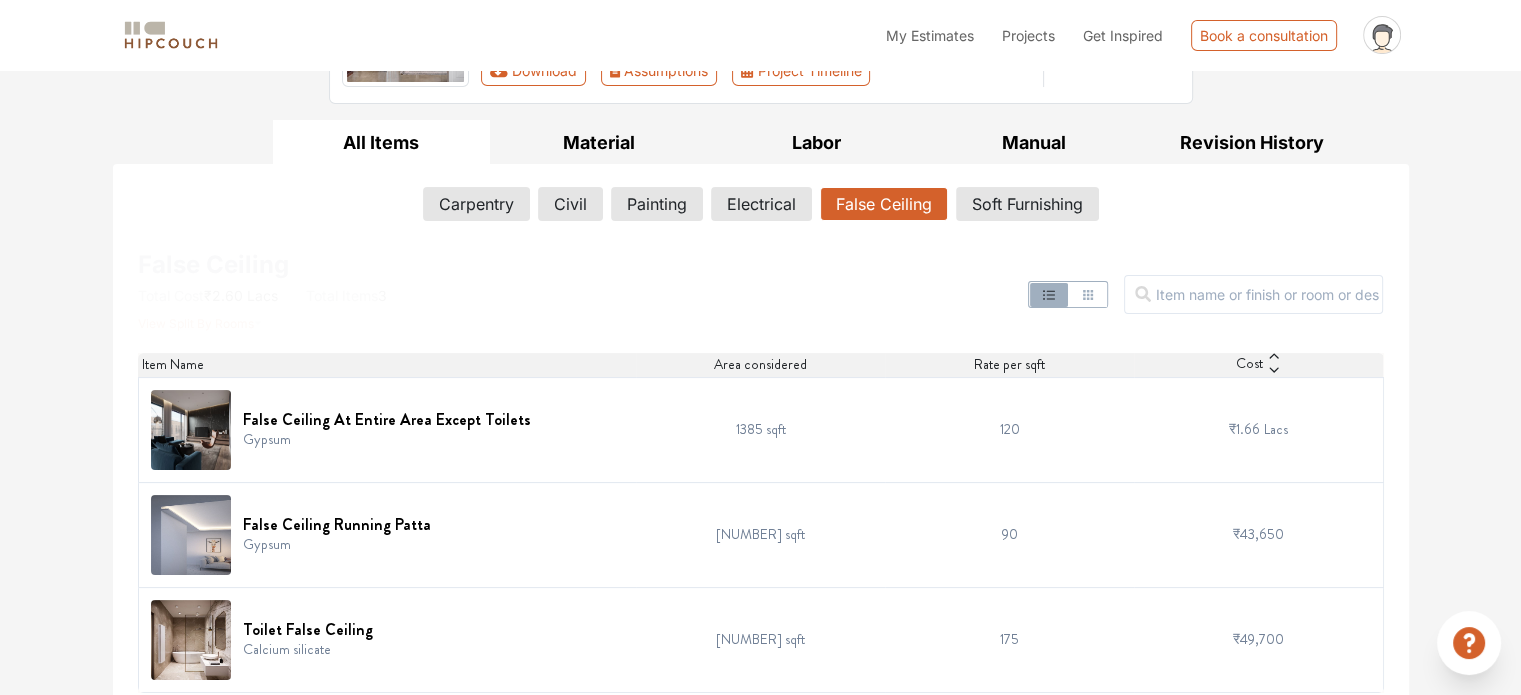 scroll, scrollTop: 258, scrollLeft: 0, axis: vertical 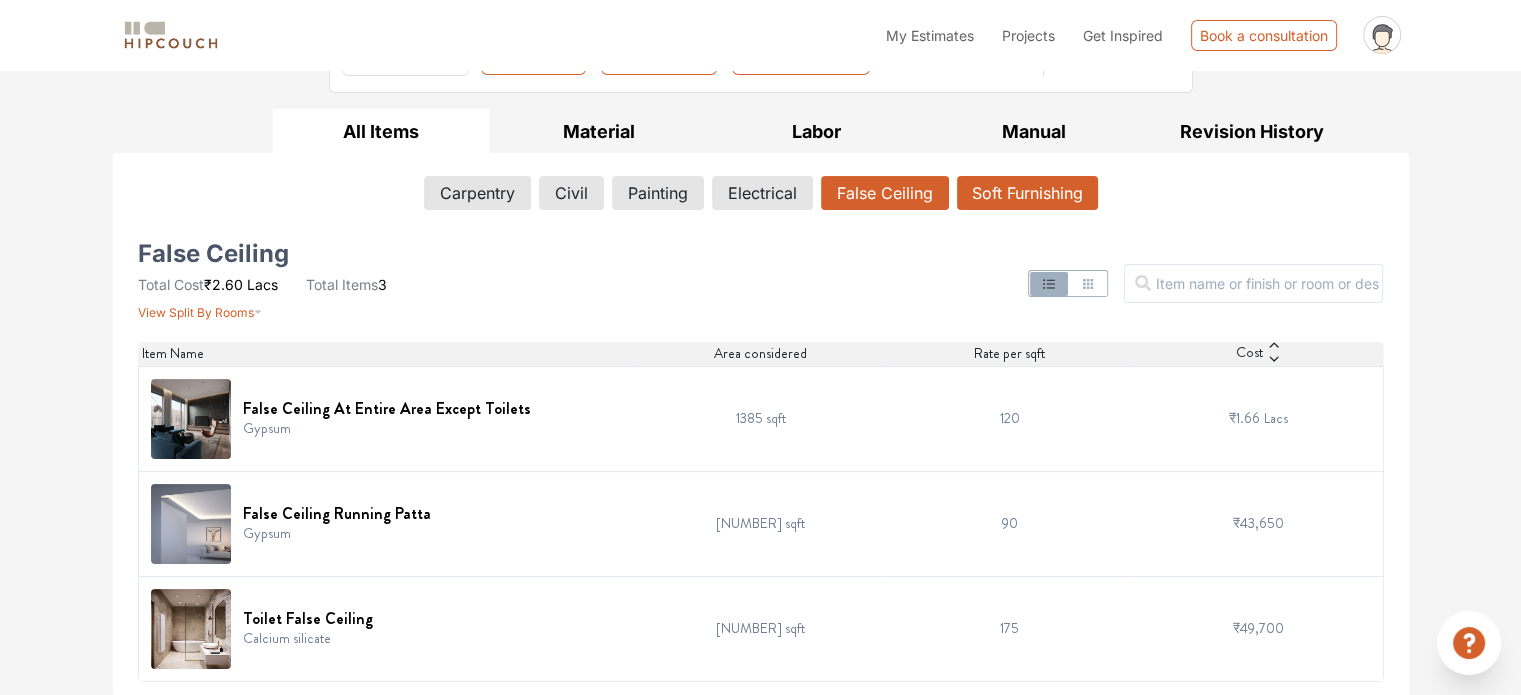 click on "Soft Furnishing" at bounding box center [1027, 193] 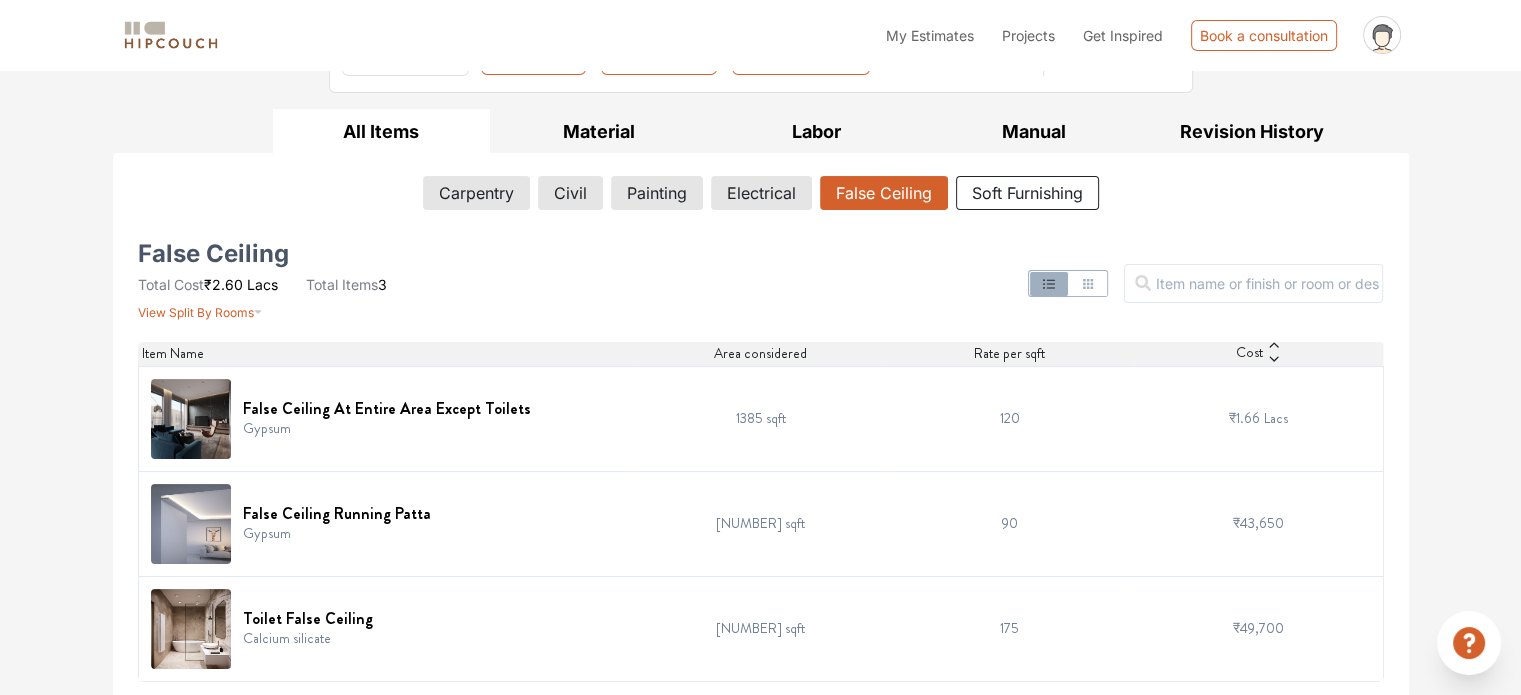 scroll, scrollTop: 48, scrollLeft: 0, axis: vertical 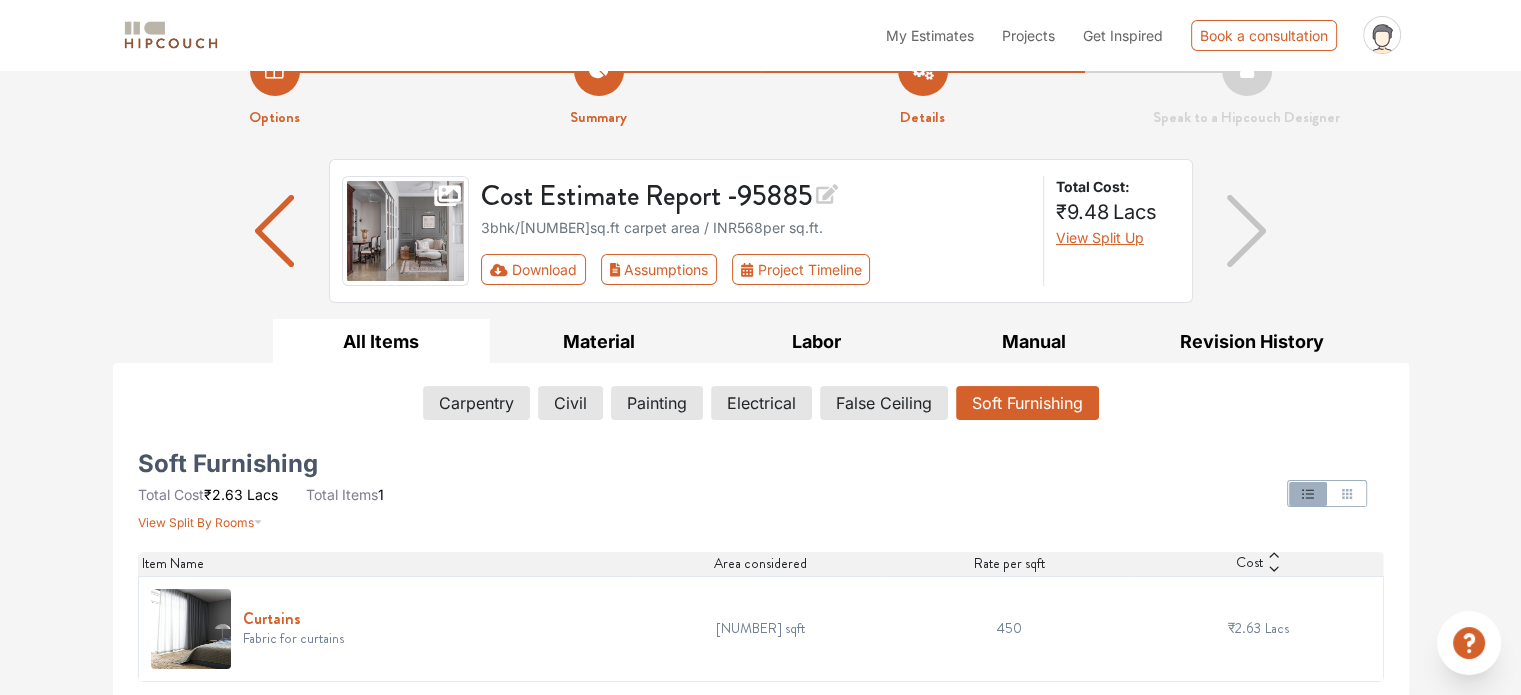click on "Curtains" at bounding box center (293, 618) 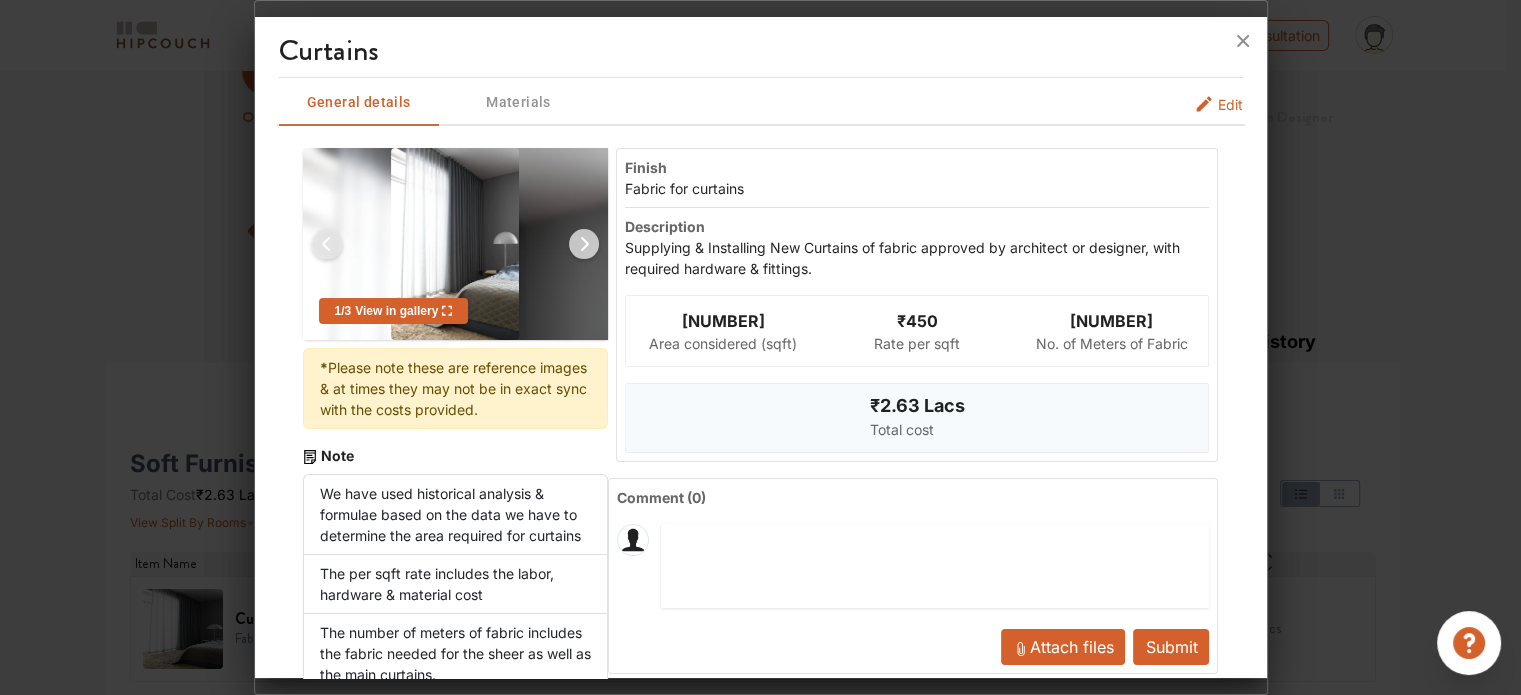 click on "Edit" at bounding box center [1230, 104] 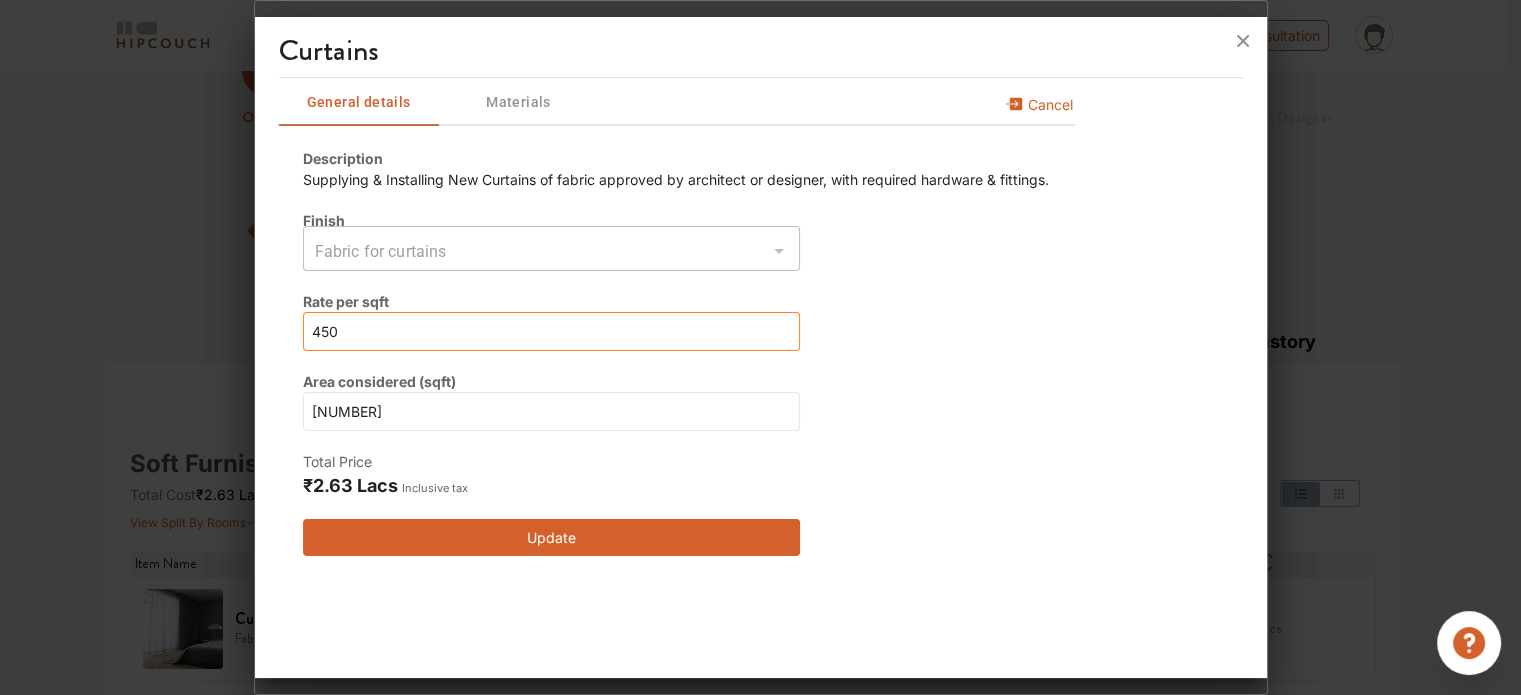 drag, startPoint x: 192, startPoint y: 330, endPoint x: 180, endPoint y: 331, distance: 12.0415945 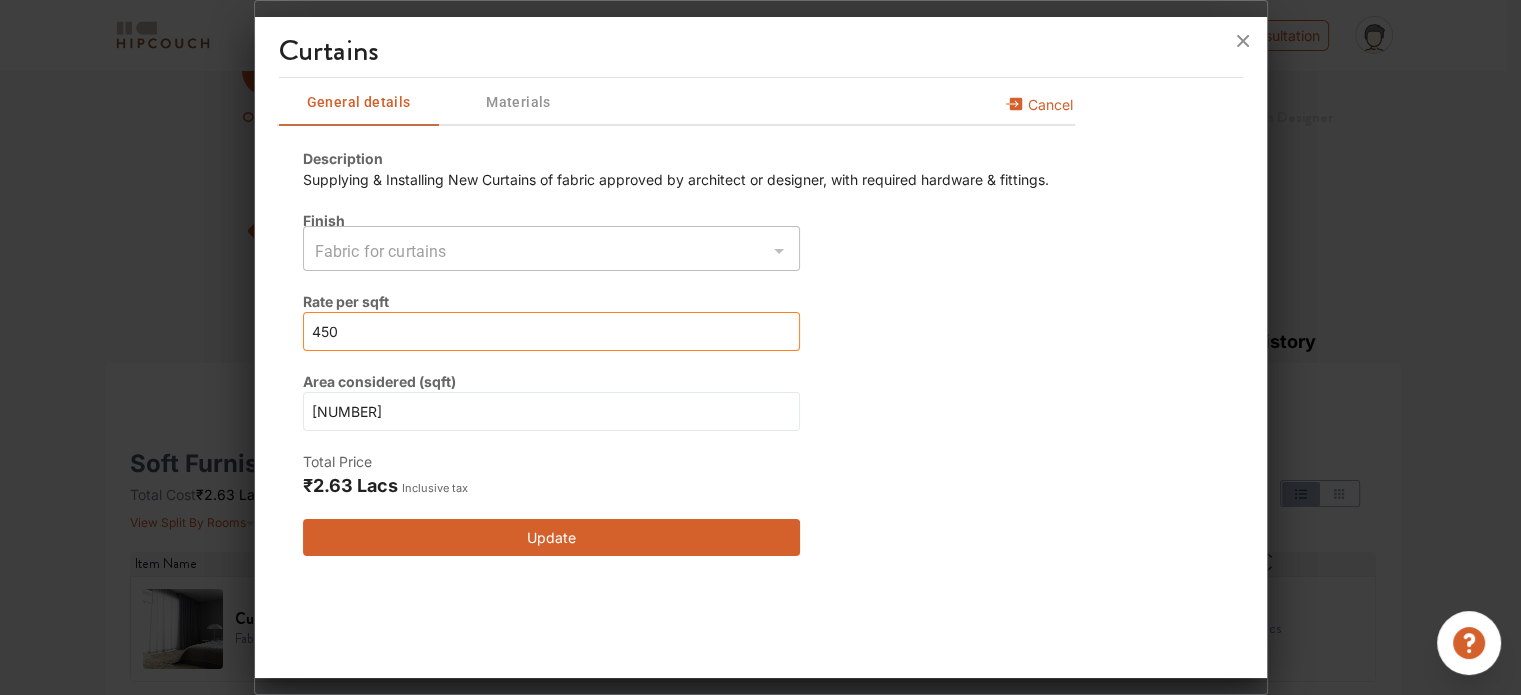 type on "0" 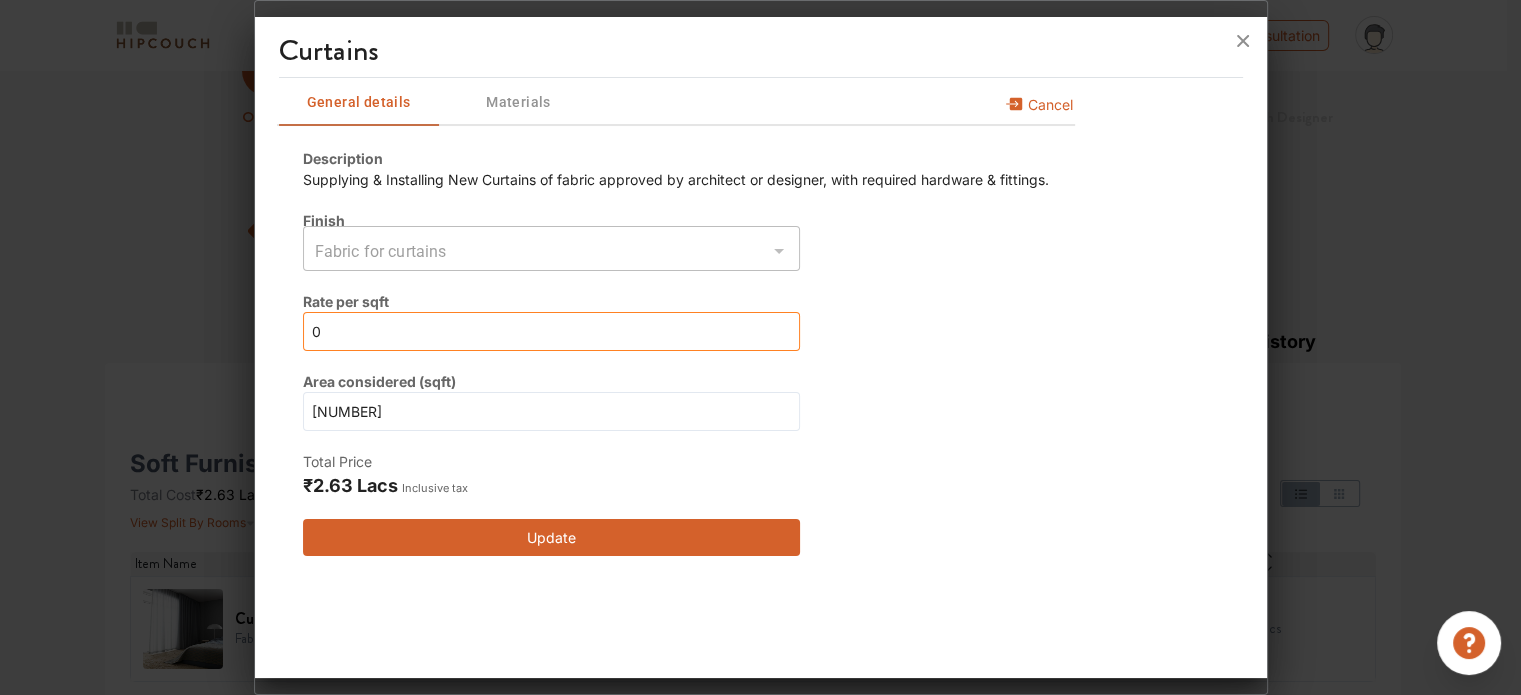 type on "0" 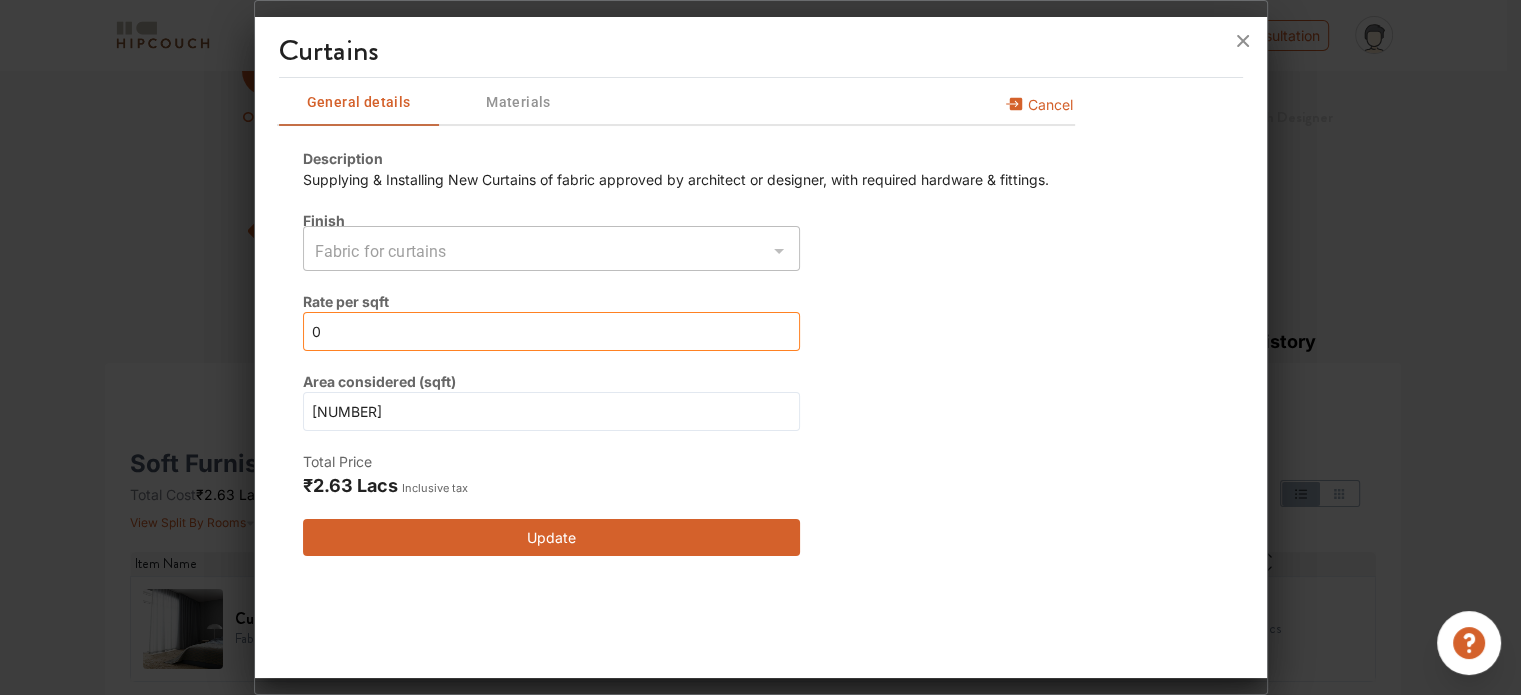 type on "0" 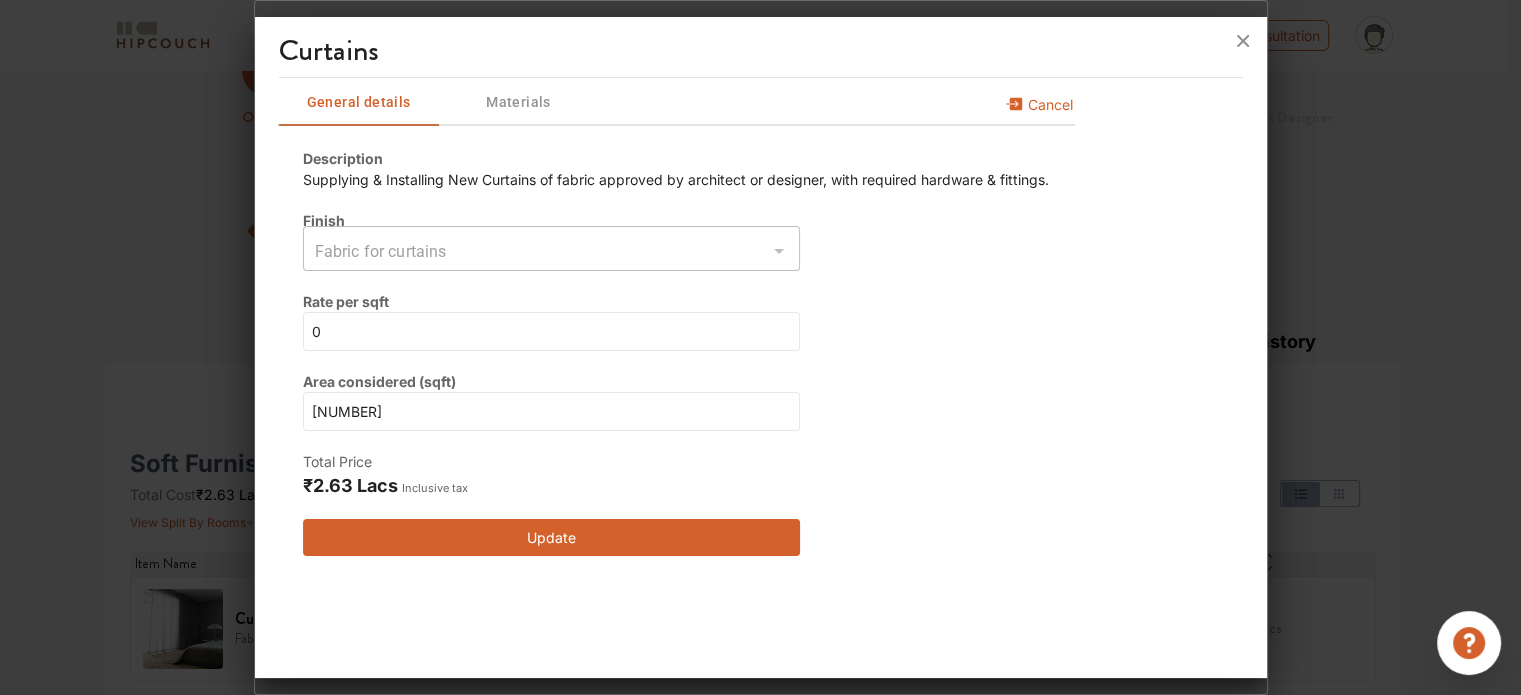 click on "Update" at bounding box center (551, 537) 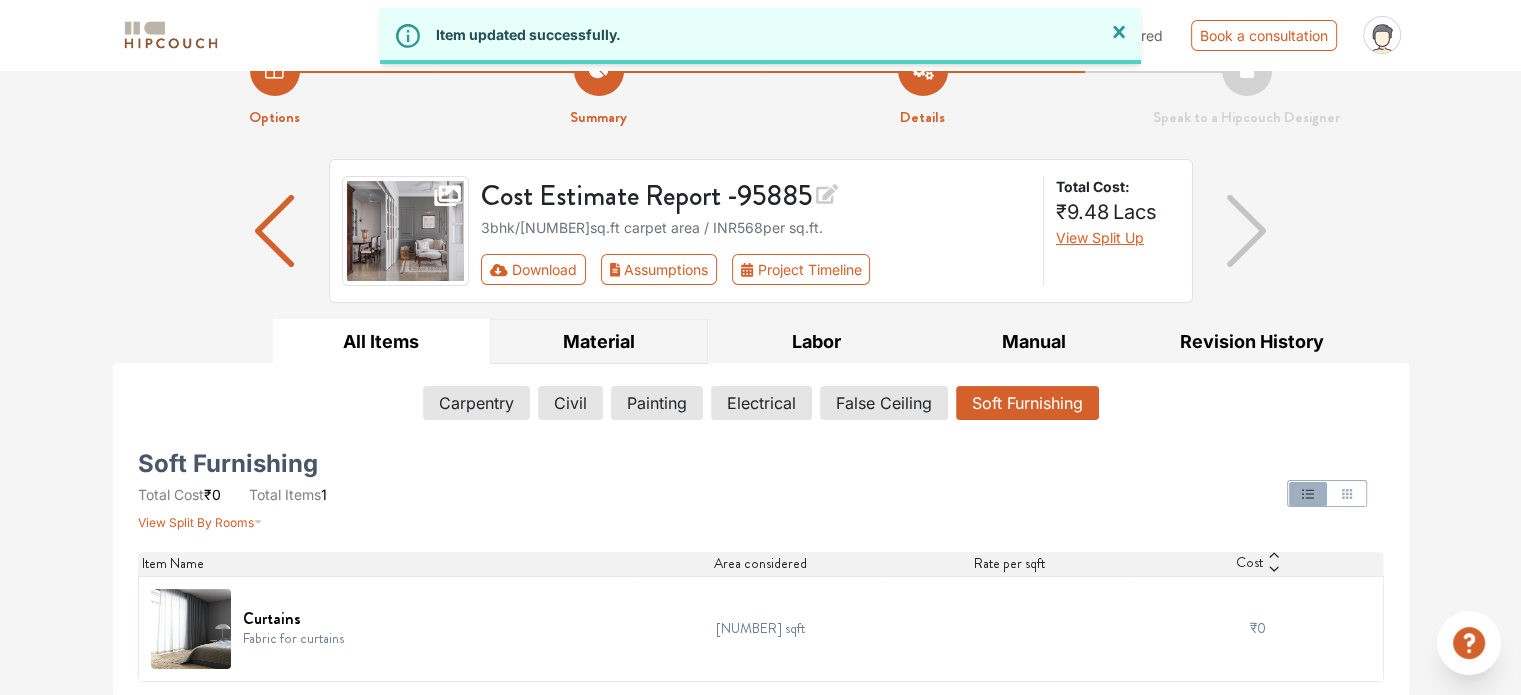 click on "Material" at bounding box center [599, 341] 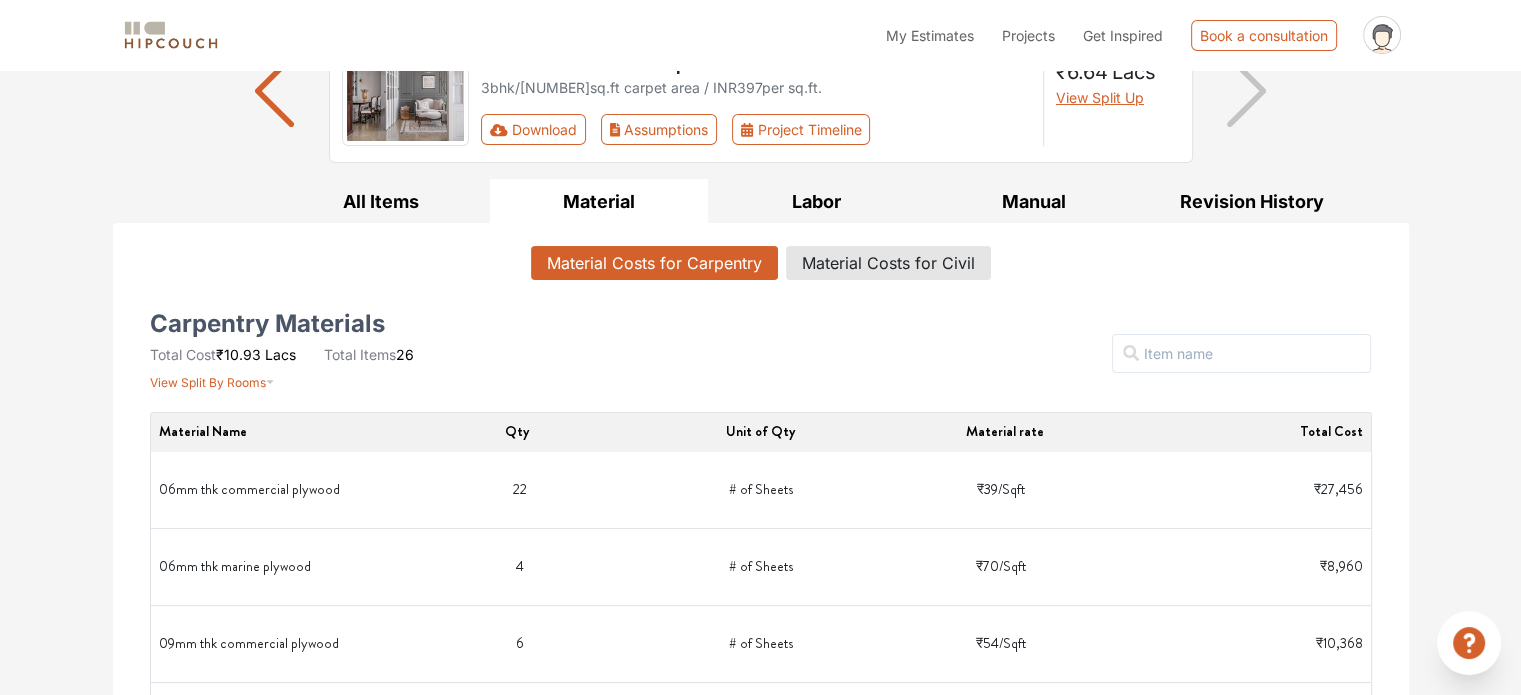 scroll, scrollTop: 0, scrollLeft: 0, axis: both 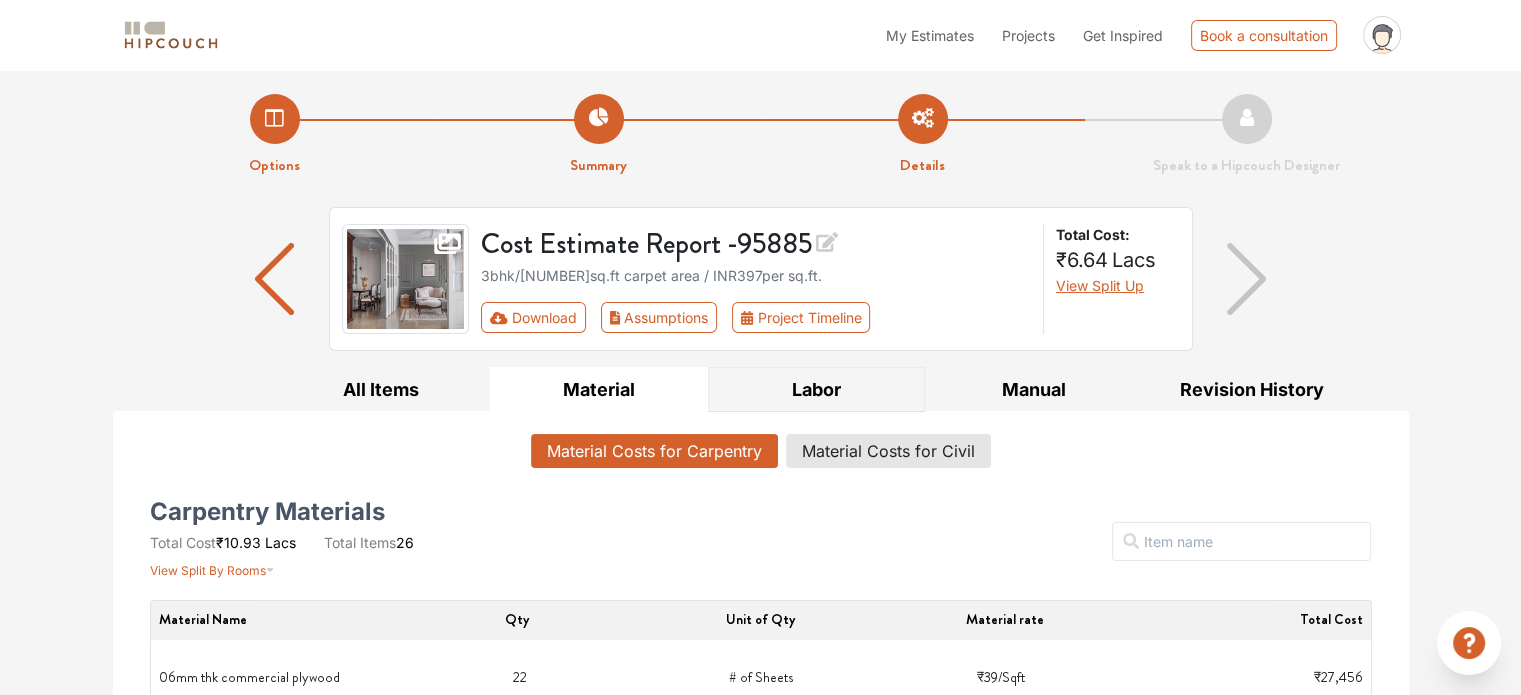 click on "Labor" at bounding box center (817, 389) 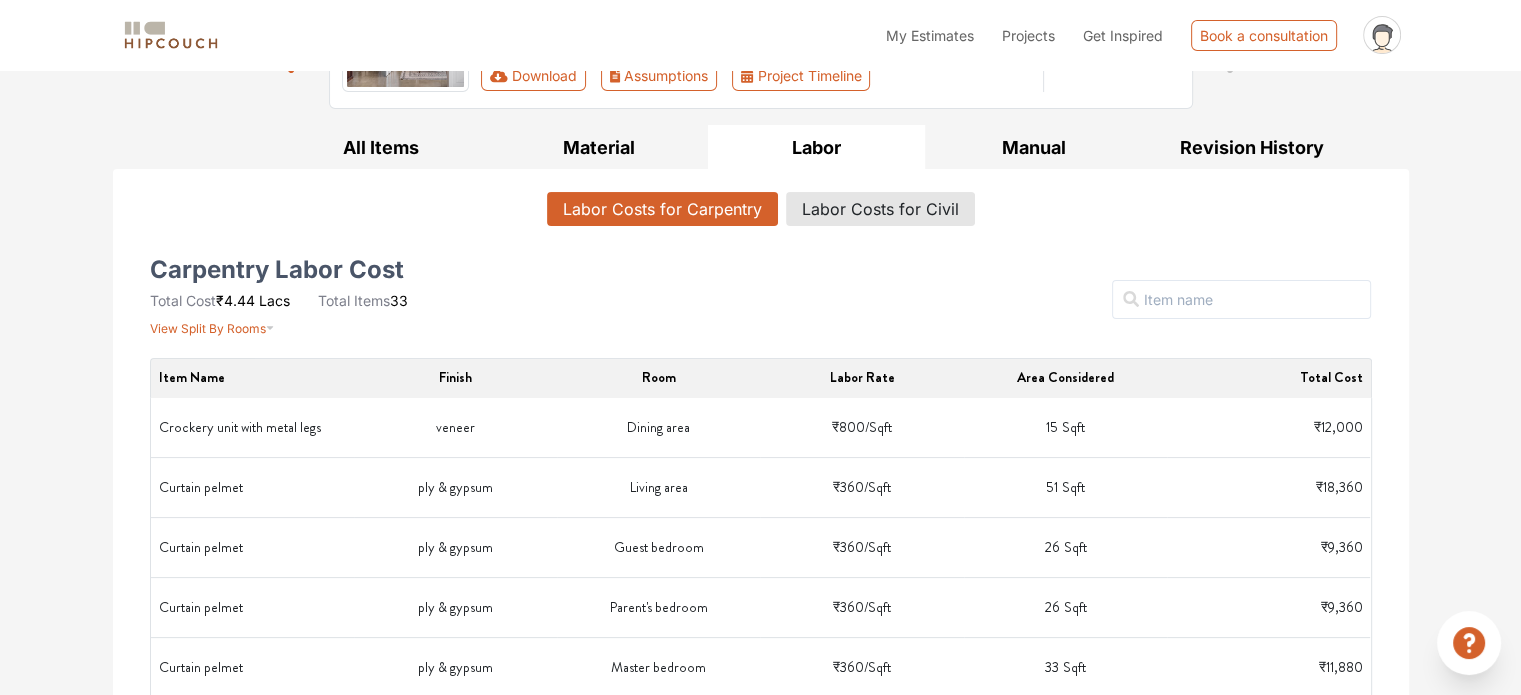 scroll, scrollTop: 210, scrollLeft: 0, axis: vertical 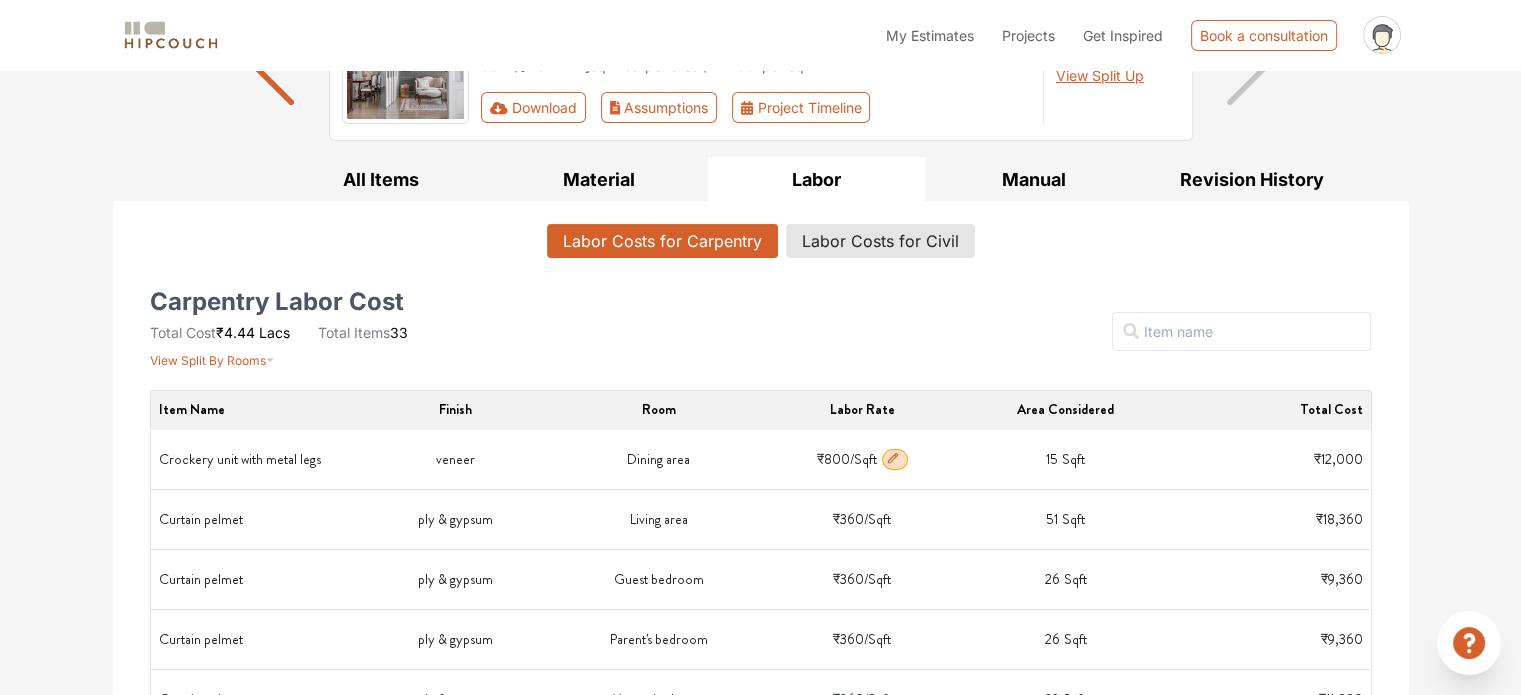 click on "Crockery unit with metal legs" at bounding box center [252, 460] 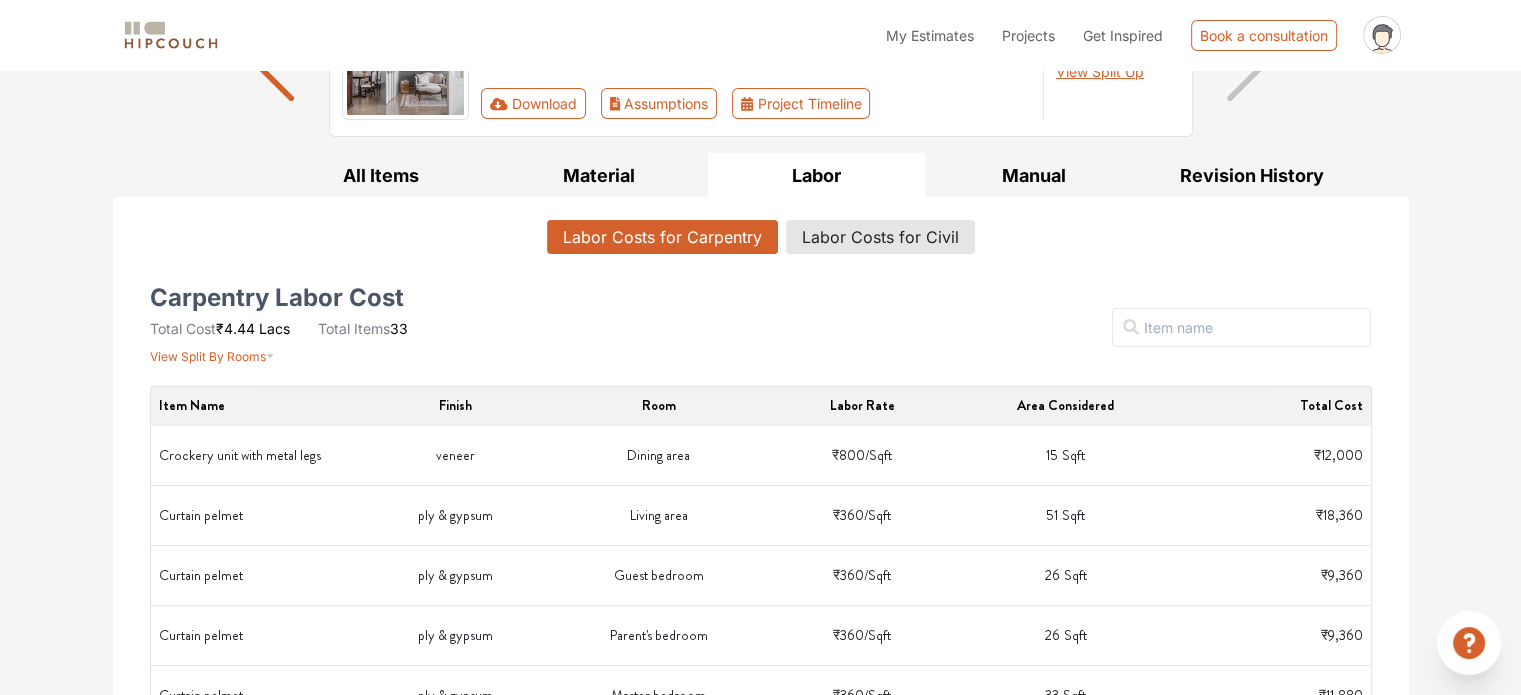 scroll, scrollTop: 178, scrollLeft: 0, axis: vertical 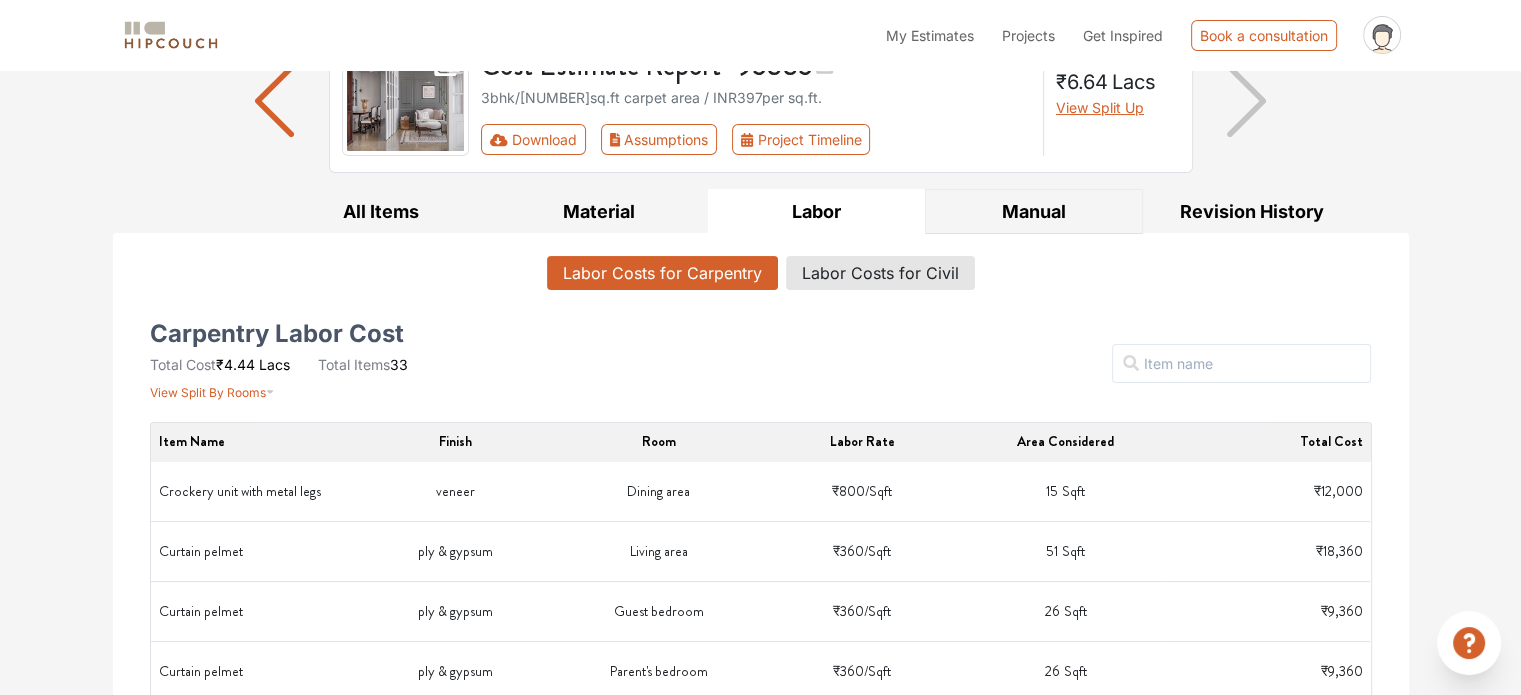 click on "Manual" at bounding box center [1034, 211] 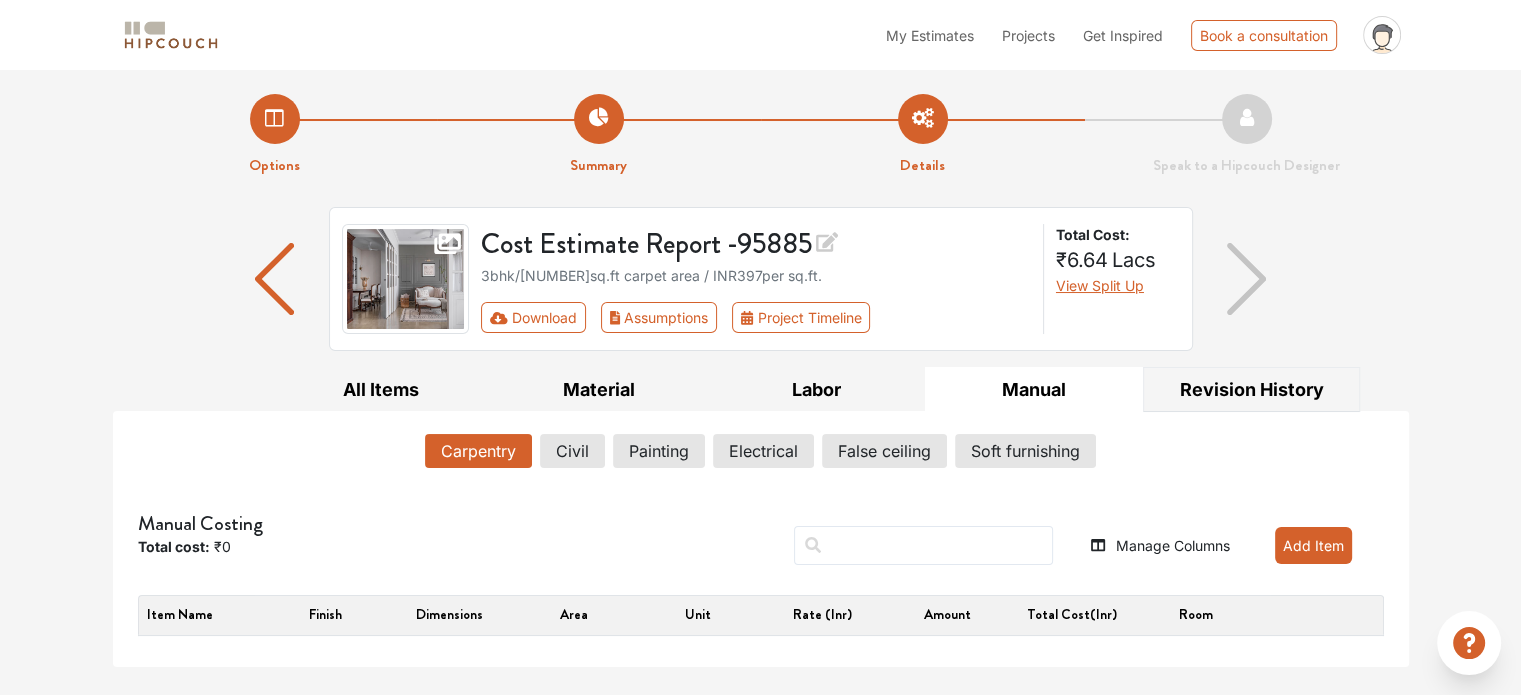 click on "Revision History" at bounding box center (1252, 389) 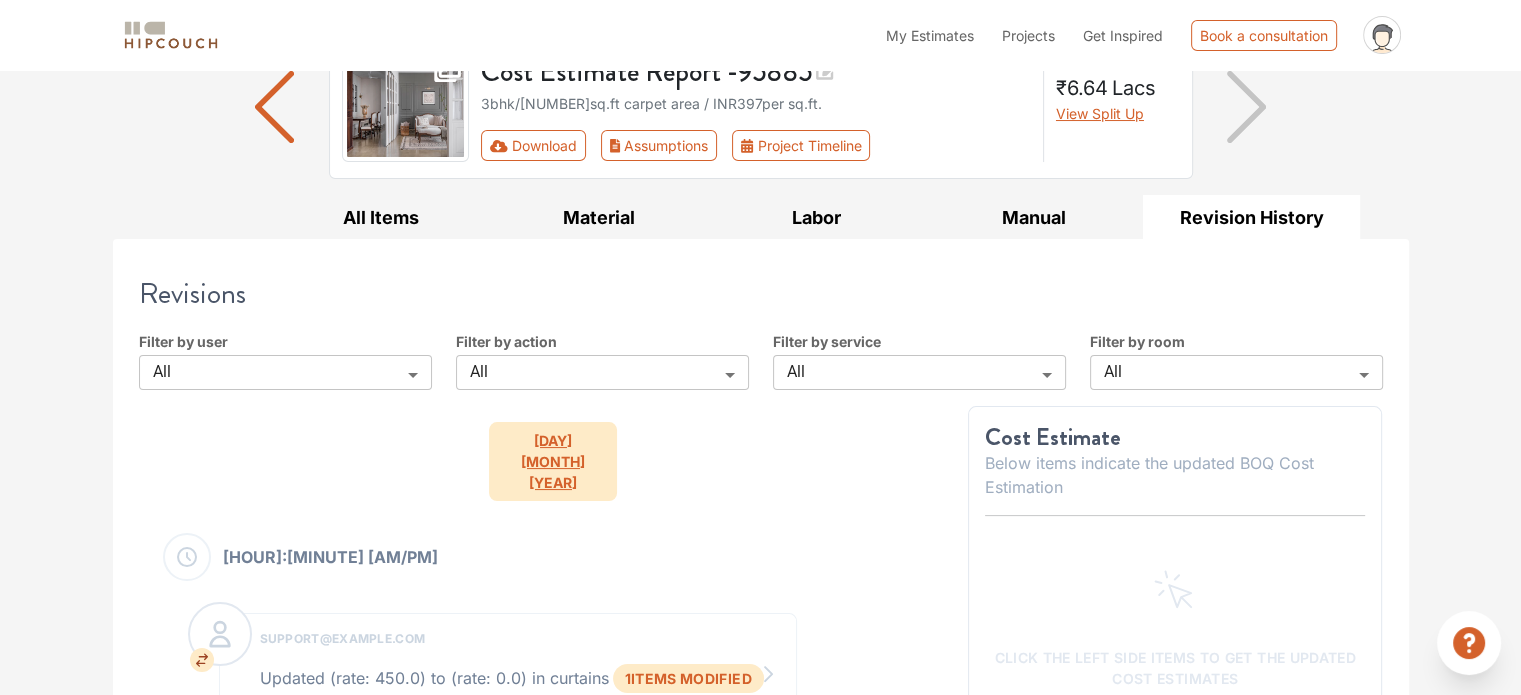 scroll, scrollTop: 264, scrollLeft: 0, axis: vertical 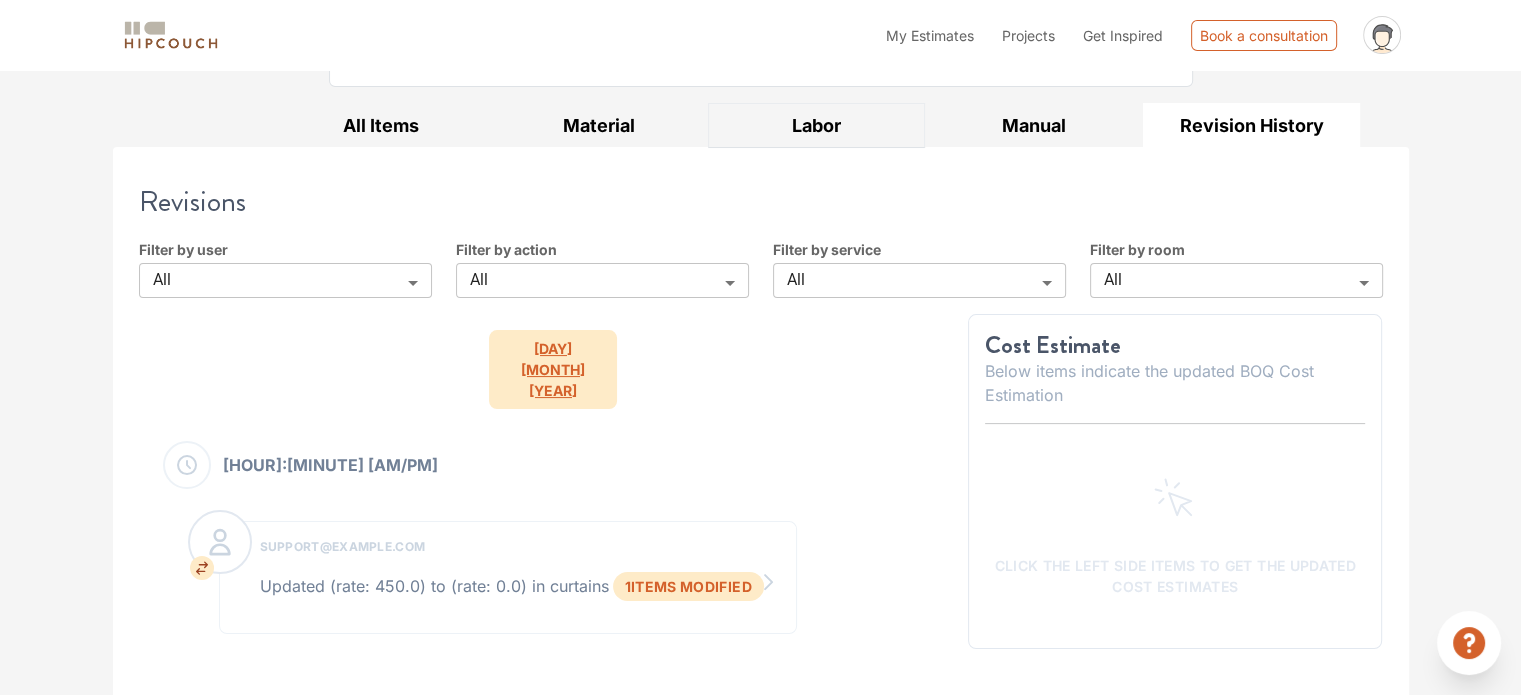 click on "Labor" at bounding box center (817, 125) 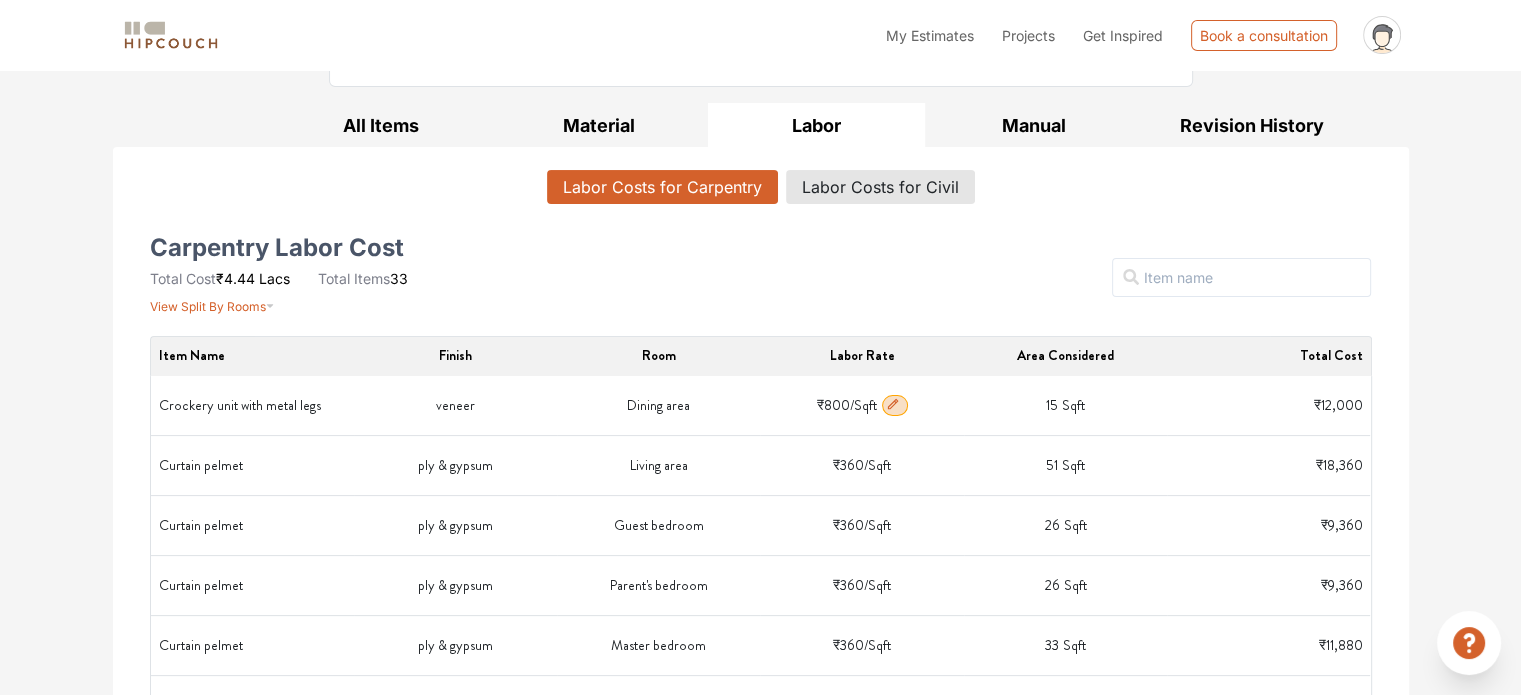 click at bounding box center [895, 405] 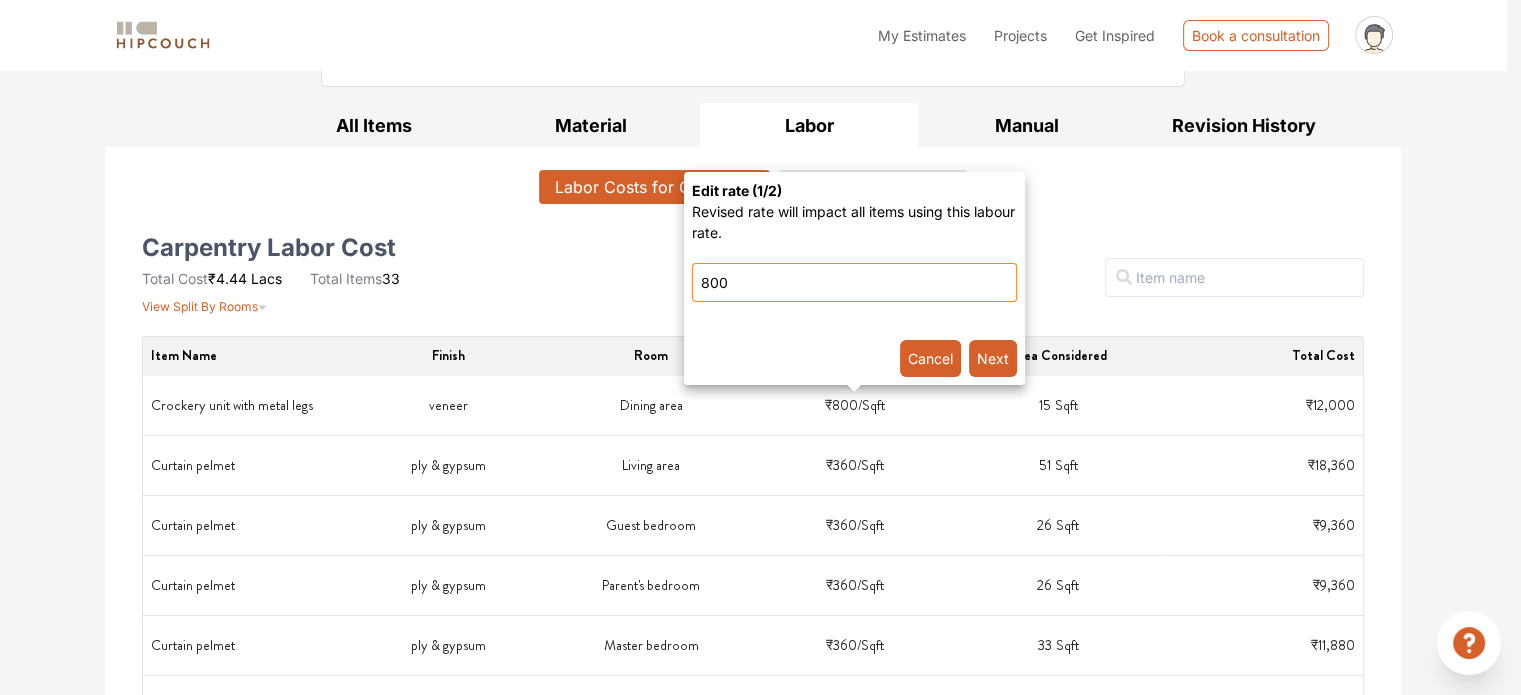 drag, startPoint x: 774, startPoint y: 277, endPoint x: 506, endPoint y: 280, distance: 268.01678 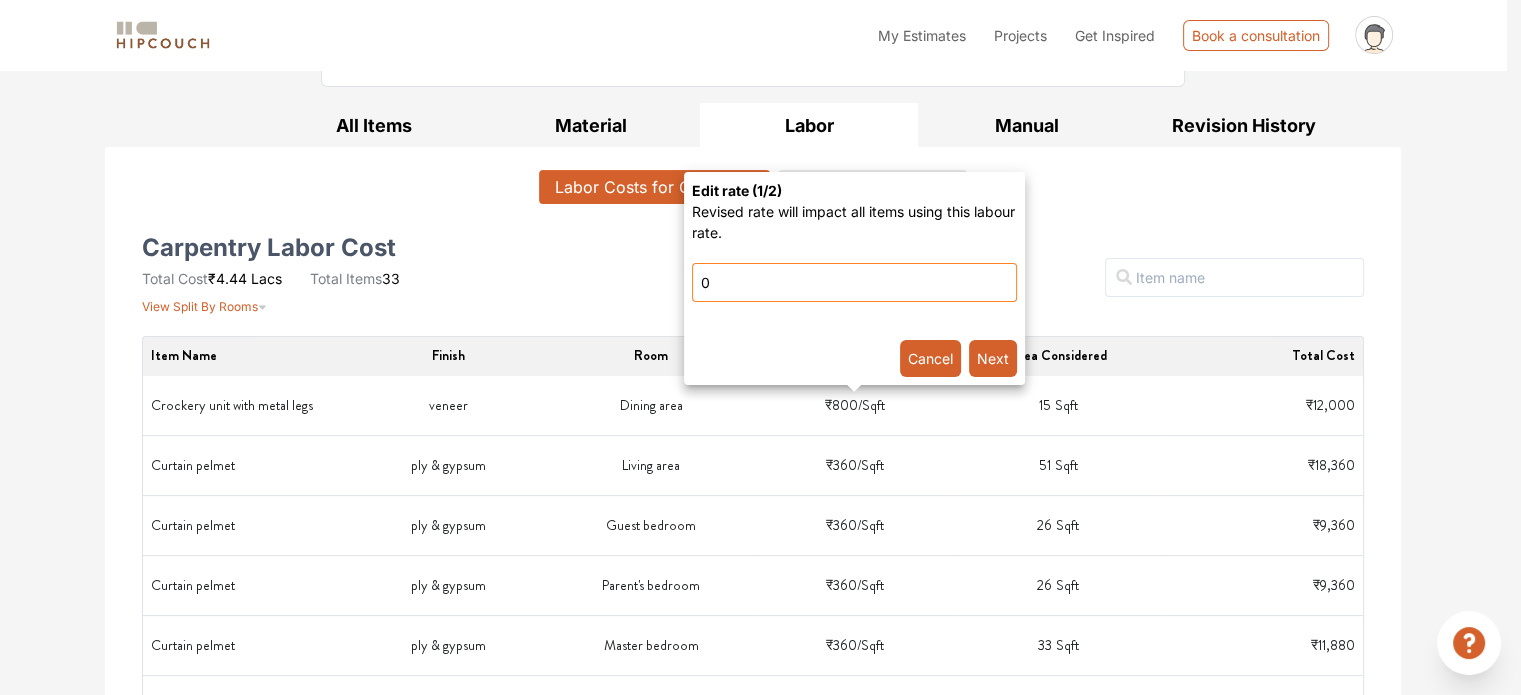 type on "0" 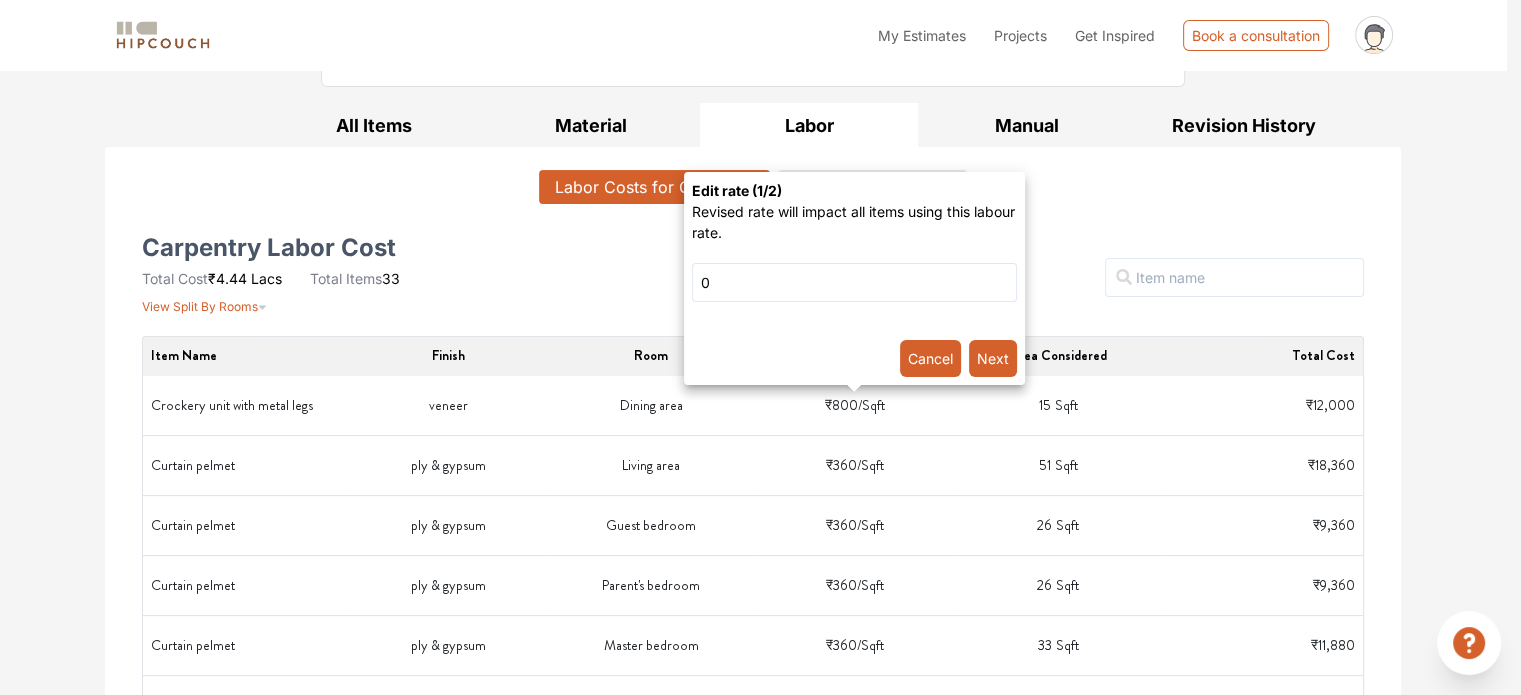 click on "Next" at bounding box center (993, 358) 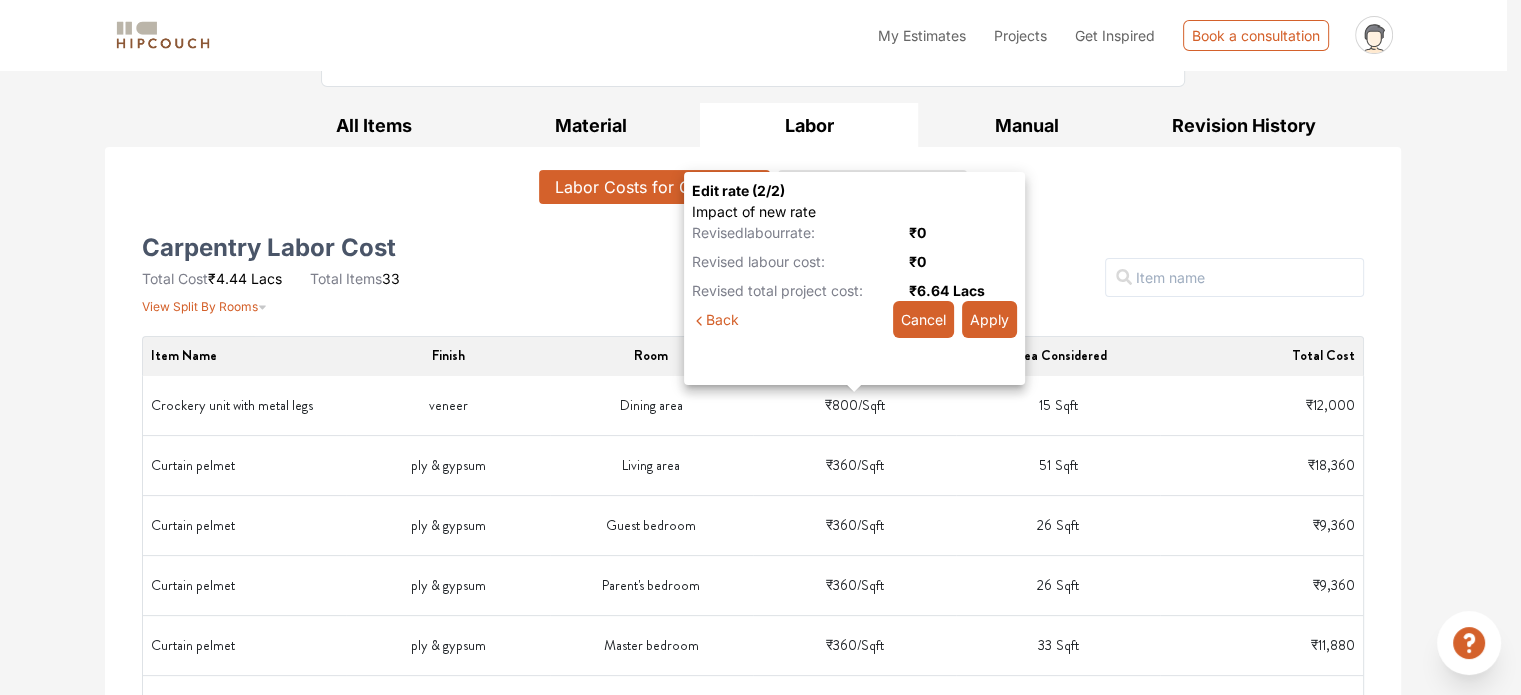 click on "Apply" at bounding box center (989, 319) 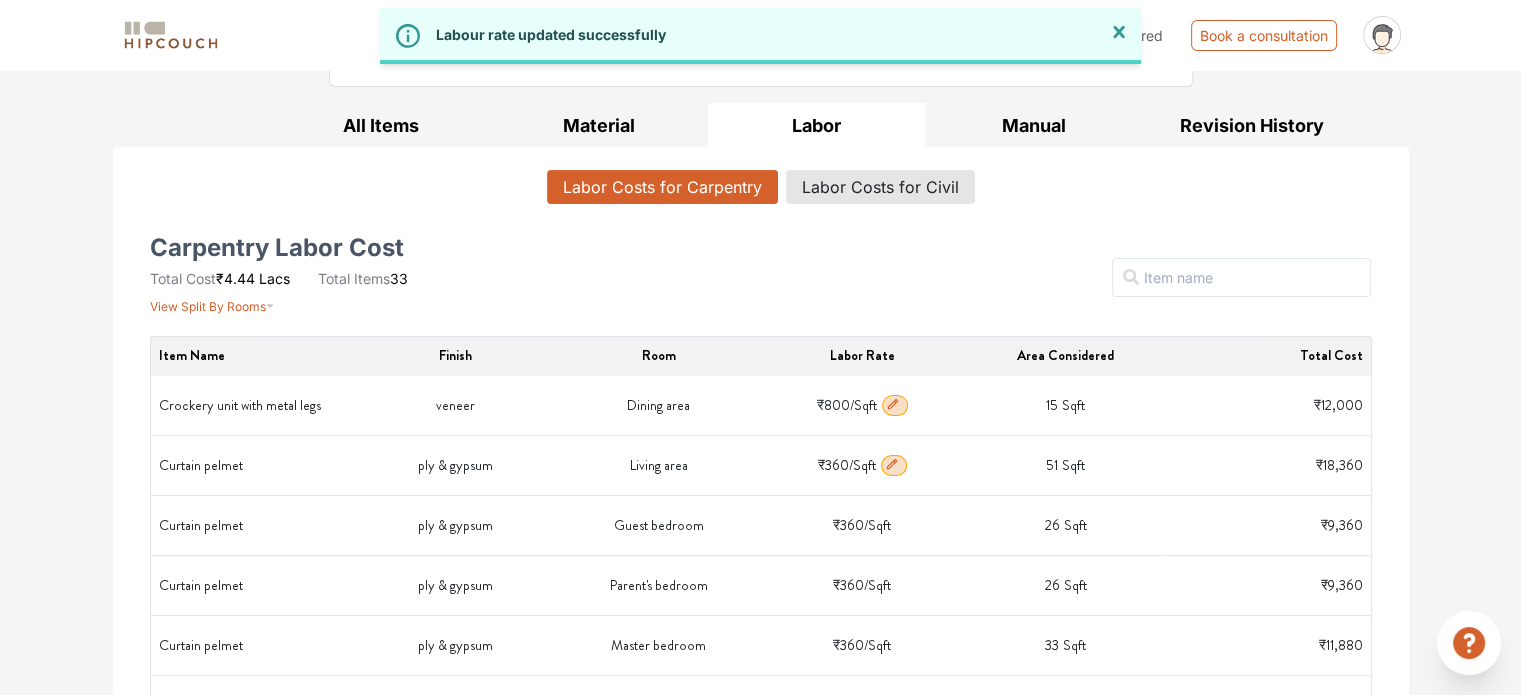 click 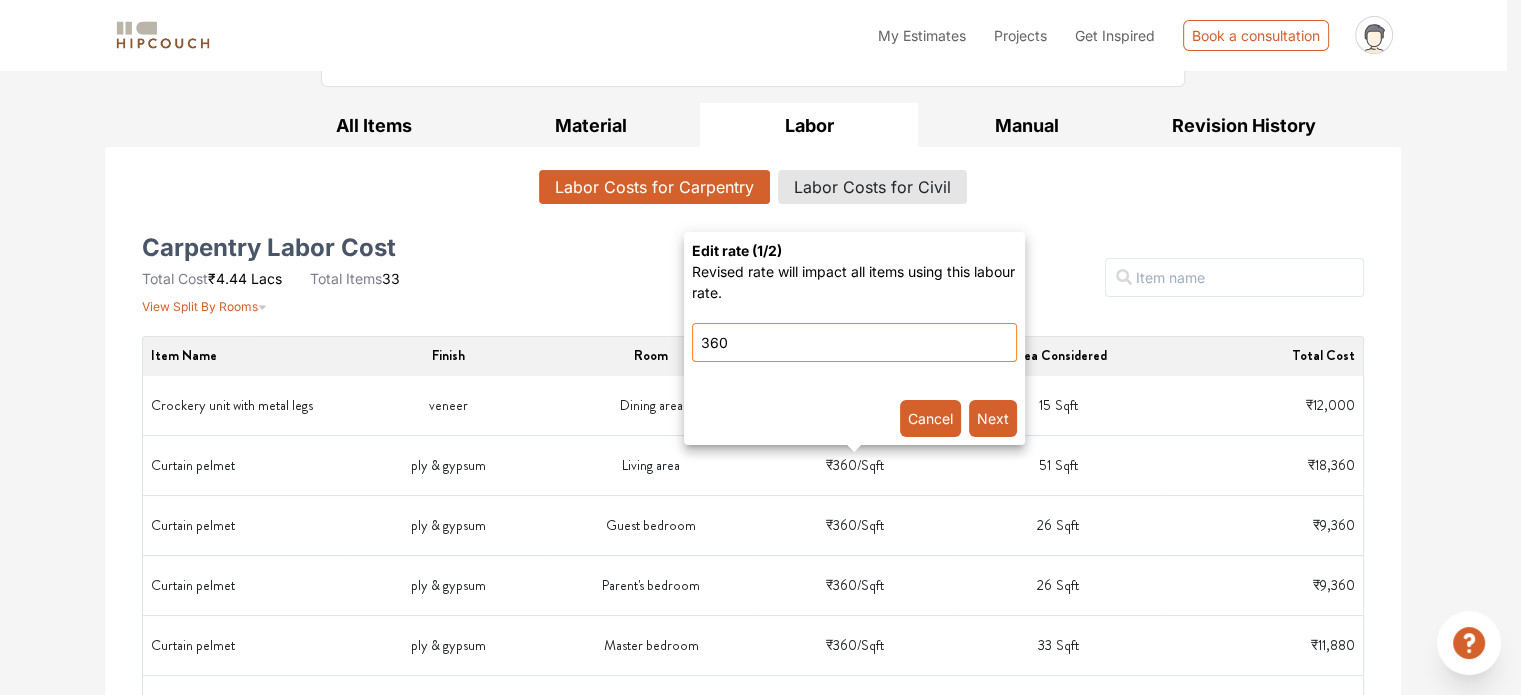 drag, startPoint x: 635, startPoint y: 345, endPoint x: 542, endPoint y: 343, distance: 93.0215 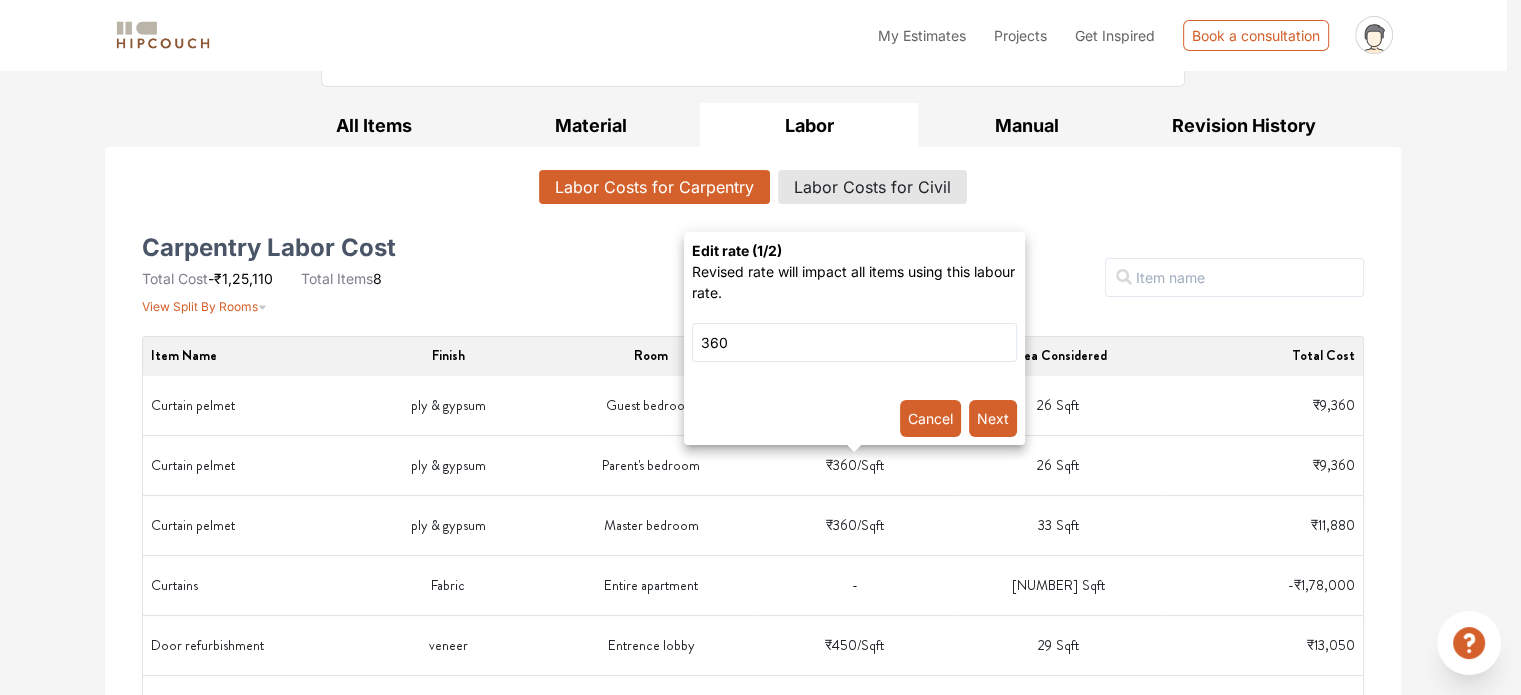click on "Cancel" at bounding box center [930, 418] 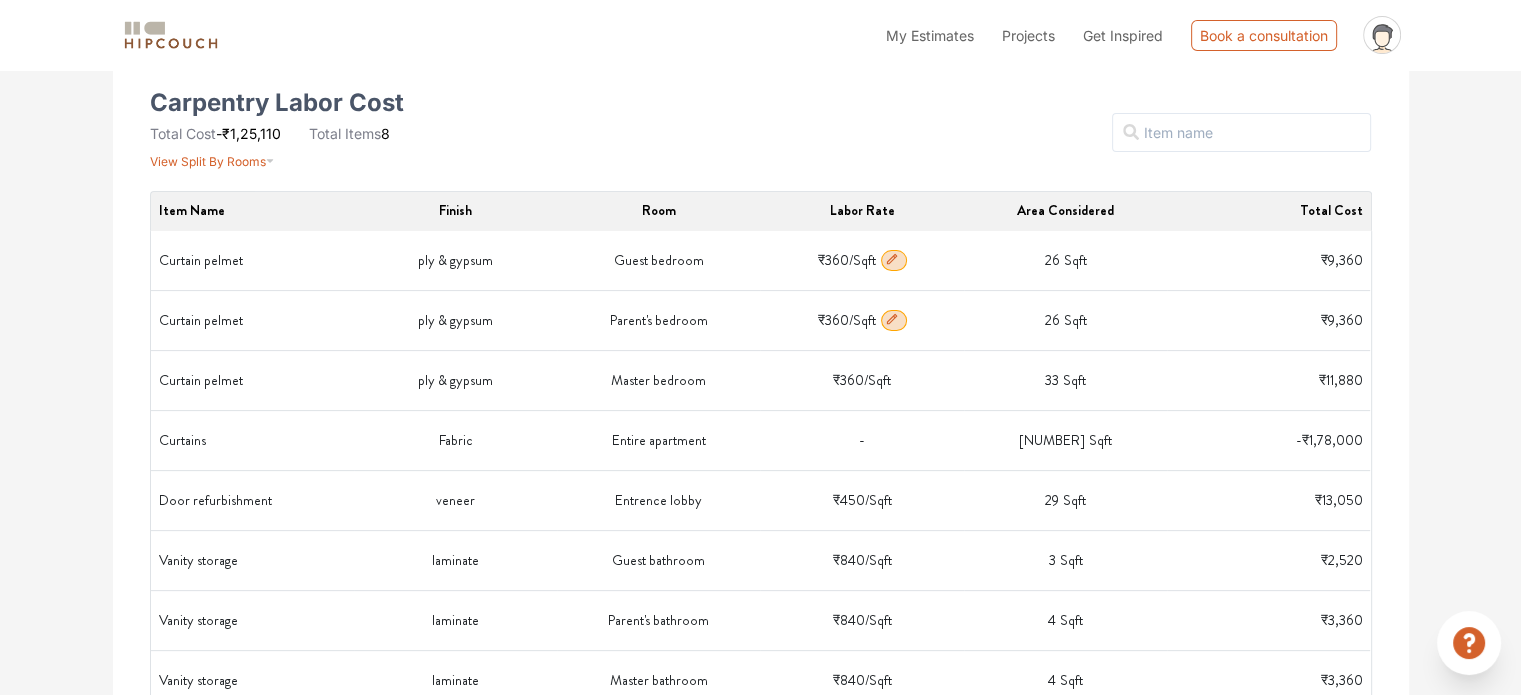 scroll, scrollTop: 455, scrollLeft: 0, axis: vertical 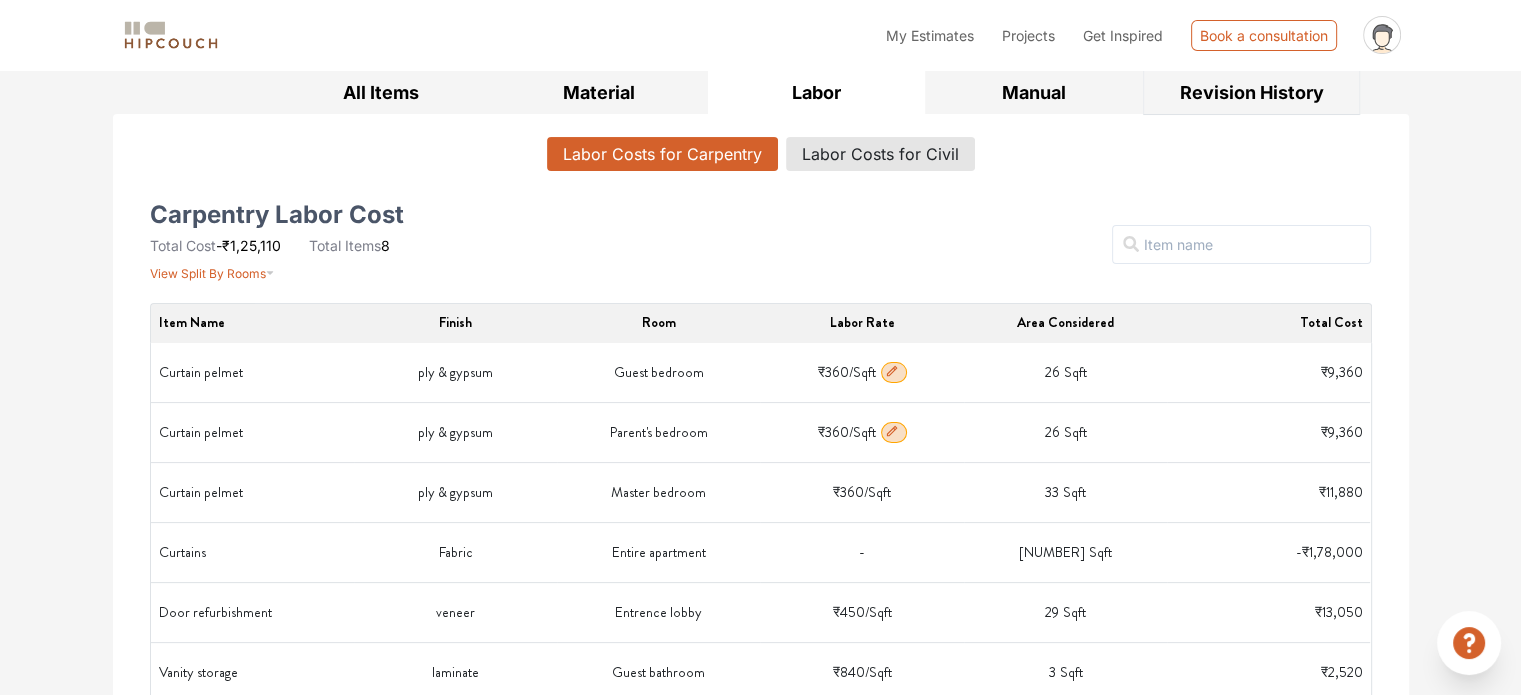 click on "Revision History" at bounding box center (1252, 92) 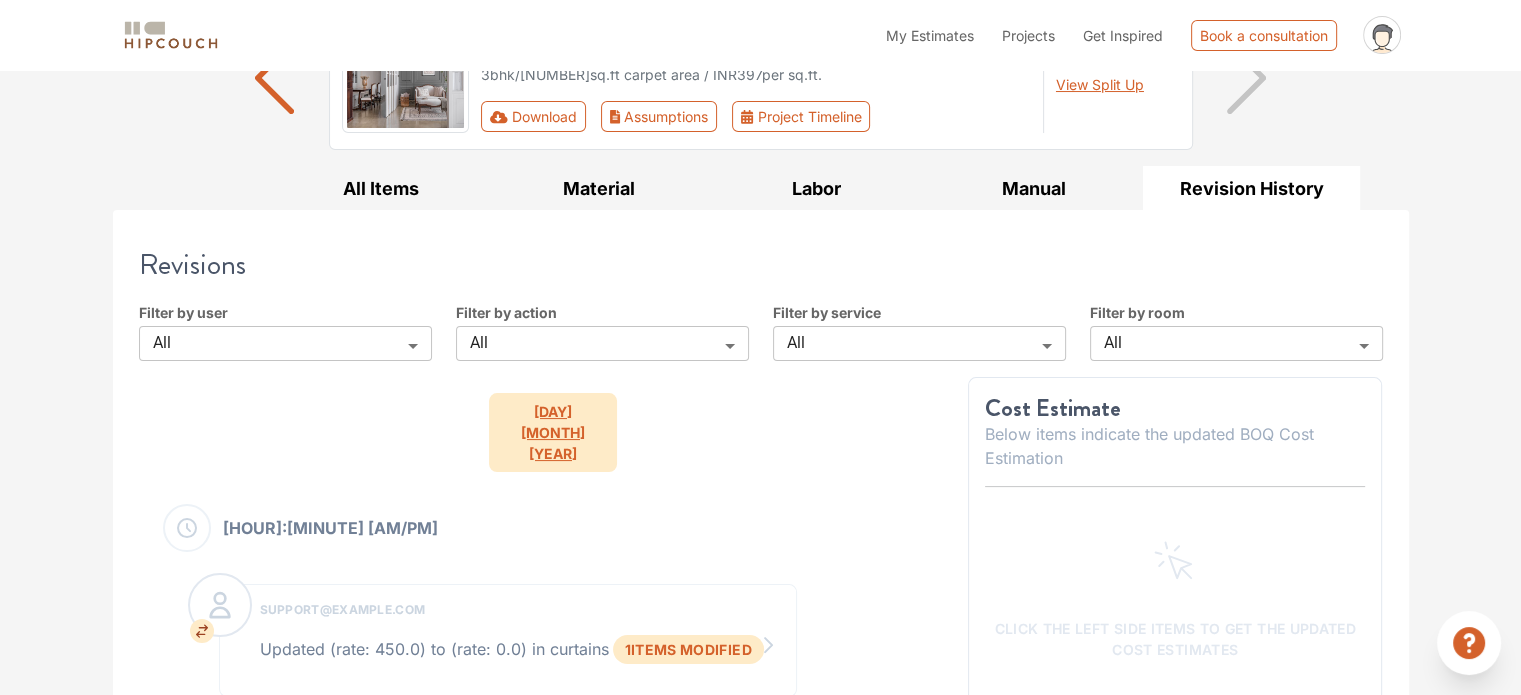 scroll, scrollTop: 0, scrollLeft: 0, axis: both 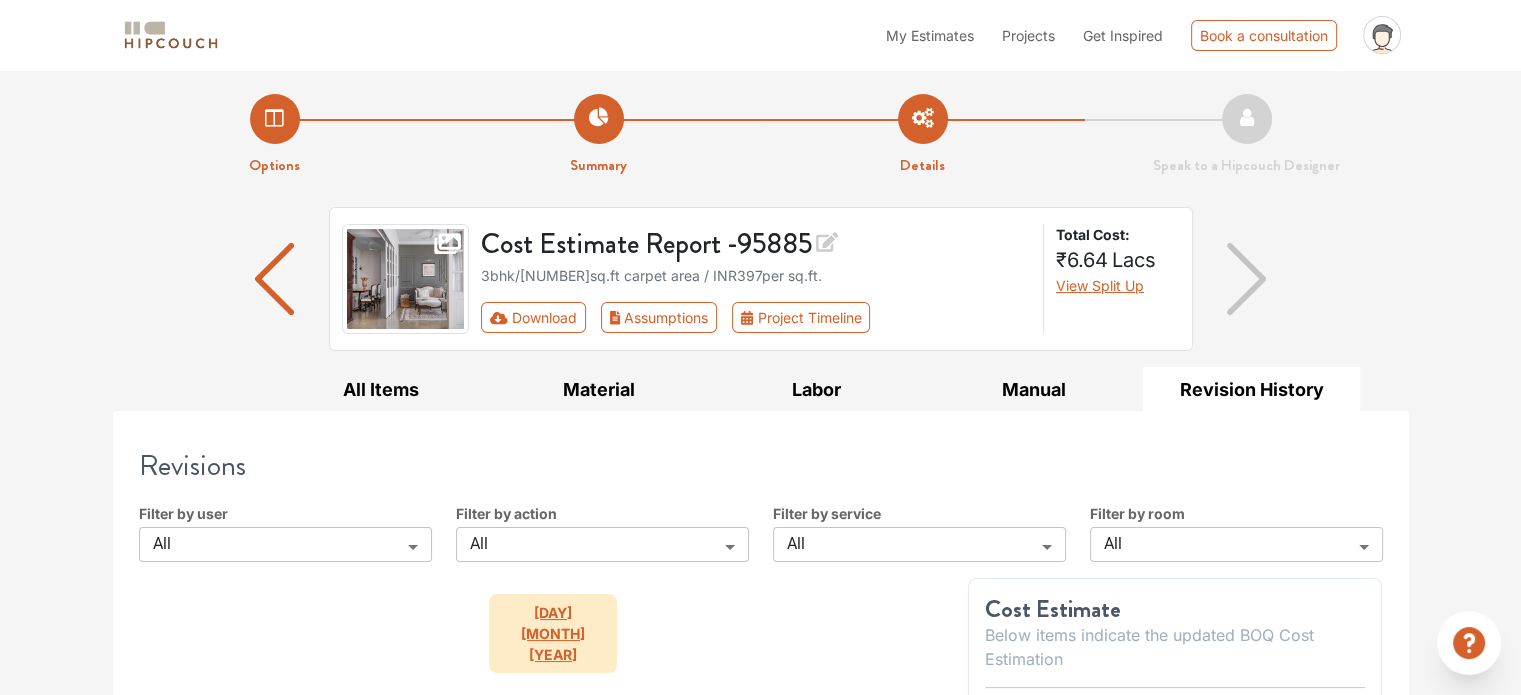 click at bounding box center [1246, 279] 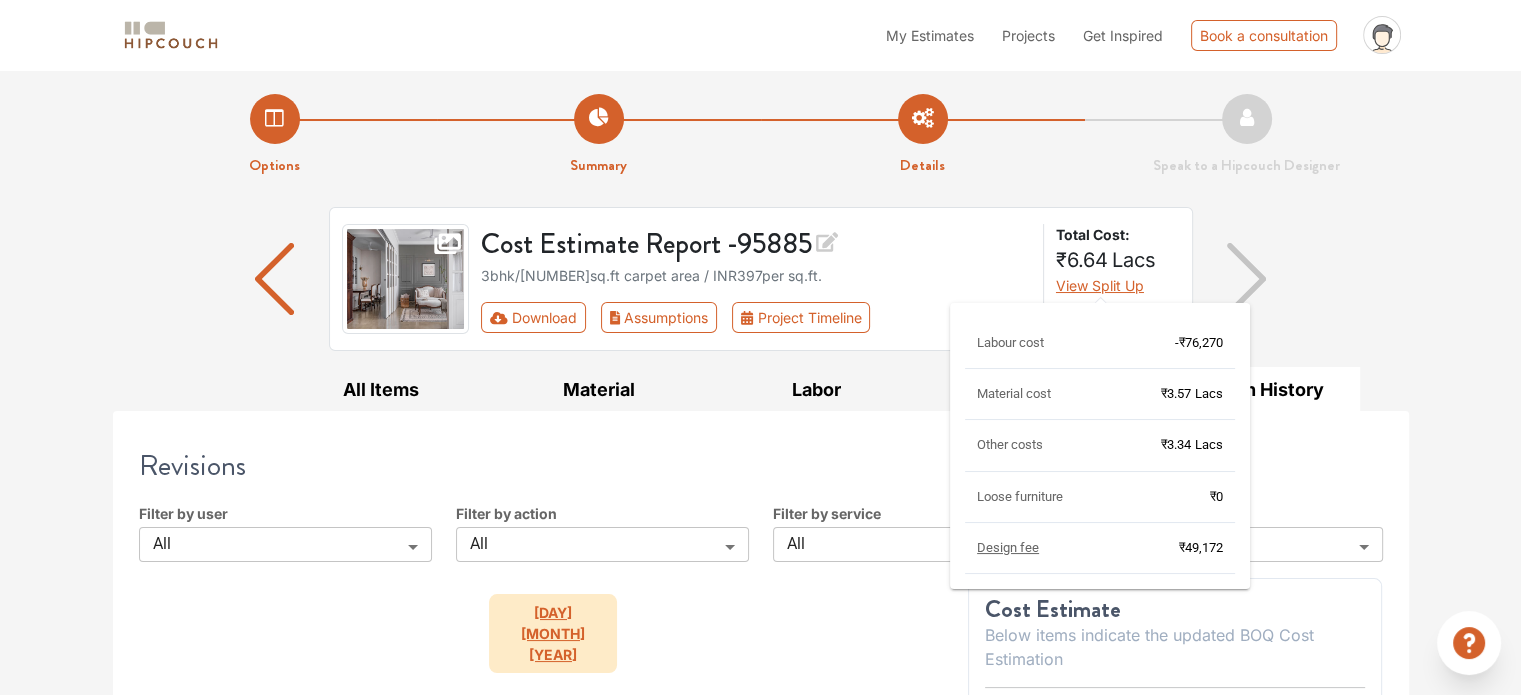 click on "View Split Up" at bounding box center [1100, 285] 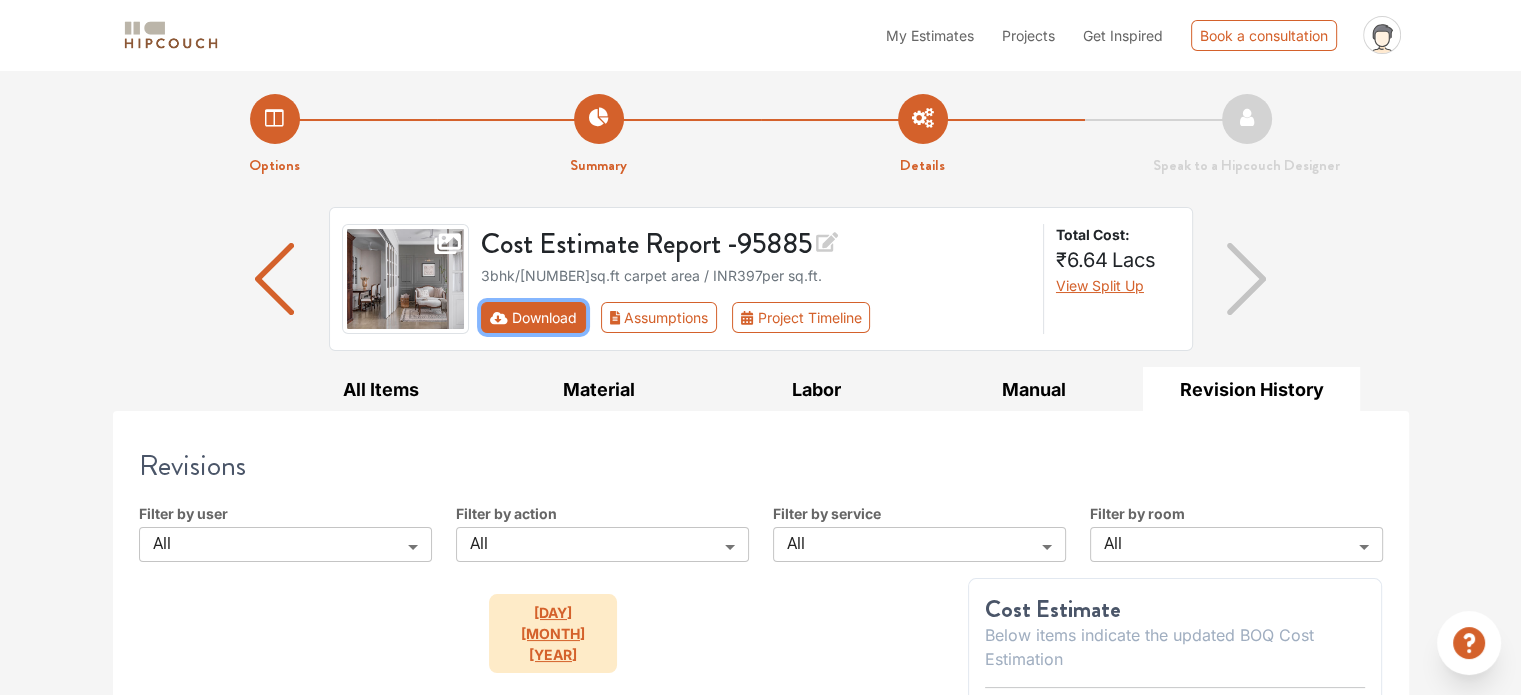 click on "Download" at bounding box center [533, 317] 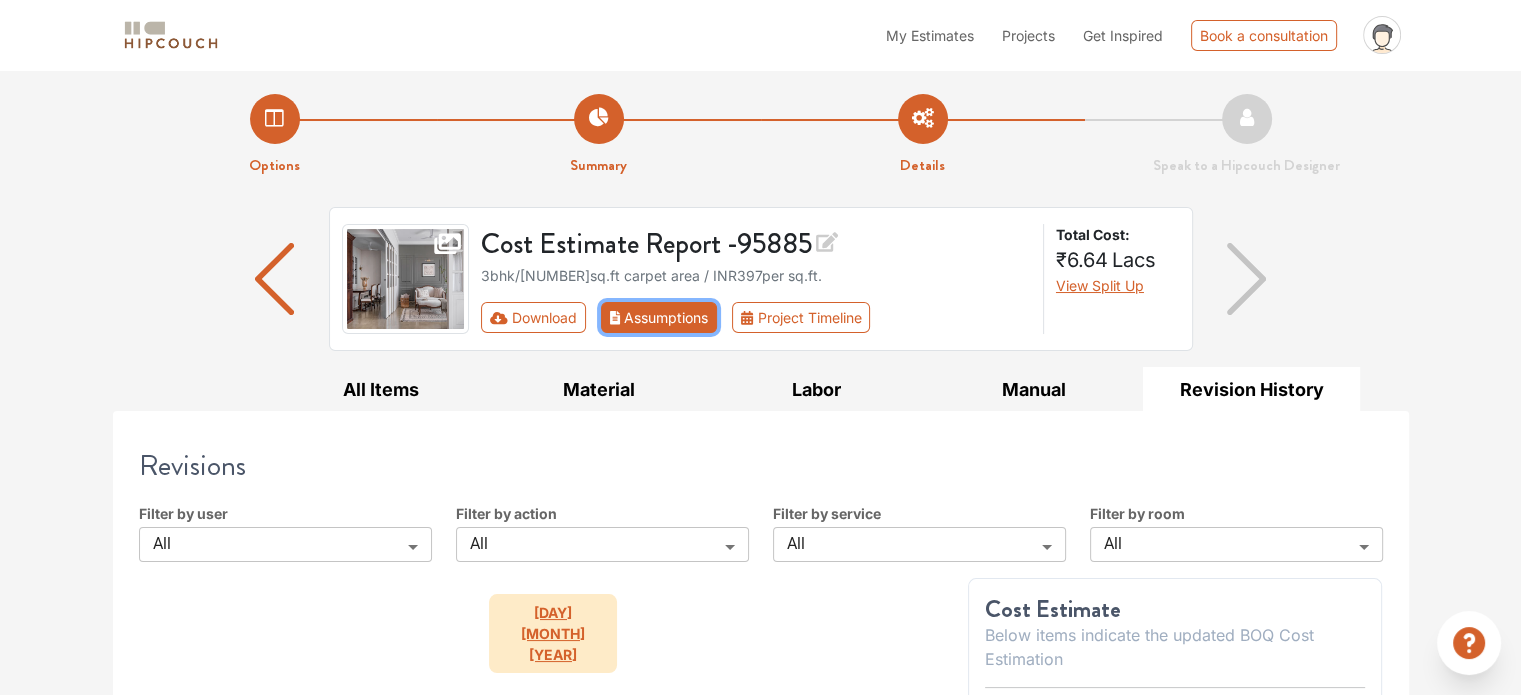click on "Assumptions" at bounding box center (659, 317) 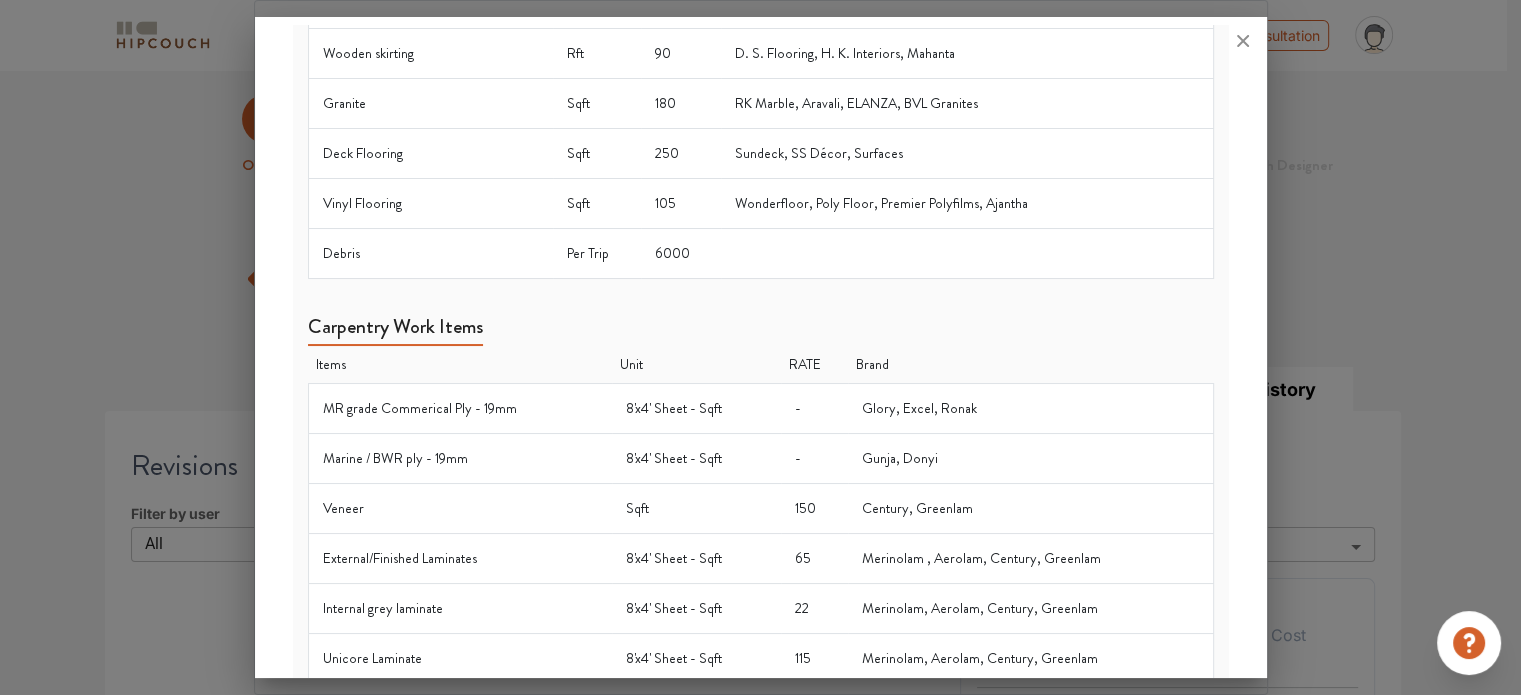 scroll, scrollTop: 600, scrollLeft: 0, axis: vertical 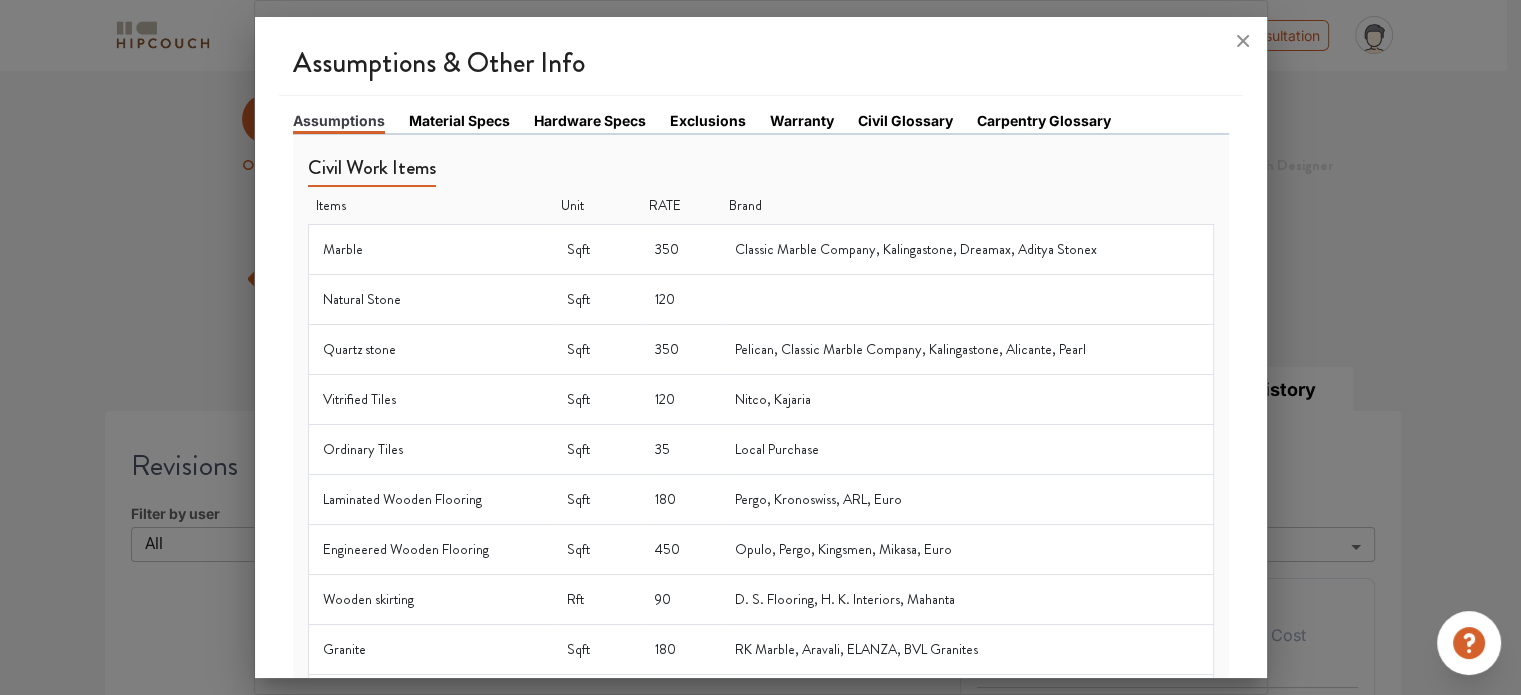 drag, startPoint x: 1253, startPoint y: 51, endPoint x: 1219, endPoint y: 2, distance: 59.64059 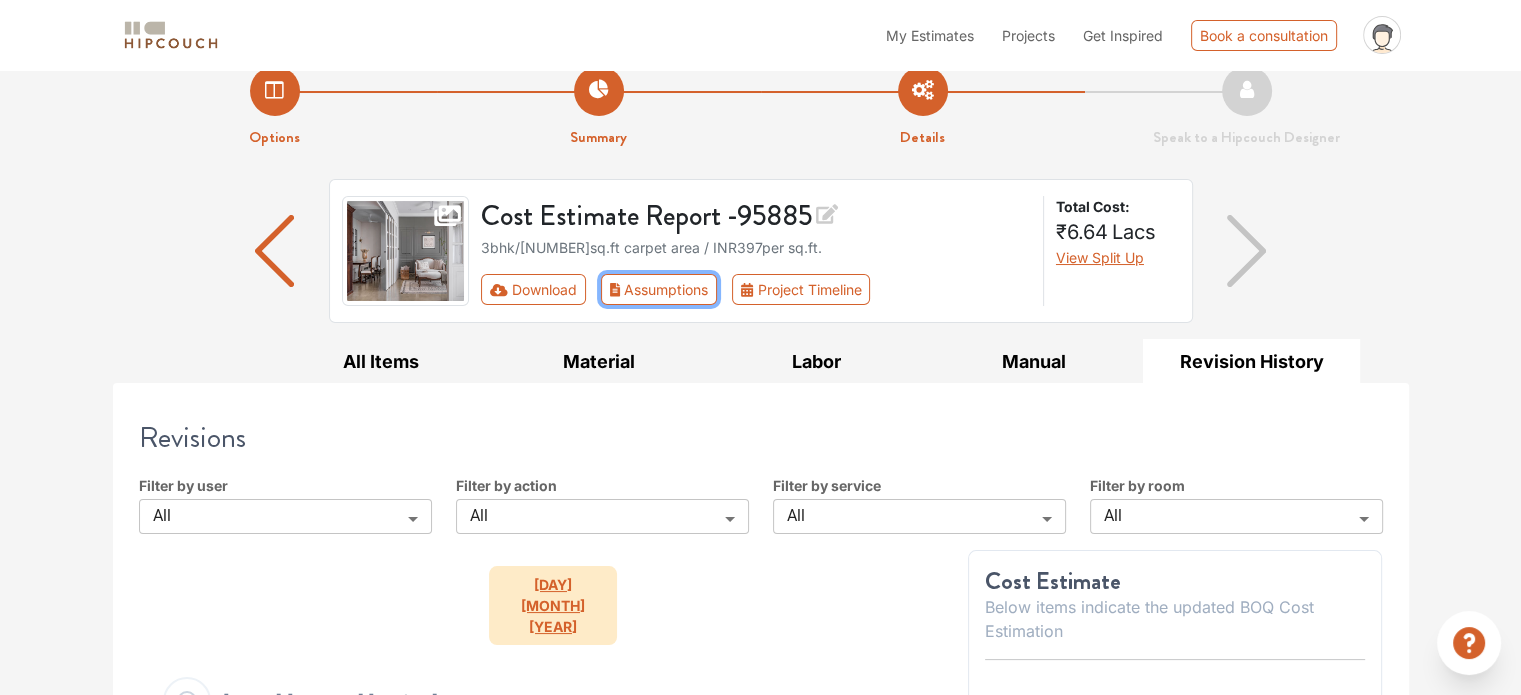 scroll, scrollTop: 0, scrollLeft: 0, axis: both 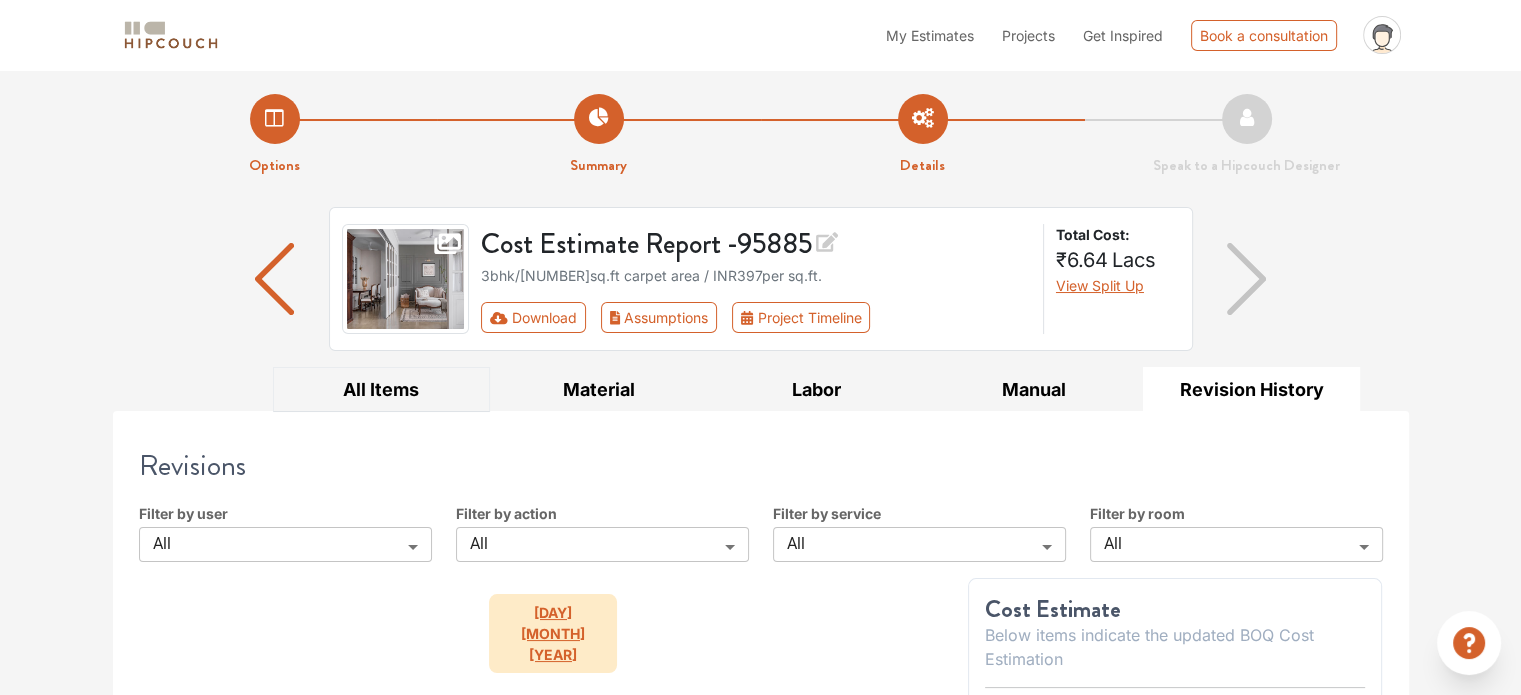 click on "All Items" at bounding box center (382, 389) 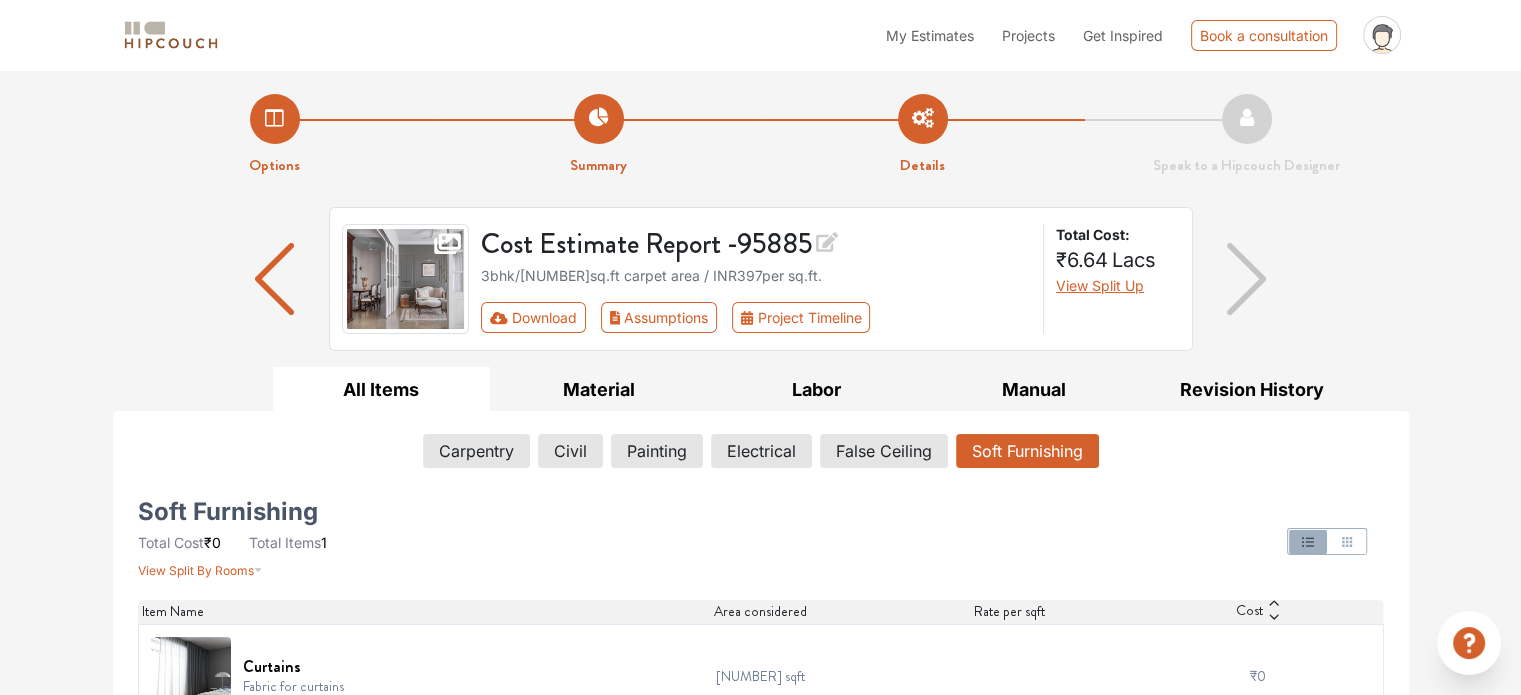 scroll, scrollTop: 48, scrollLeft: 0, axis: vertical 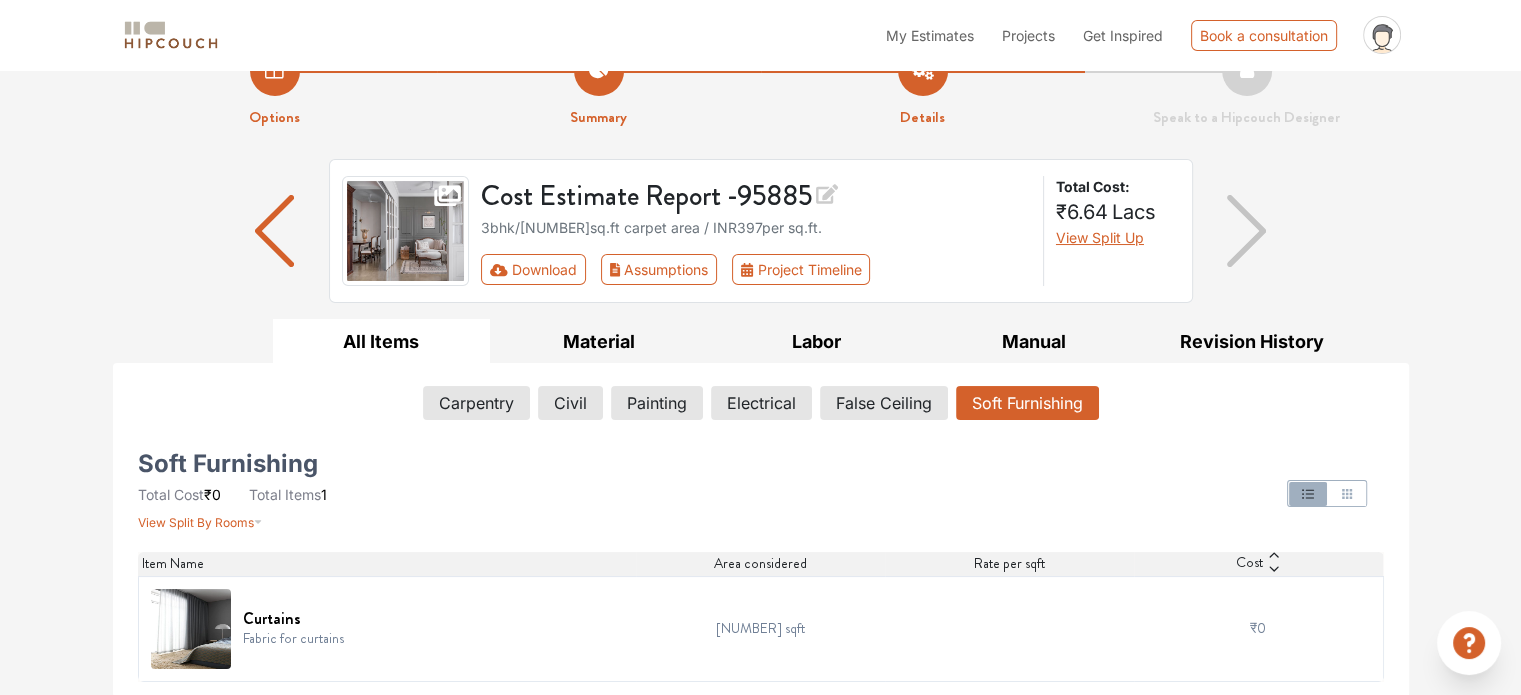 click on "Options Summary Details Speak to a Hipcouch Designer Cost Estimate Report -  95885 3bhk  /  1668  sq.ft carpet area / INR  397  per sq.ft. Download Assumptions Project Timeline Total Cost:  ₹6.64 Lacs  View Split Up All Items Material Labor Manual Revision History Carpentry Civil Painting Electrical False Ceiling Soft Furnishing Soft Furnishing Total Cost  ₹0 Total Items  1 View Split By Rooms Item Name Area considered Rate per sqft Cost Curtains Fabric for curtains 584 sqft ₹0 Material Costs for Carpentry Material Costs for Civil Carpentry Materials Total Cost  ₹10.93 Lacs  Total Items  26 View Split By Rooms Filter Material Name Qty Unit of Qty Material rate Total Cost 06mm thk commercial plywood 22 # of Sheets ₹39 / Sqft ₹27,456 06mm thk marine plywood 4 # of Sheets ₹70 / Sqft ₹8,960 09mm thk commercial plywood 6 # of Sheets ₹54 / Sqft ₹10,368 1.75" x 1.75" cp wood 88 Rft ₹54 / Rft ₹4,811 12mm thk commercial plywood 29 # of Sheets ₹65 / Sqft ₹60,320 19mm thk block board 92 Sqft" at bounding box center (760, 359) 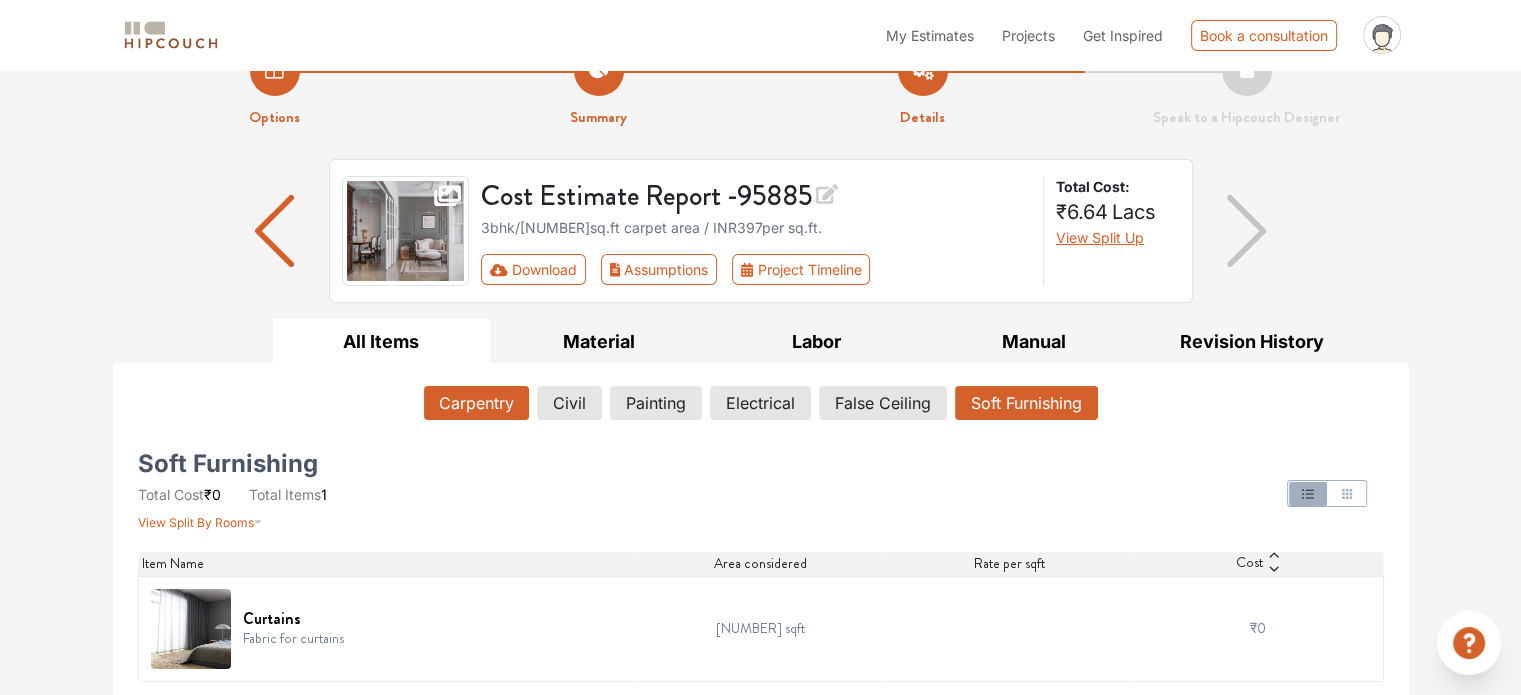 click on "Carpentry" at bounding box center (476, 403) 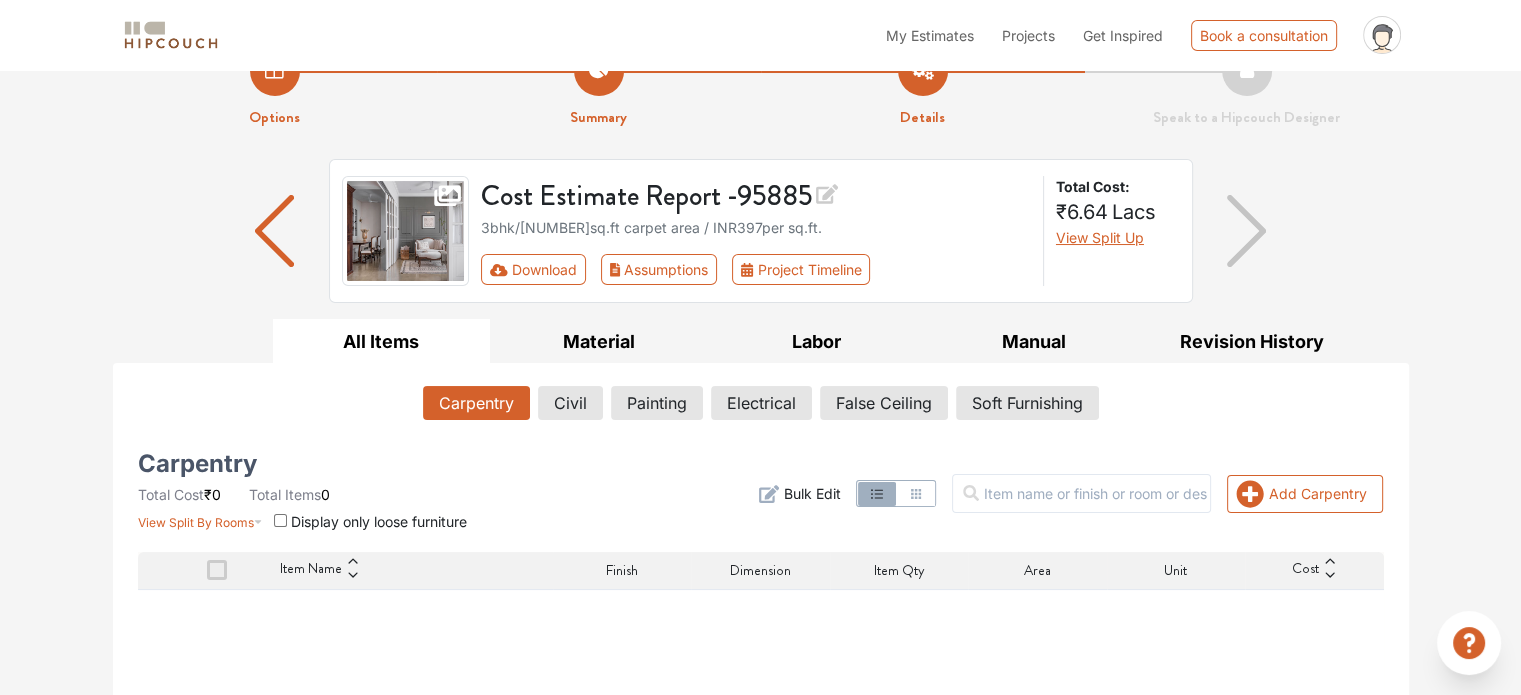 click at bounding box center [280, 520] 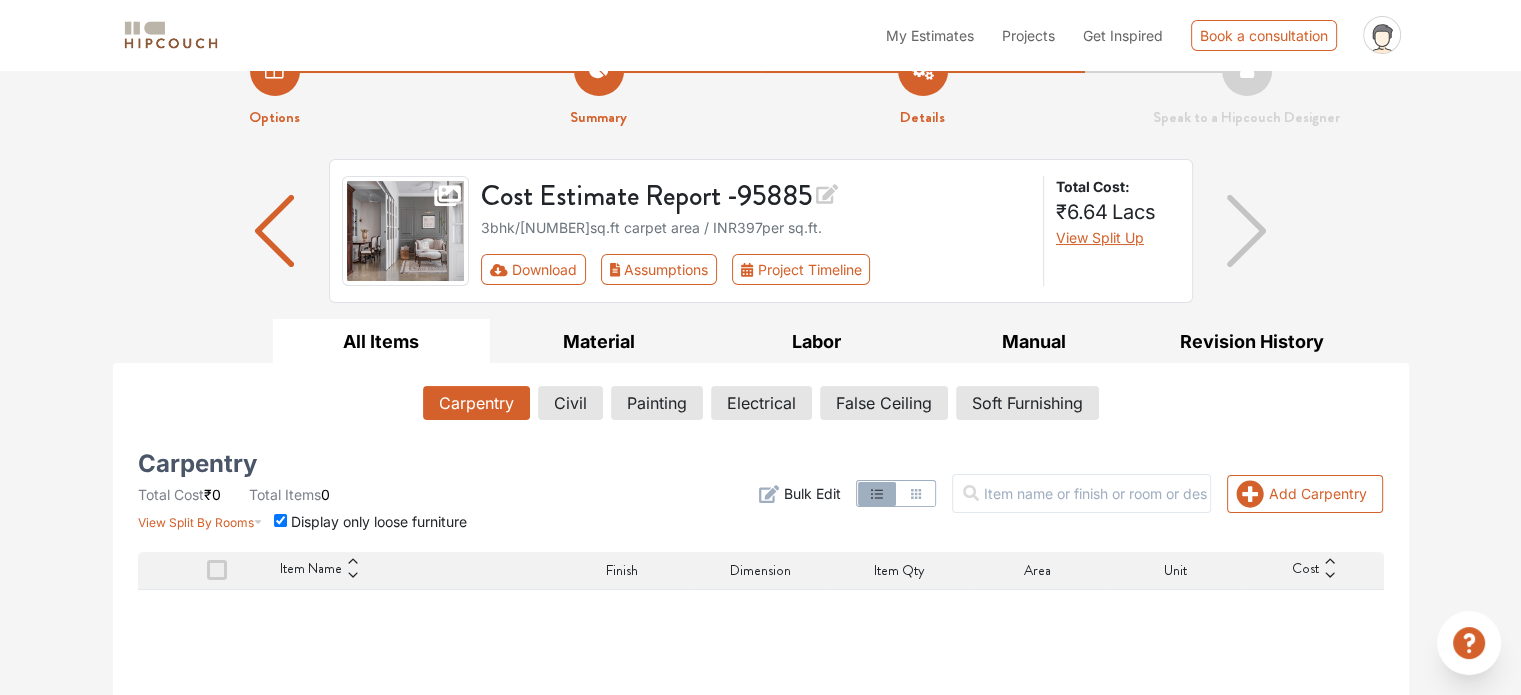 click at bounding box center (280, 520) 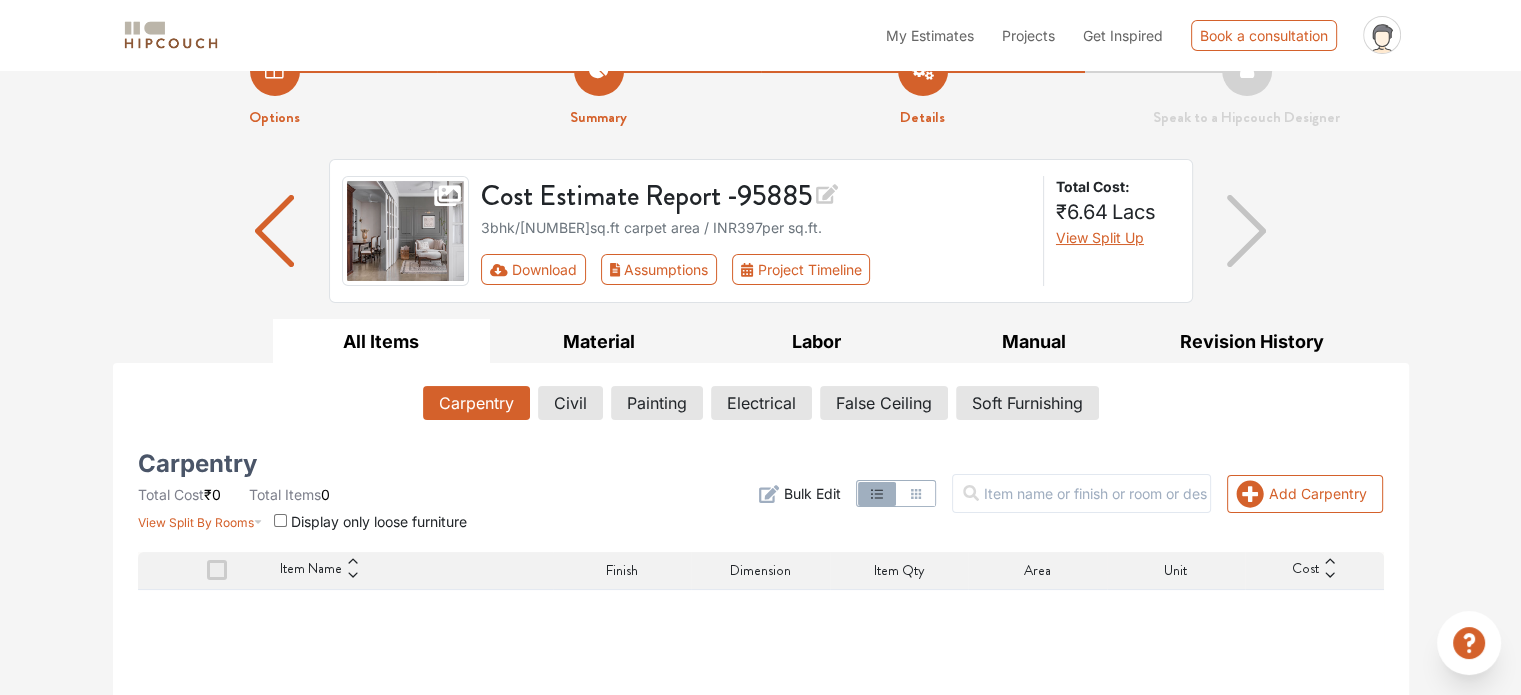 checkbox on "false" 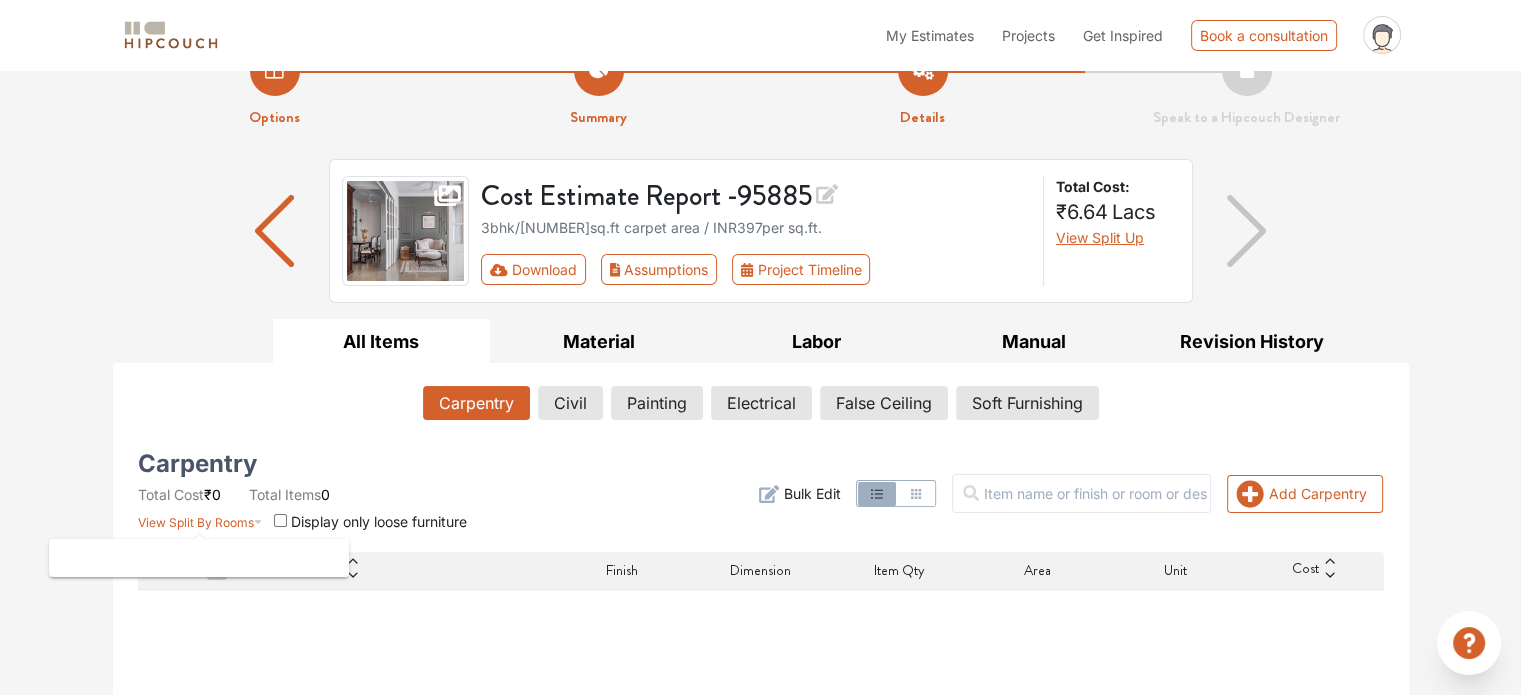 click on "View Split By Rooms" at bounding box center (196, 522) 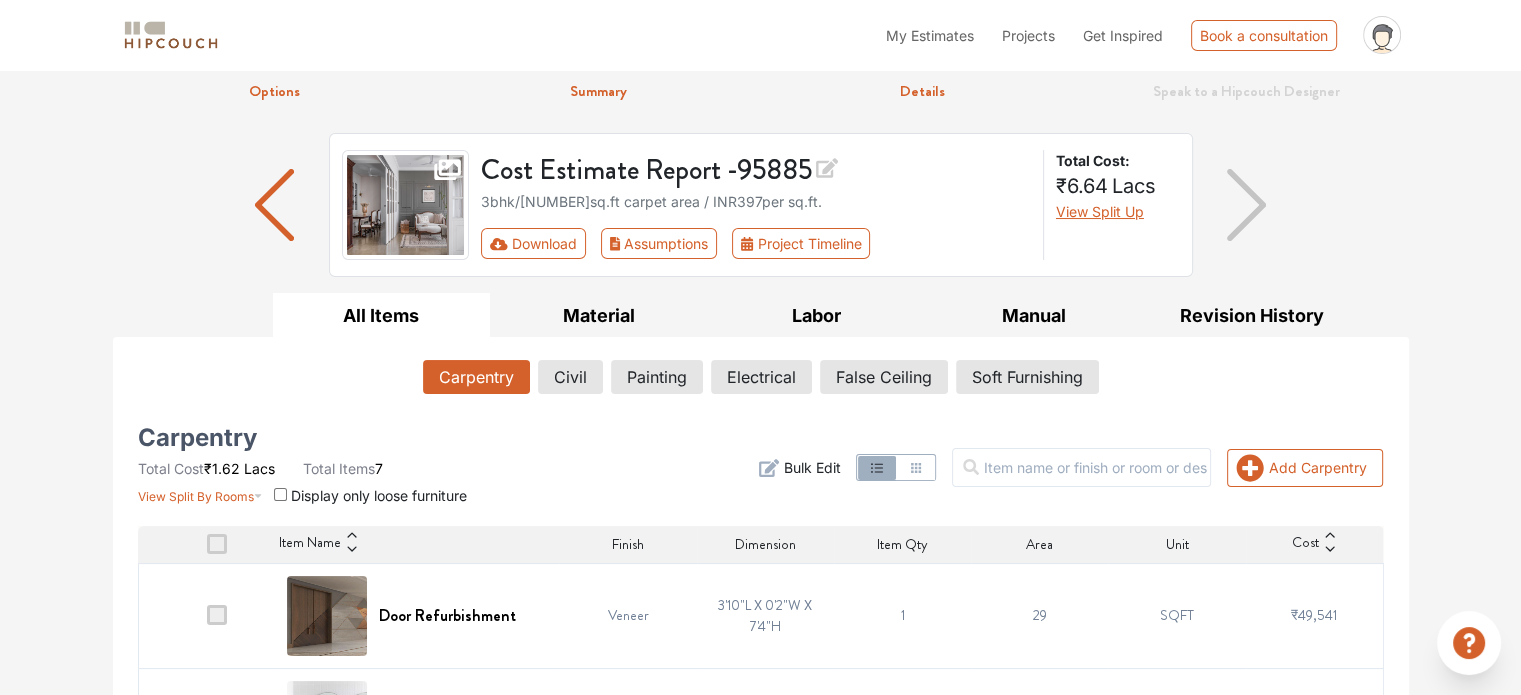 scroll, scrollTop: 0, scrollLeft: 0, axis: both 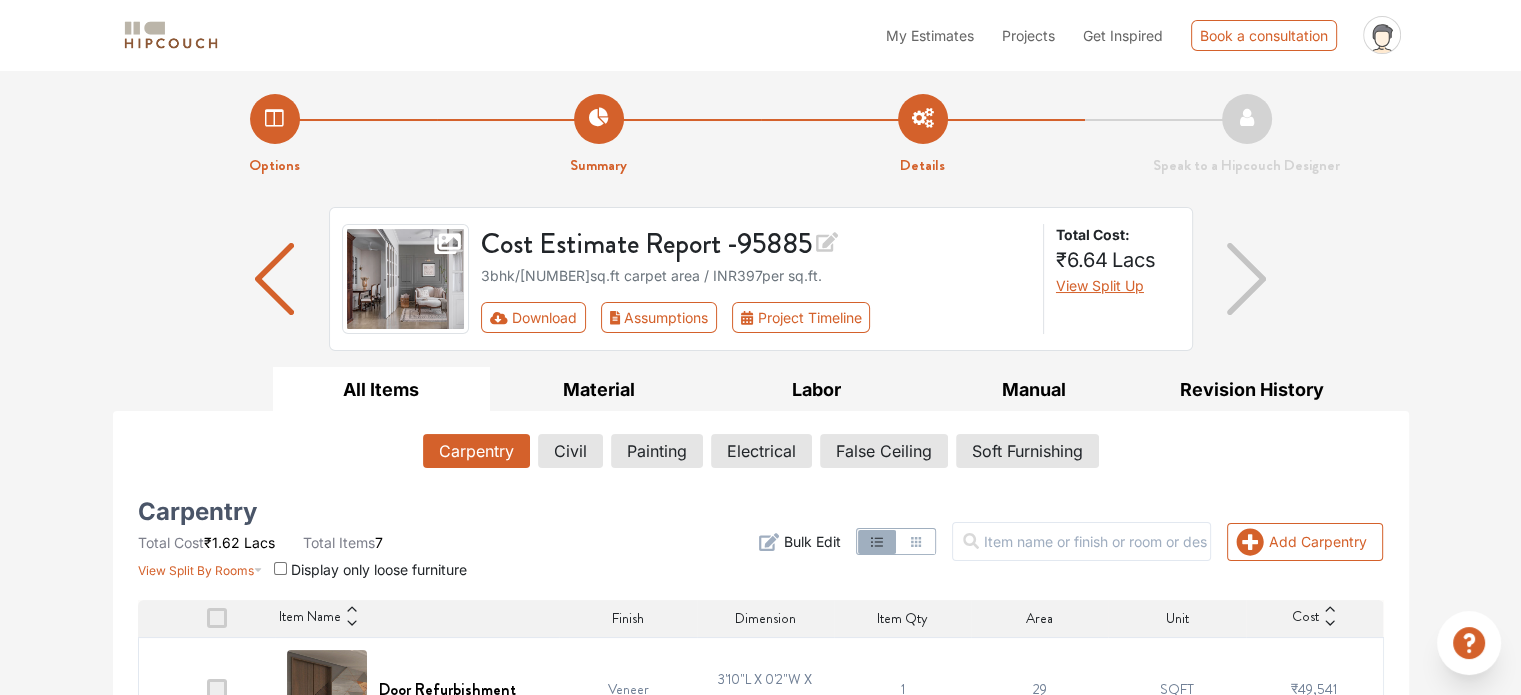 drag, startPoint x: 842, startPoint y: 243, endPoint x: 808, endPoint y: 246, distance: 34.132095 